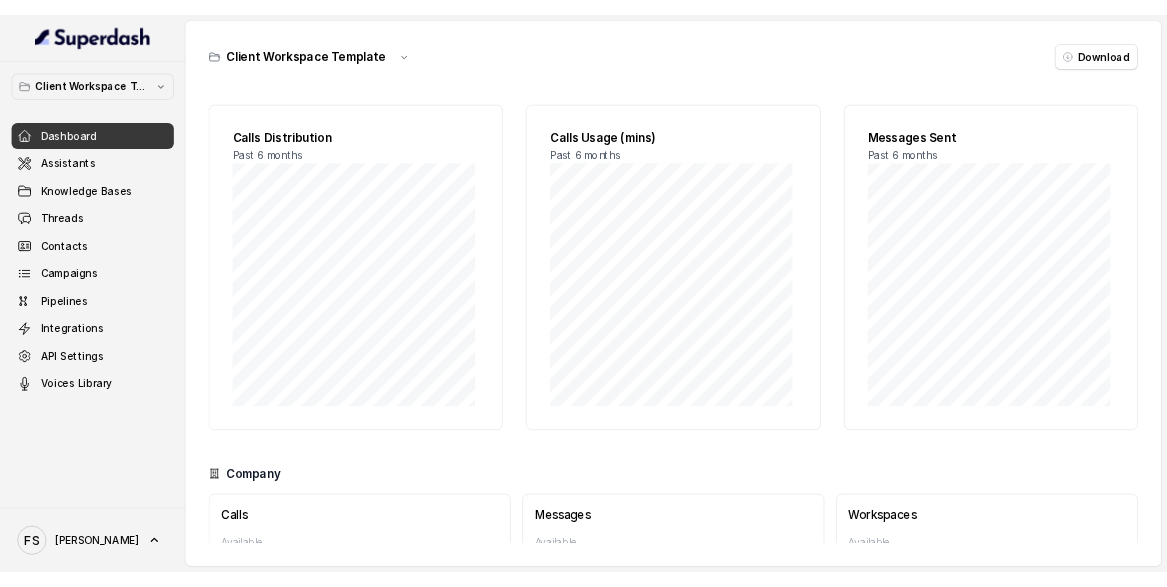 scroll, scrollTop: 0, scrollLeft: 0, axis: both 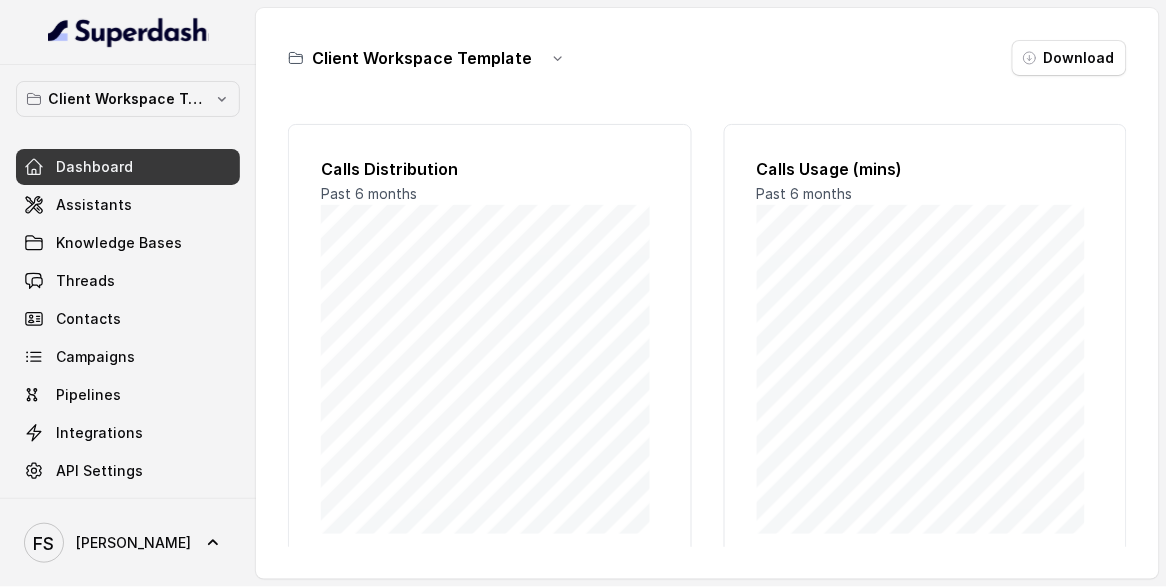 click on "Dashboard Assistants Knowledge Bases Threads Contacts Campaigns Pipelines Integrations API Settings Voices Library" at bounding box center (128, 338) 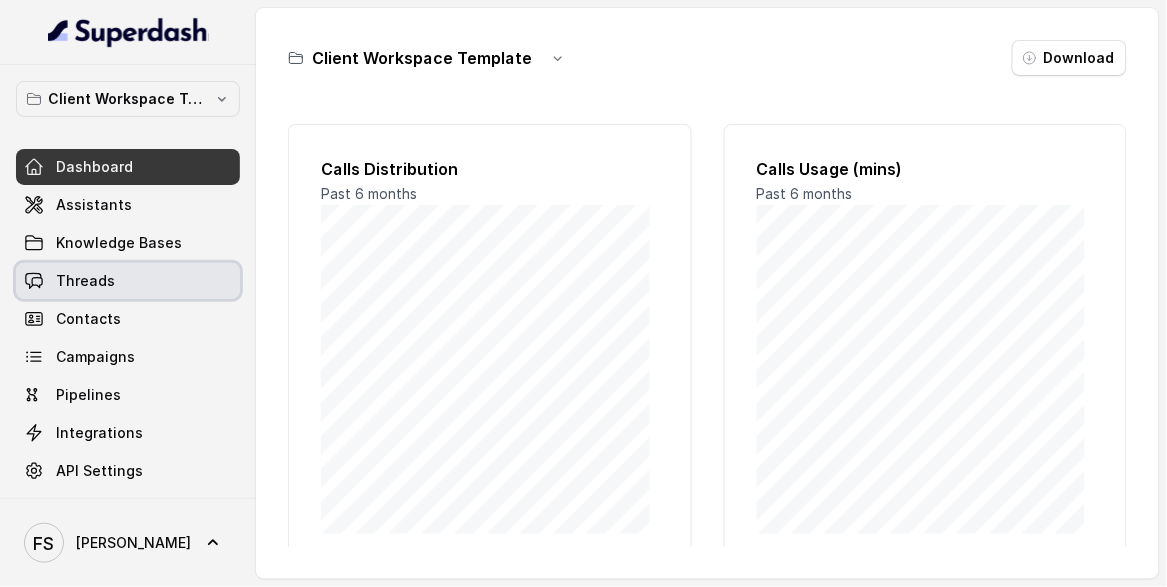 click on "Threads" at bounding box center (128, 281) 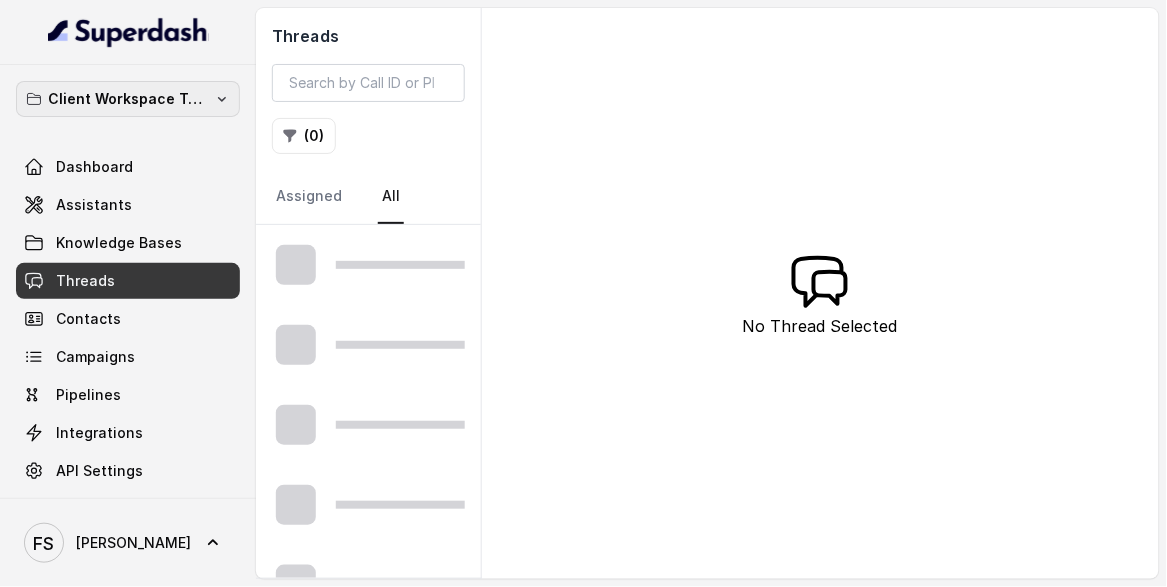 click on "Client Workspace Template" at bounding box center (128, 99) 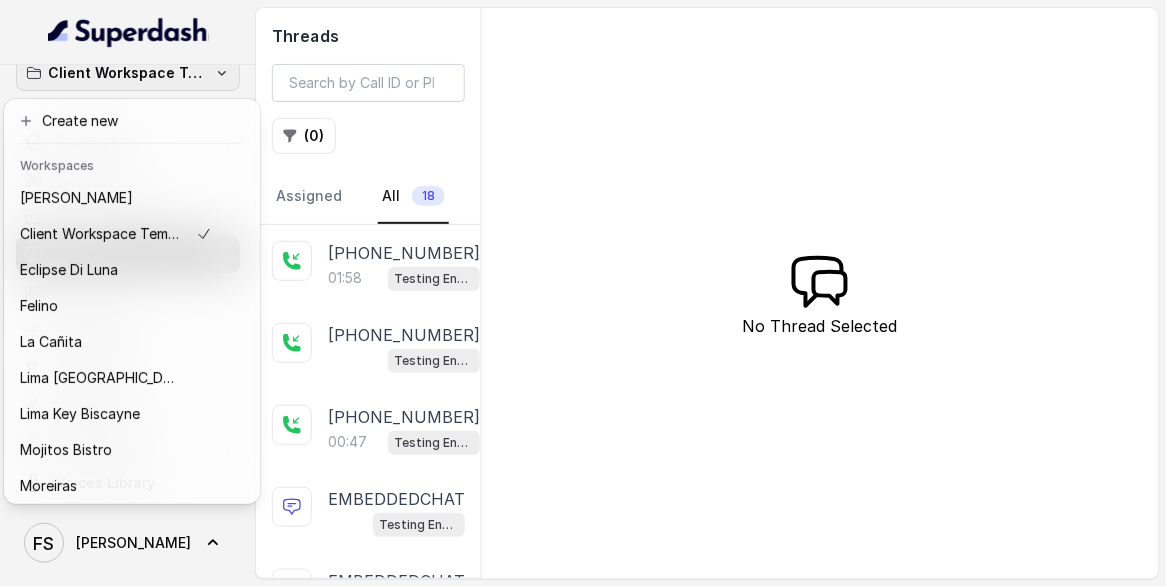 scroll, scrollTop: 44, scrollLeft: 0, axis: vertical 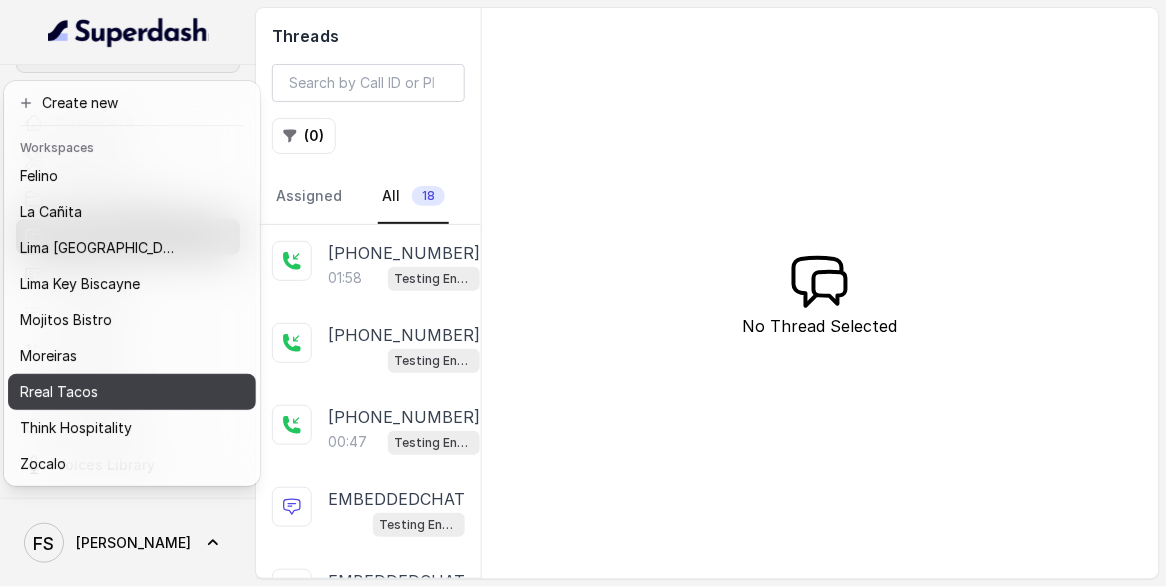 click on "Rreal Tacos" at bounding box center [116, 392] 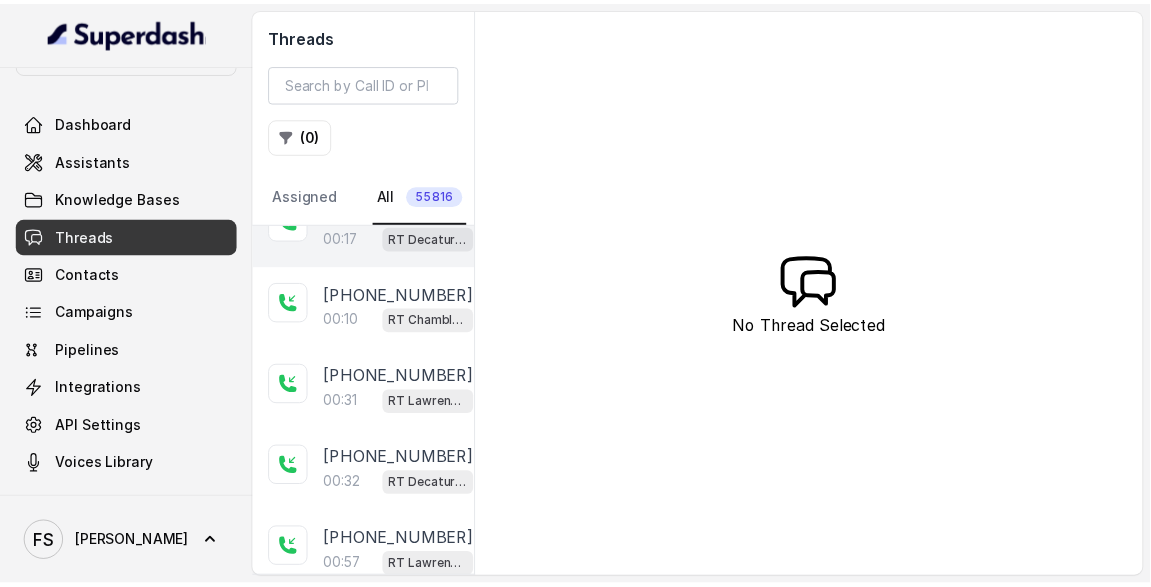 scroll, scrollTop: 41, scrollLeft: 0, axis: vertical 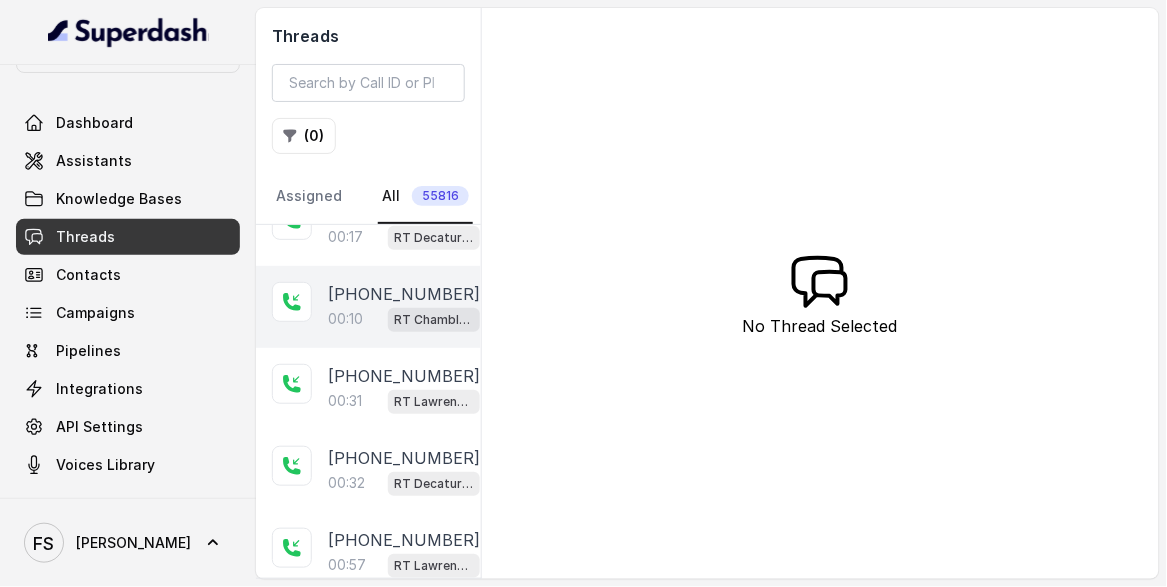 click on "+16784771432" at bounding box center (404, 294) 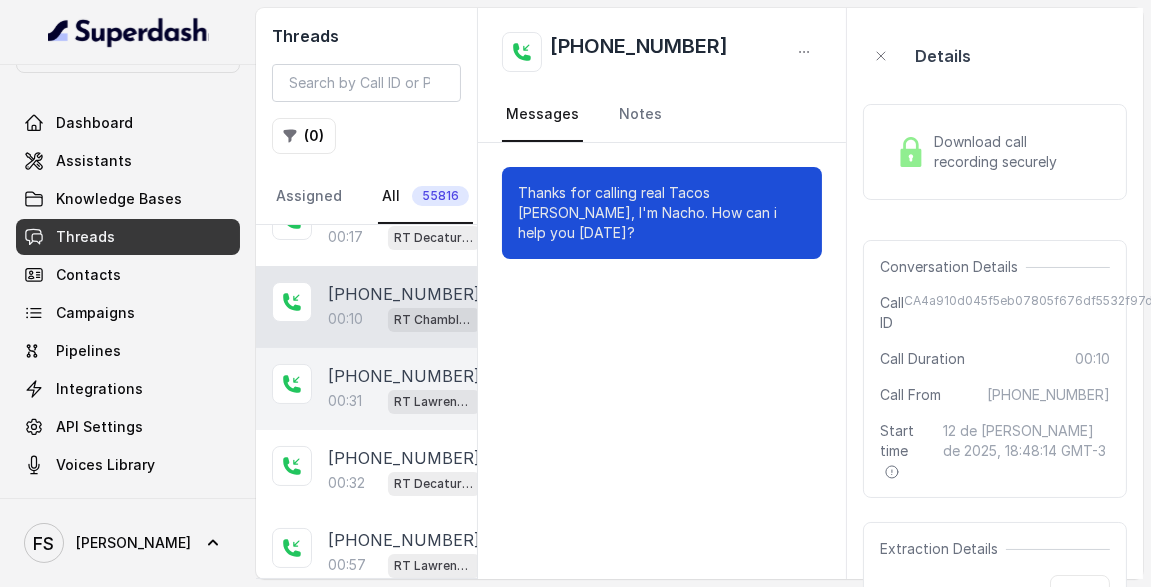 click on "00:31" at bounding box center [345, 401] 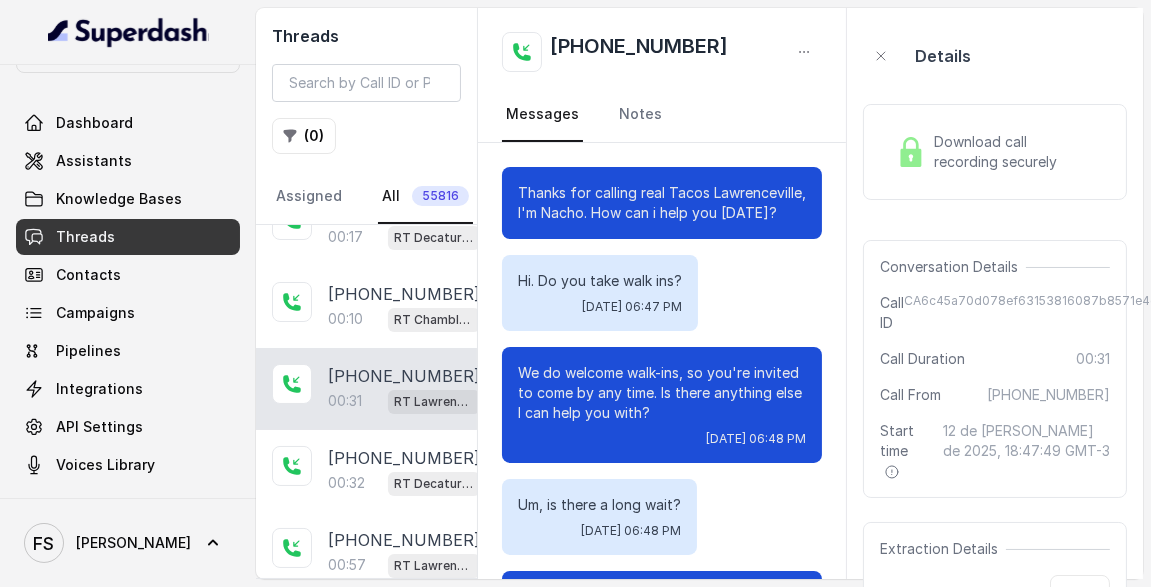 scroll, scrollTop: 242, scrollLeft: 0, axis: vertical 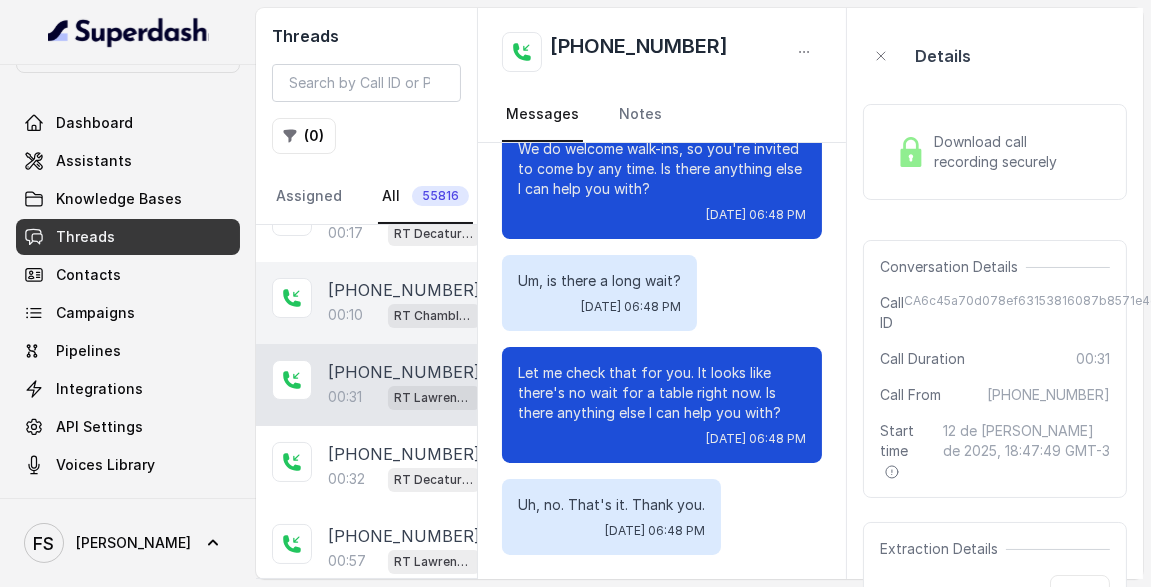 click on "+16784771432" at bounding box center (404, 290) 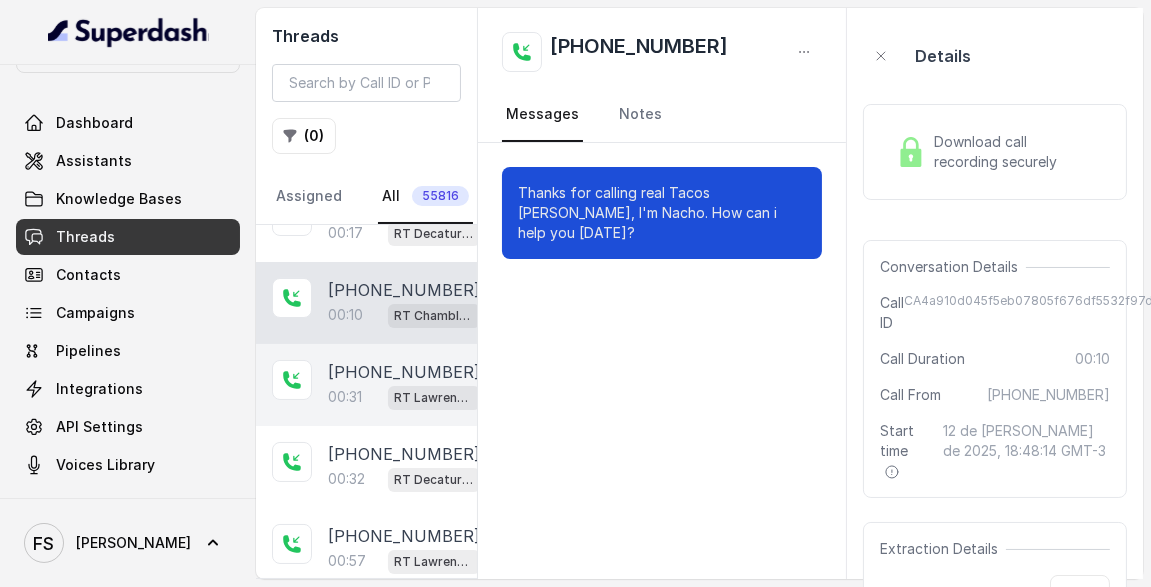 click on "+17703379410" at bounding box center (404, 372) 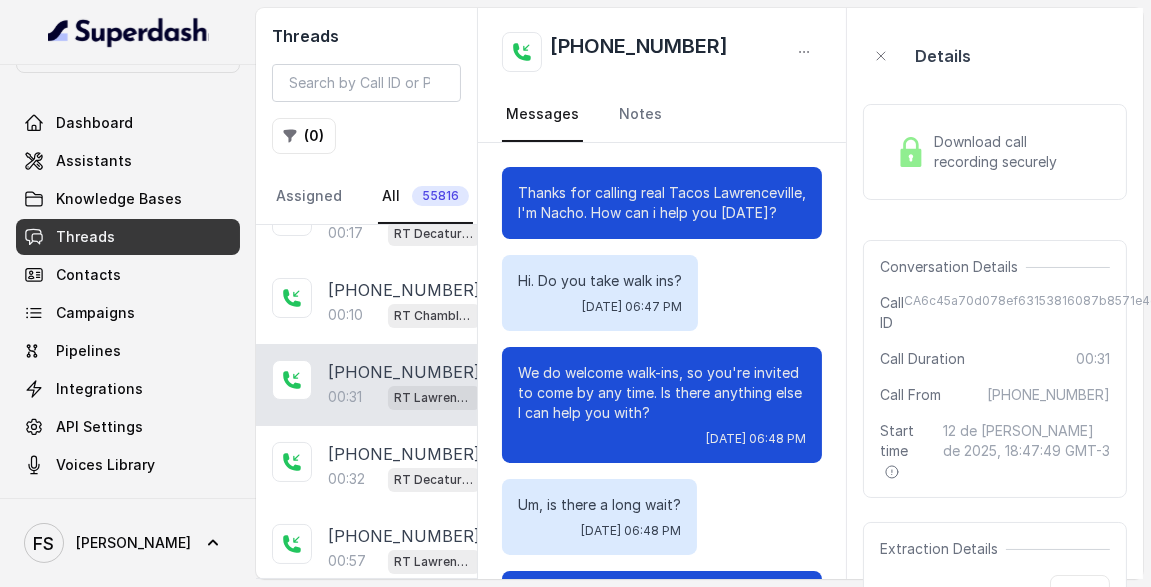 scroll, scrollTop: 242, scrollLeft: 0, axis: vertical 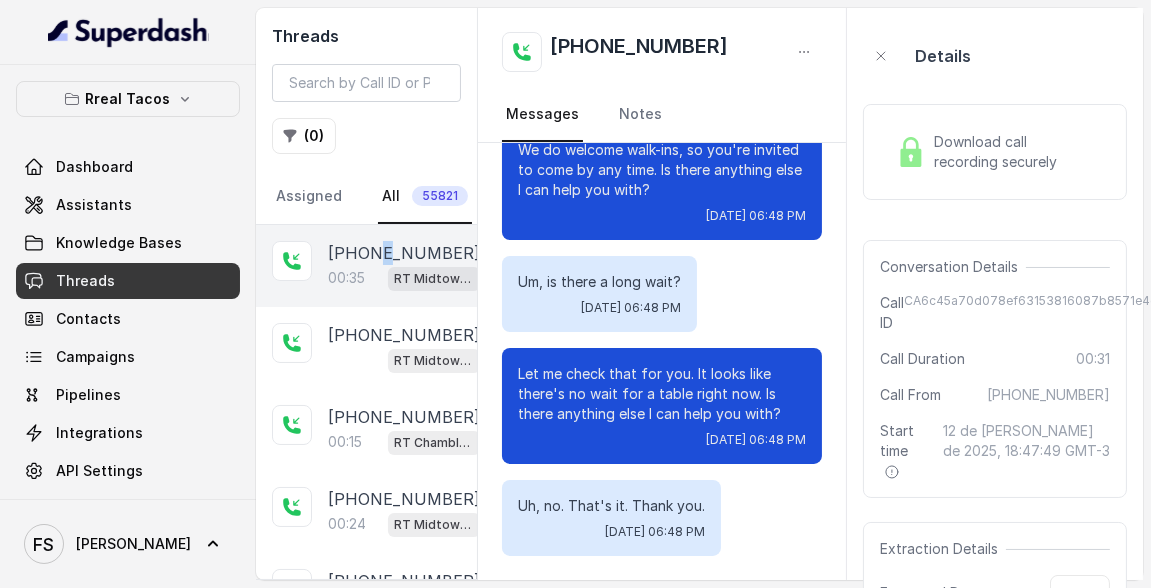 click on "+19547086771" at bounding box center (404, 253) 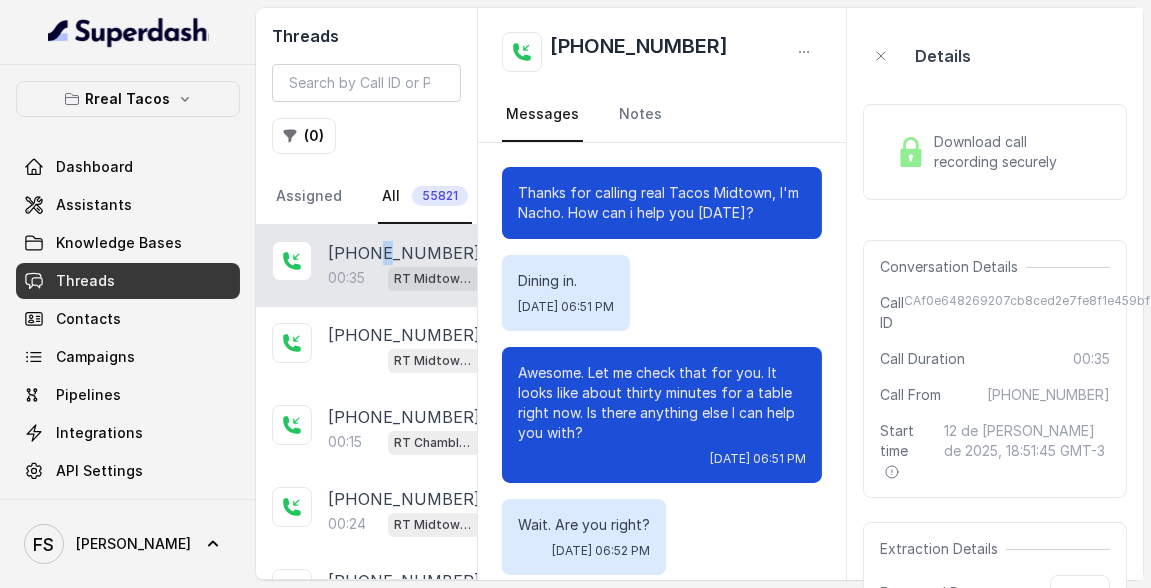 scroll, scrollTop: 202, scrollLeft: 0, axis: vertical 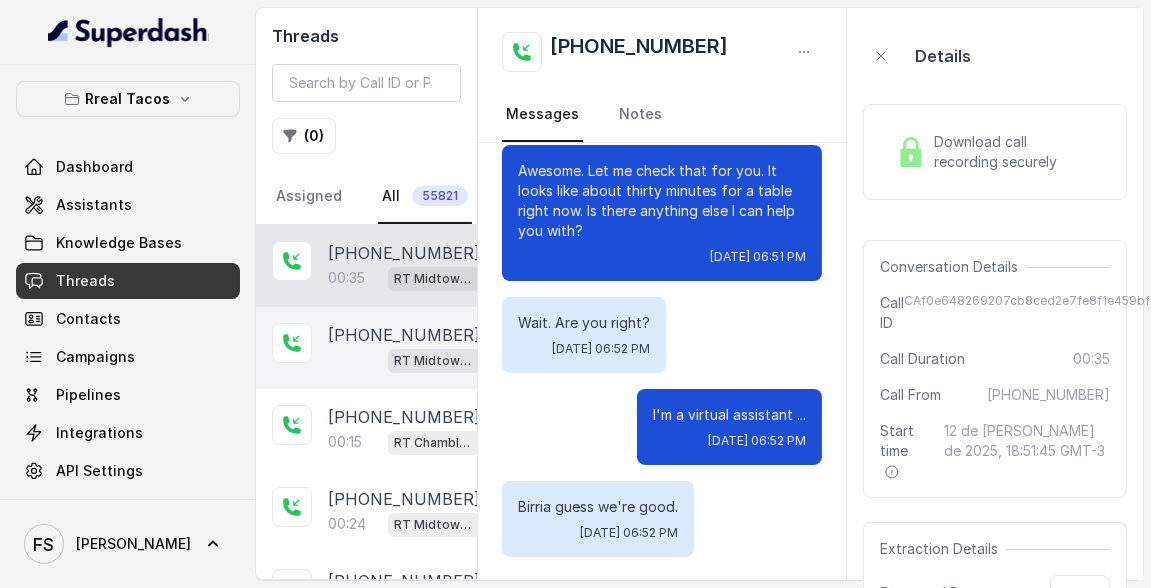 click on "+14043074436   RT Midtown / EN" at bounding box center [366, 348] 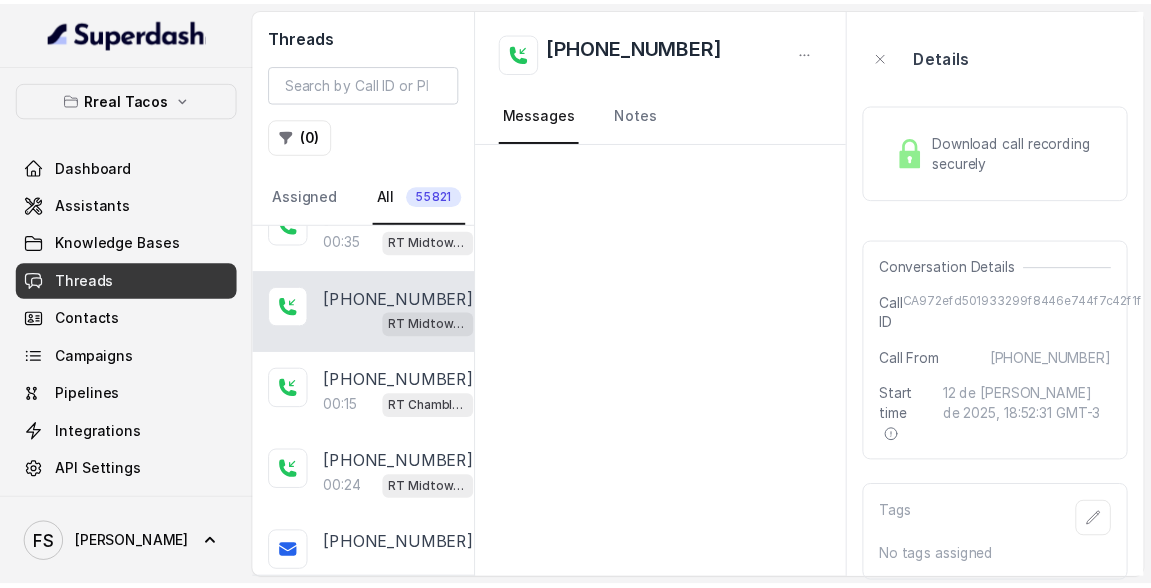 scroll, scrollTop: 0, scrollLeft: 0, axis: both 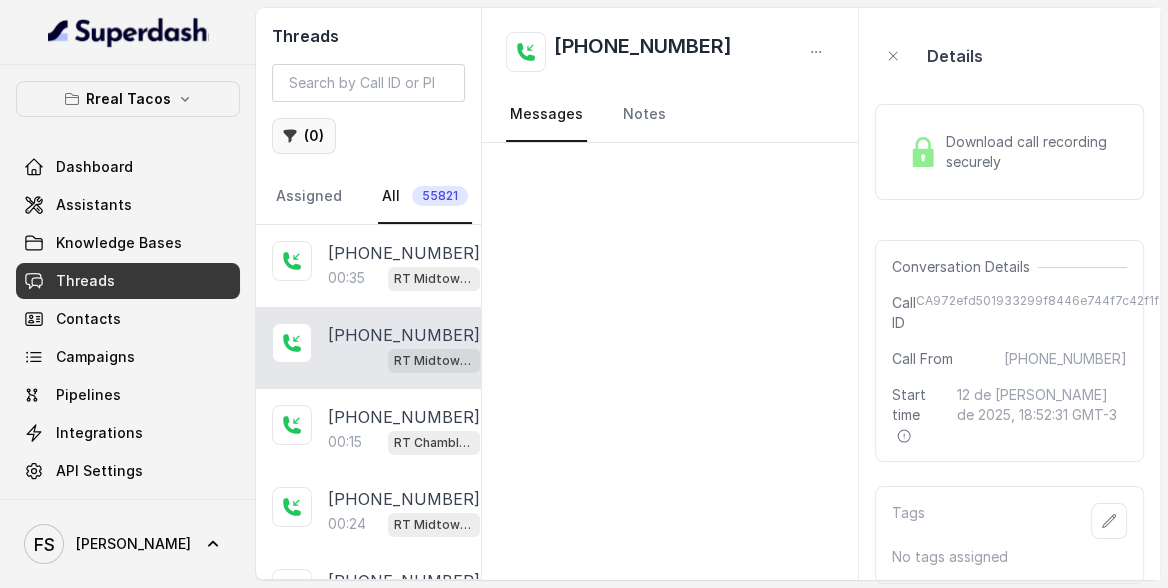 click on "( 0 )" at bounding box center [304, 136] 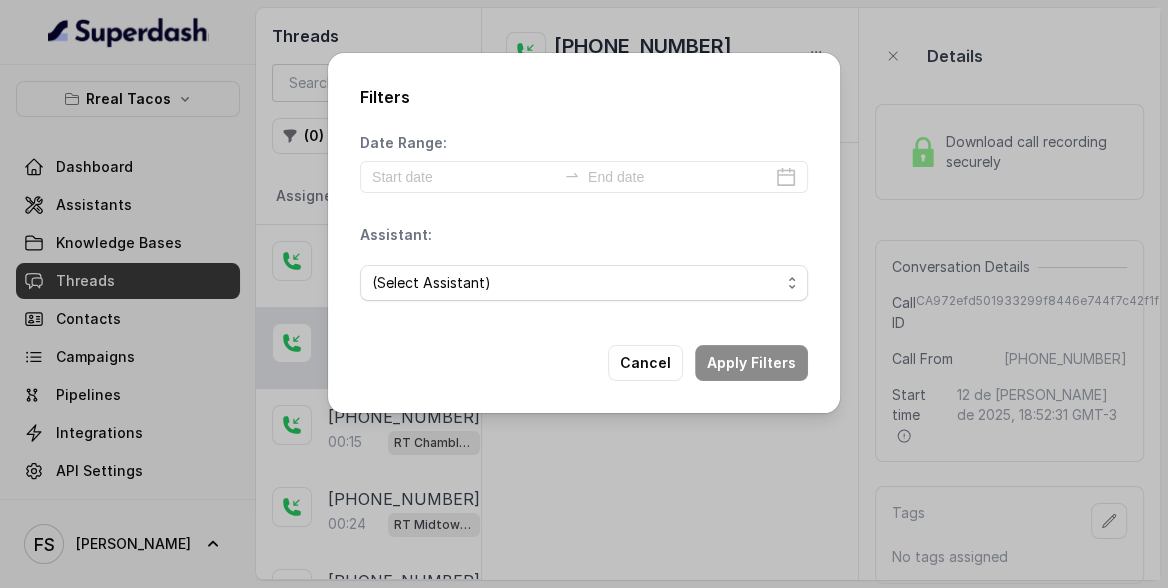 click on "(Select Assistant) RT Midtown / EN RT Midtown / ES RT Buckhead / EN [GEOGRAPHIC_DATA][PERSON_NAME] / EN [PERSON_NAME] / EN [PERSON_NAME] / EN RT Decatur / EN [GEOGRAPHIC_DATA] / EN RT Testing [GEOGRAPHIC_DATA] / EN RT Testing 2 RT [GEOGRAPHIC_DATA]" at bounding box center [584, 283] 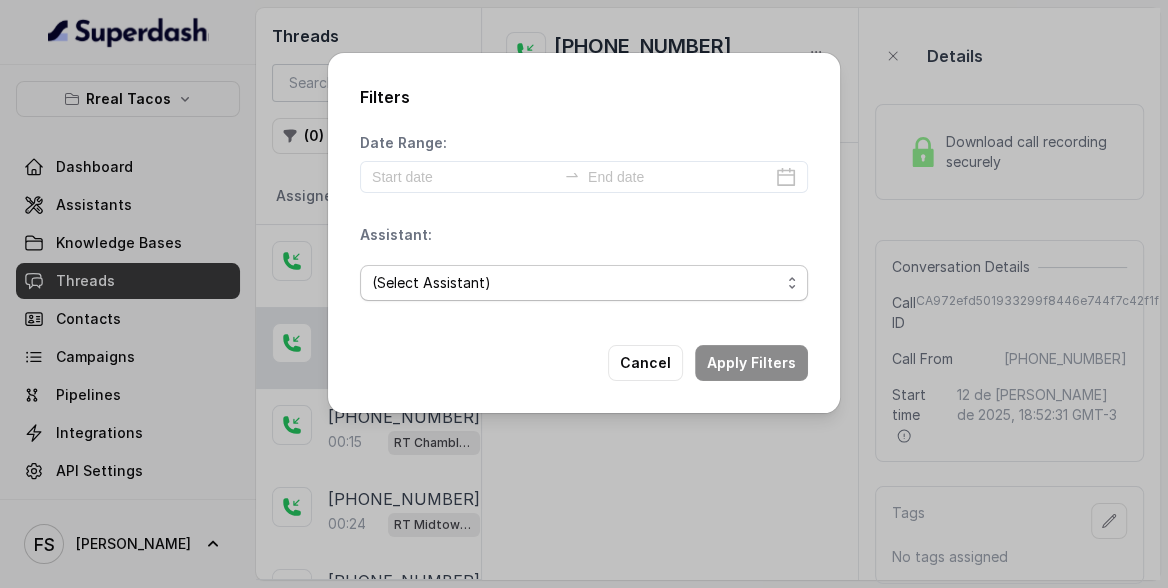 select on "67d9cc72dc1b60c8c29fb0b2" 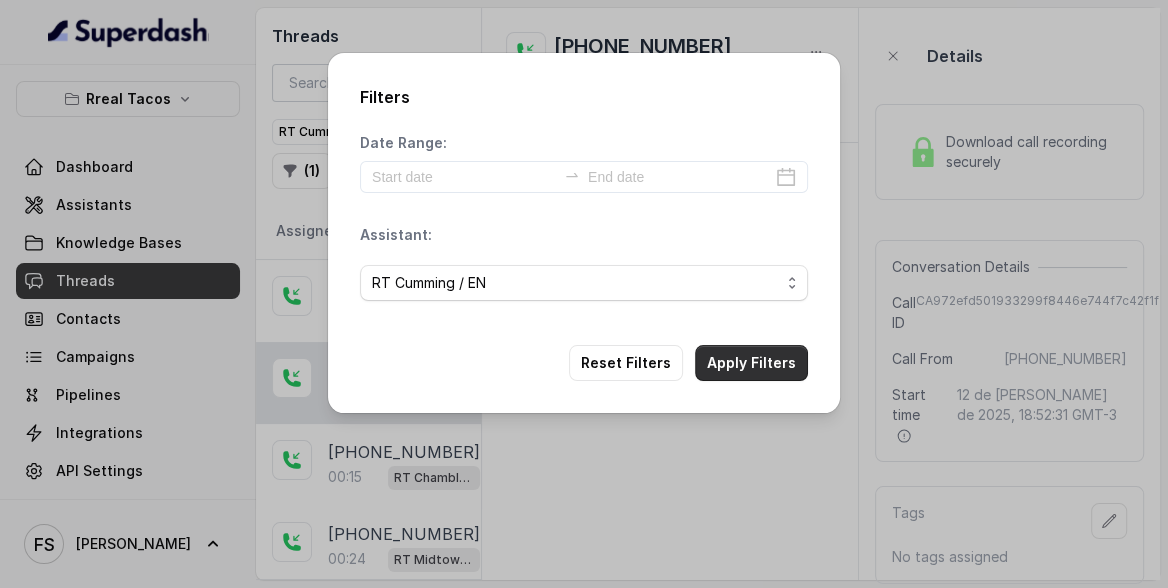 click on "Apply Filters" at bounding box center (751, 363) 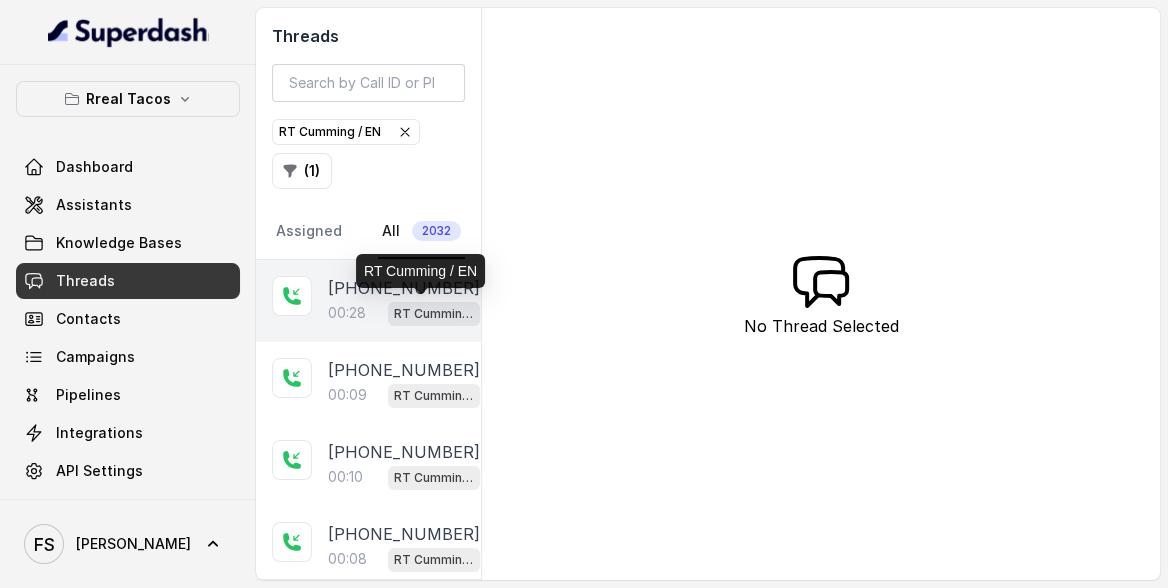 click on "RT Cumming / EN" at bounding box center (434, 314) 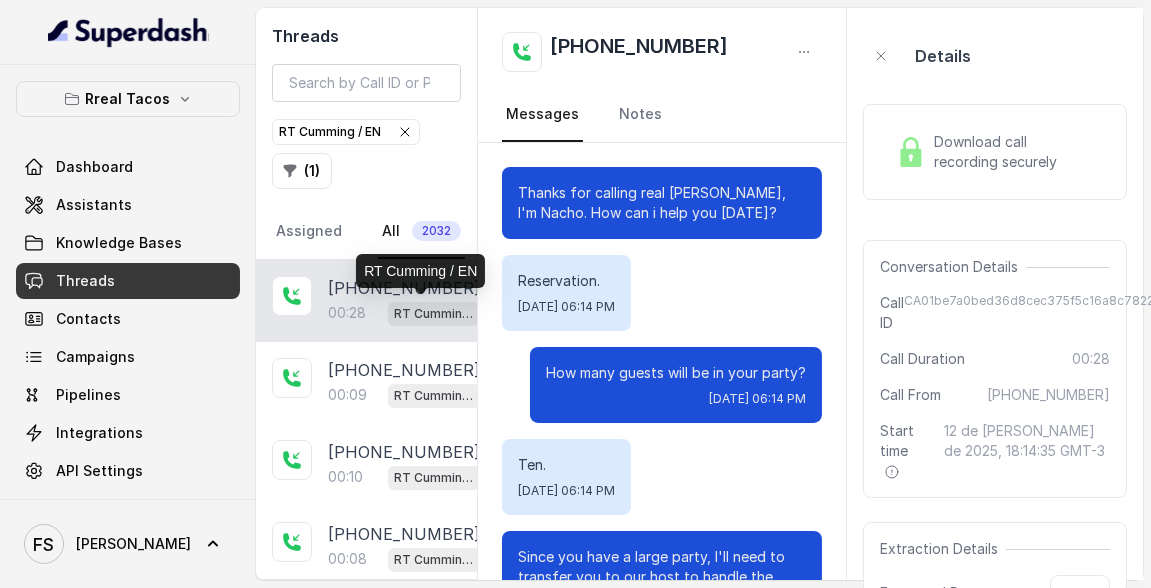 scroll, scrollTop: 293, scrollLeft: 0, axis: vertical 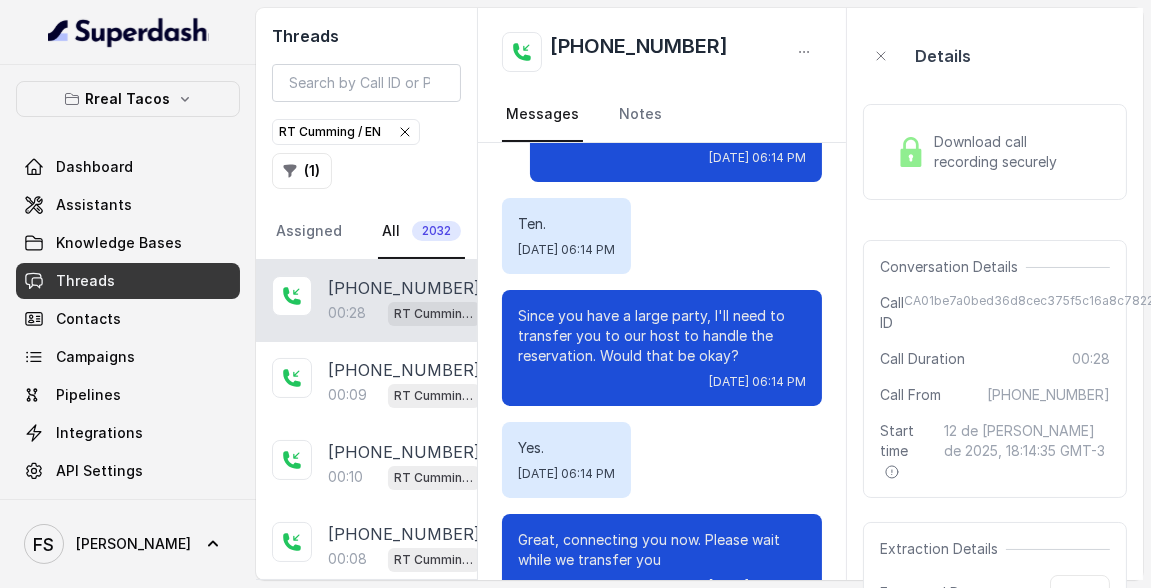 click on "Download call recording securely" at bounding box center (1018, 152) 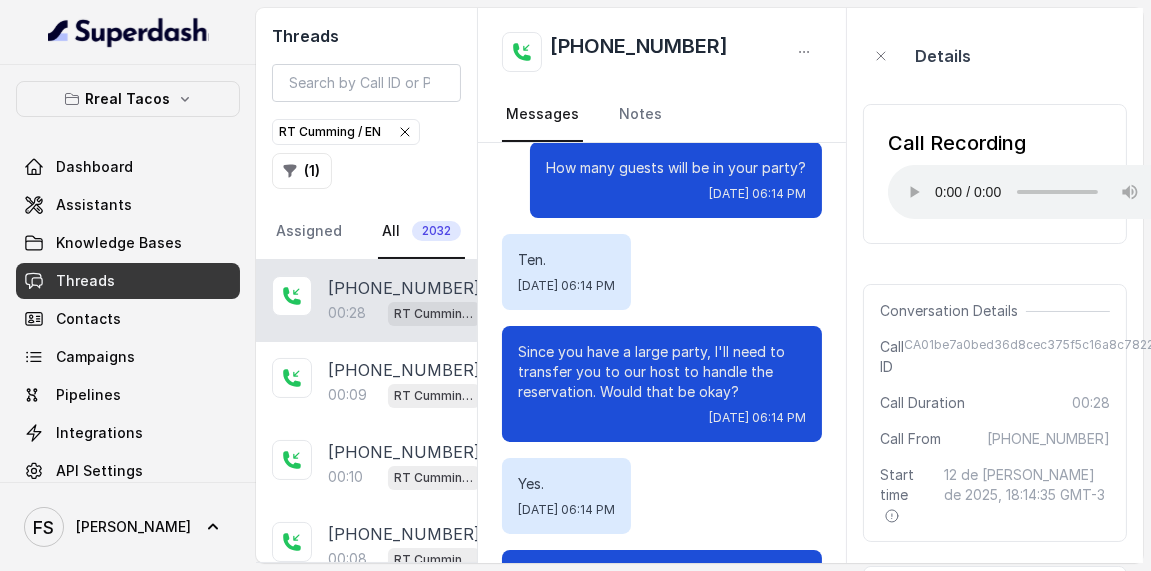 scroll, scrollTop: 293, scrollLeft: 0, axis: vertical 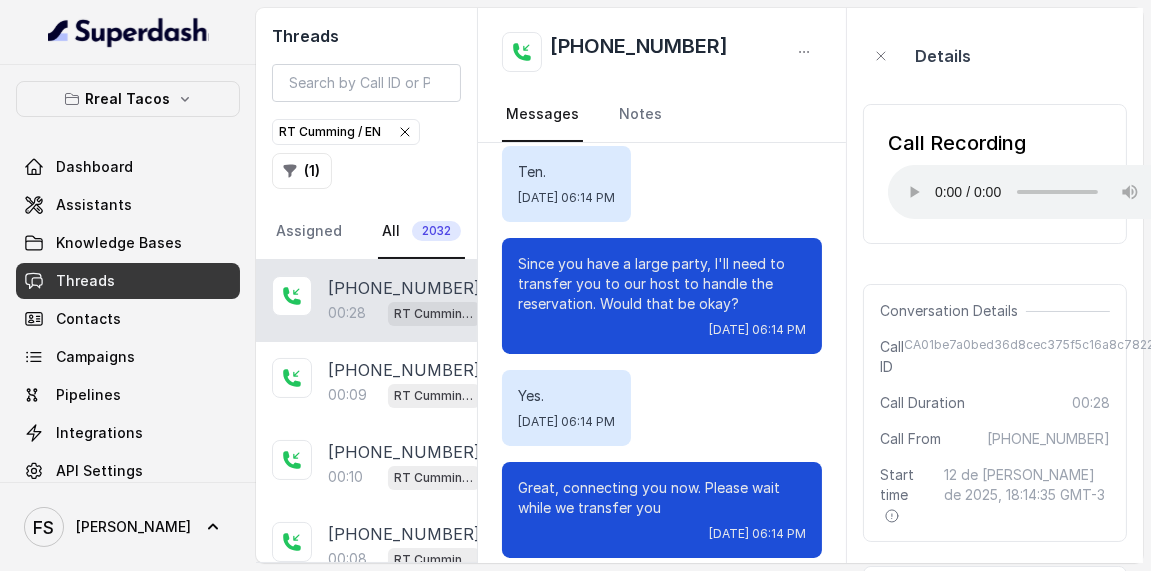 type 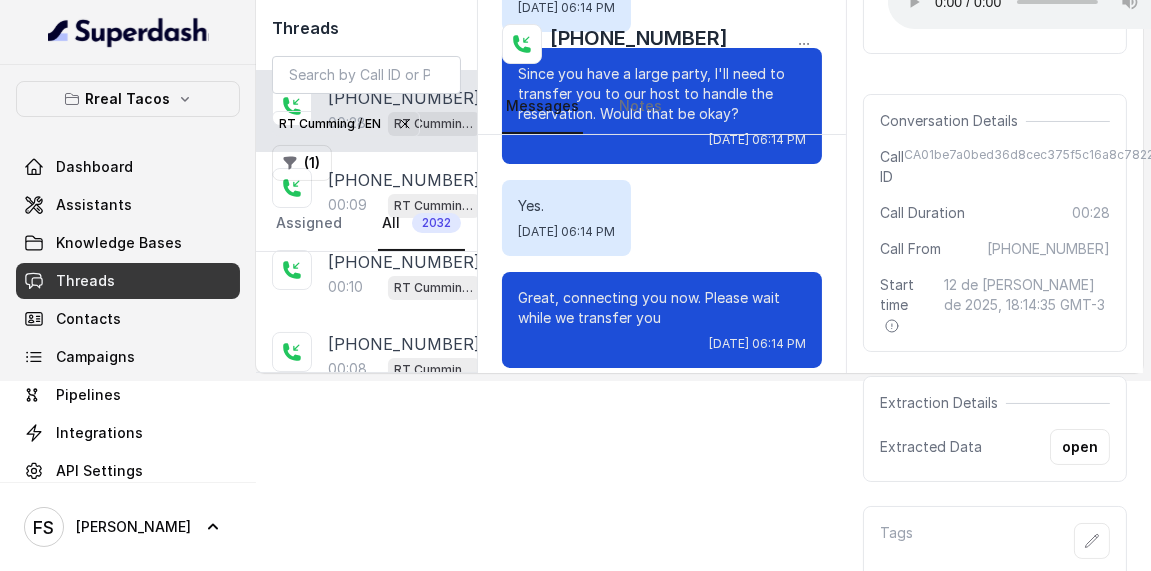 scroll, scrollTop: 197, scrollLeft: 0, axis: vertical 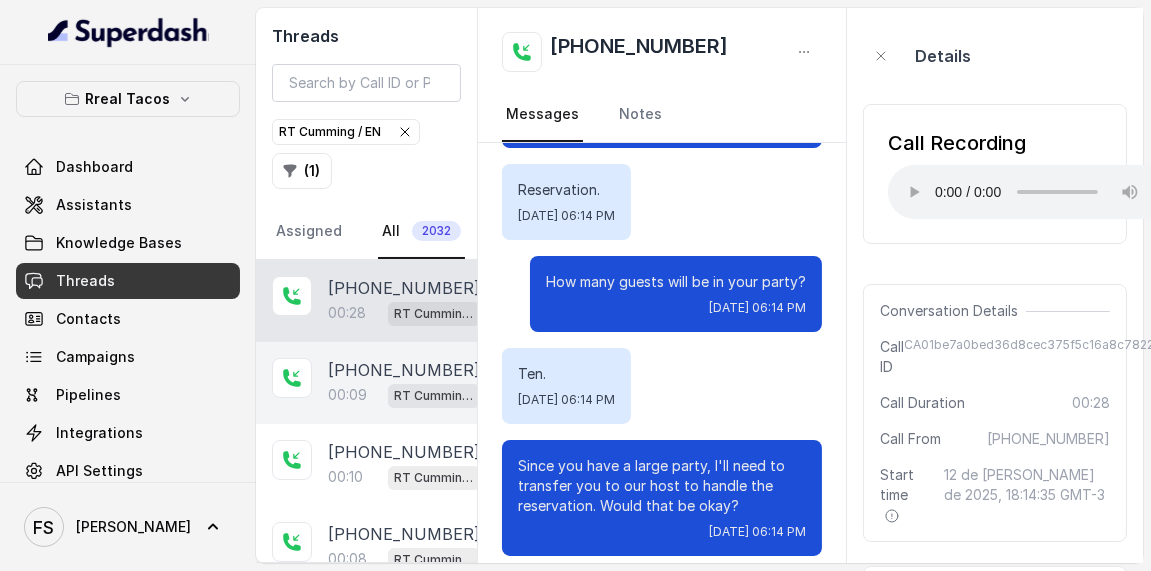 click on "[PHONE_NUMBER]" at bounding box center (404, 370) 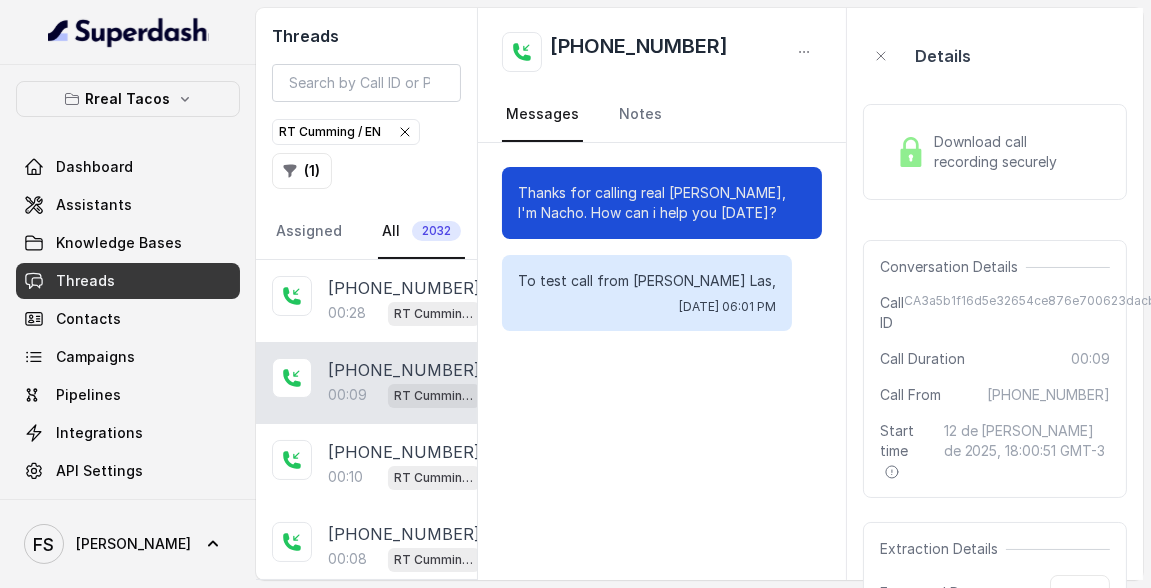 click on "Download call recording securely" at bounding box center (1018, 152) 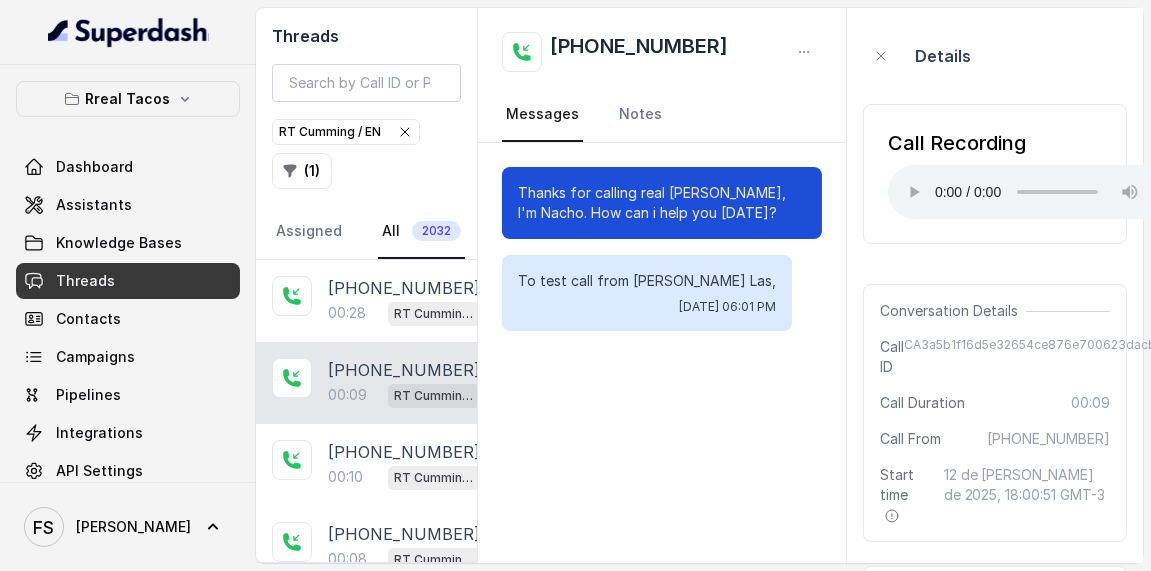 type 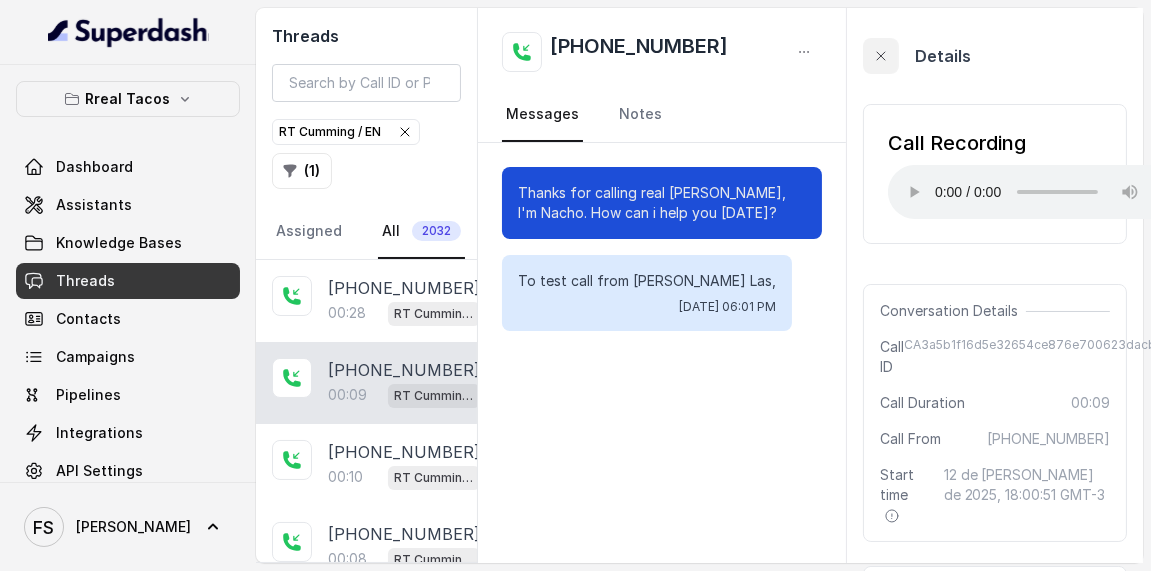 click at bounding box center (881, 56) 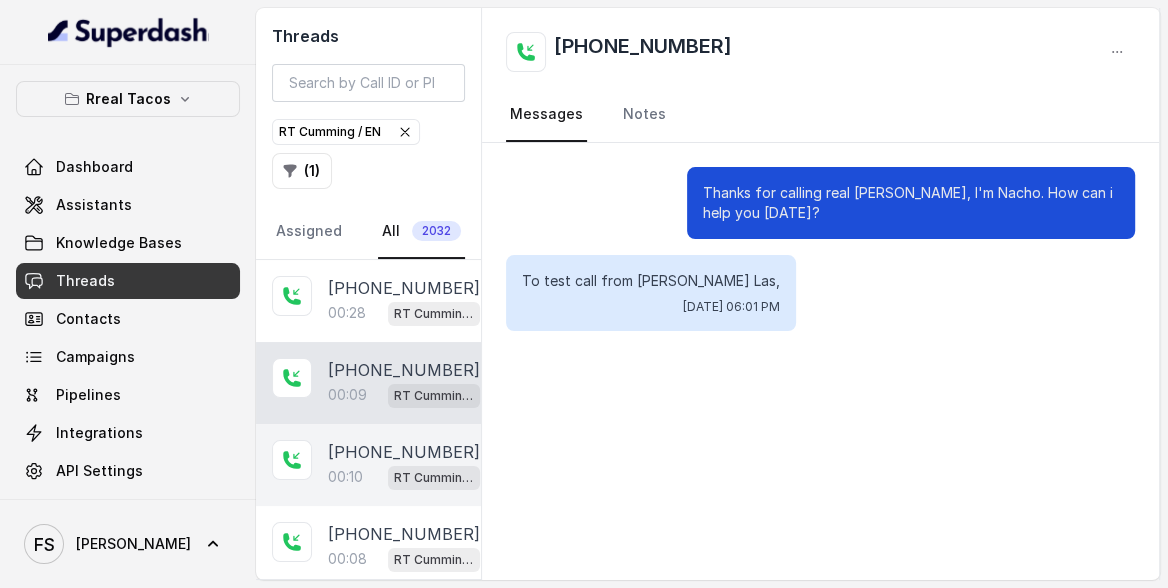 click on "RT Cumming / EN" at bounding box center [434, 478] 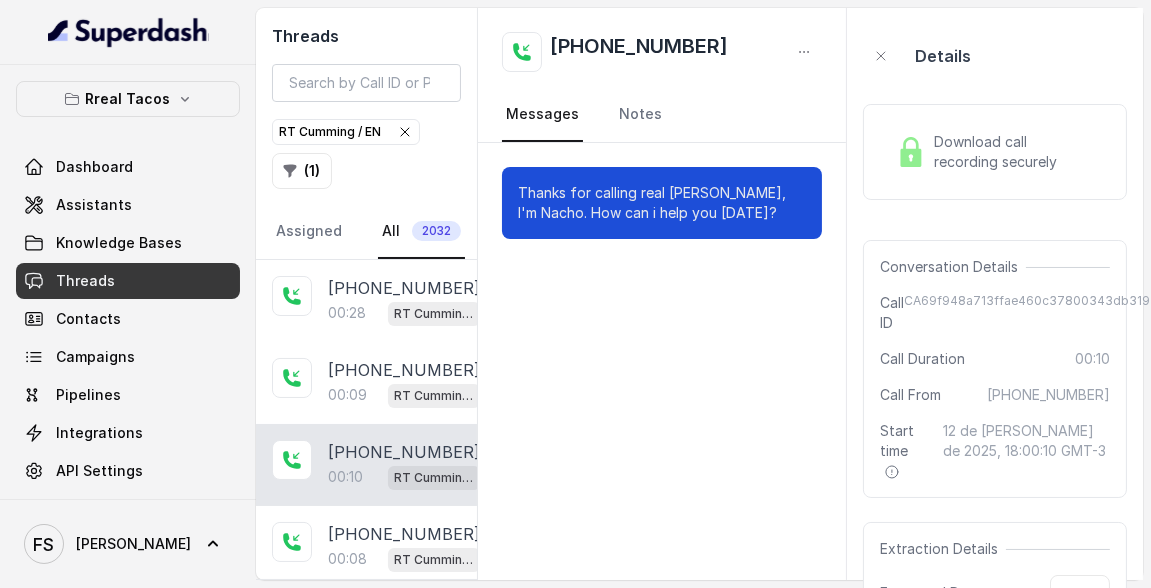 click on "Download call recording securely" at bounding box center [1018, 152] 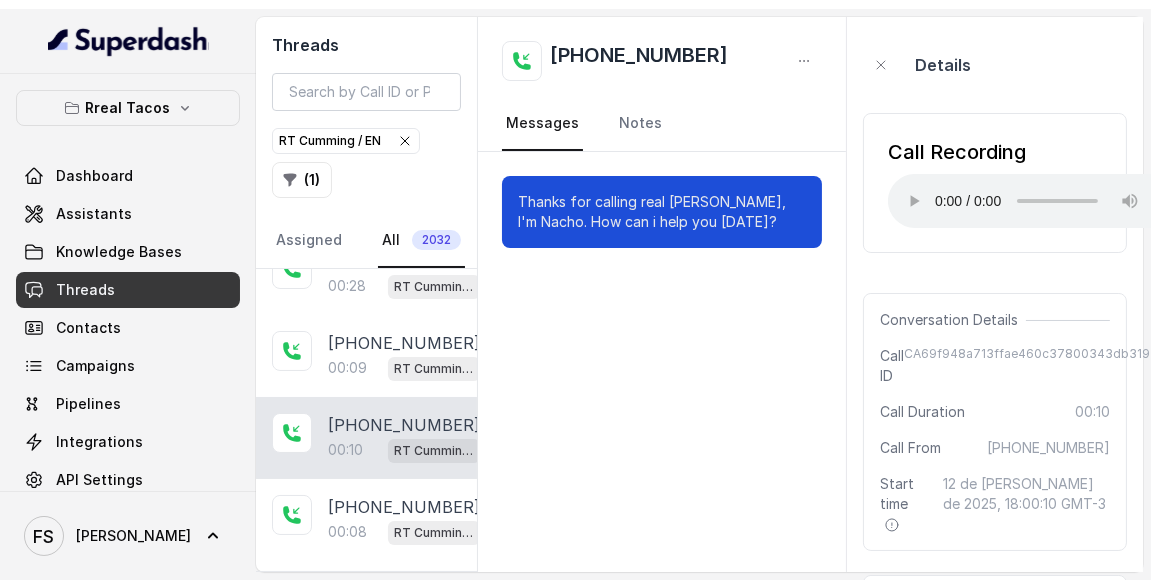scroll, scrollTop: 57, scrollLeft: 0, axis: vertical 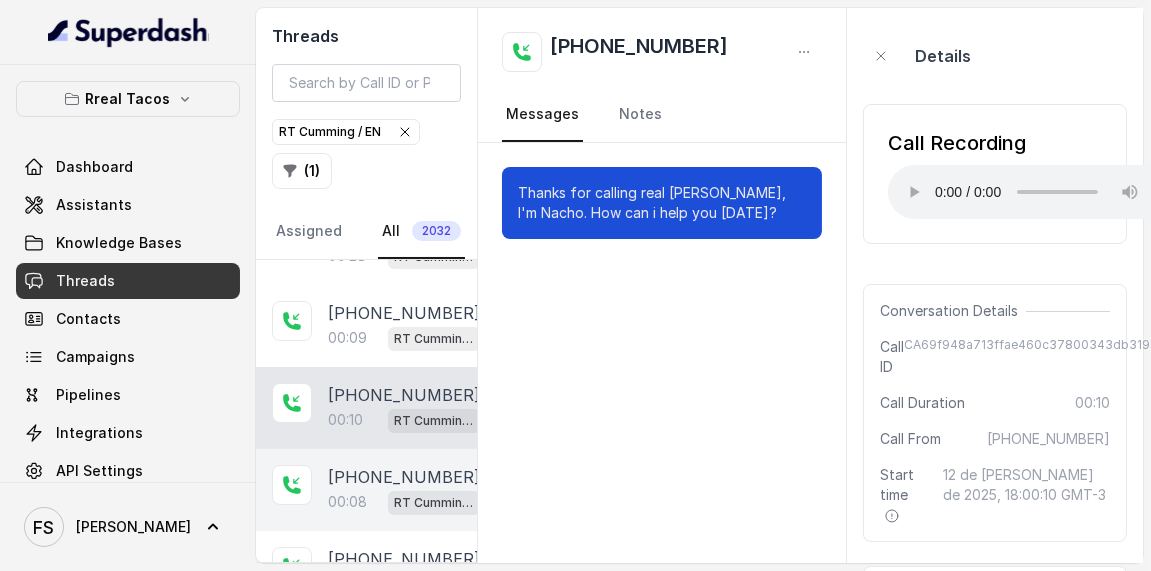click on "RT Cumming / EN" at bounding box center [434, 503] 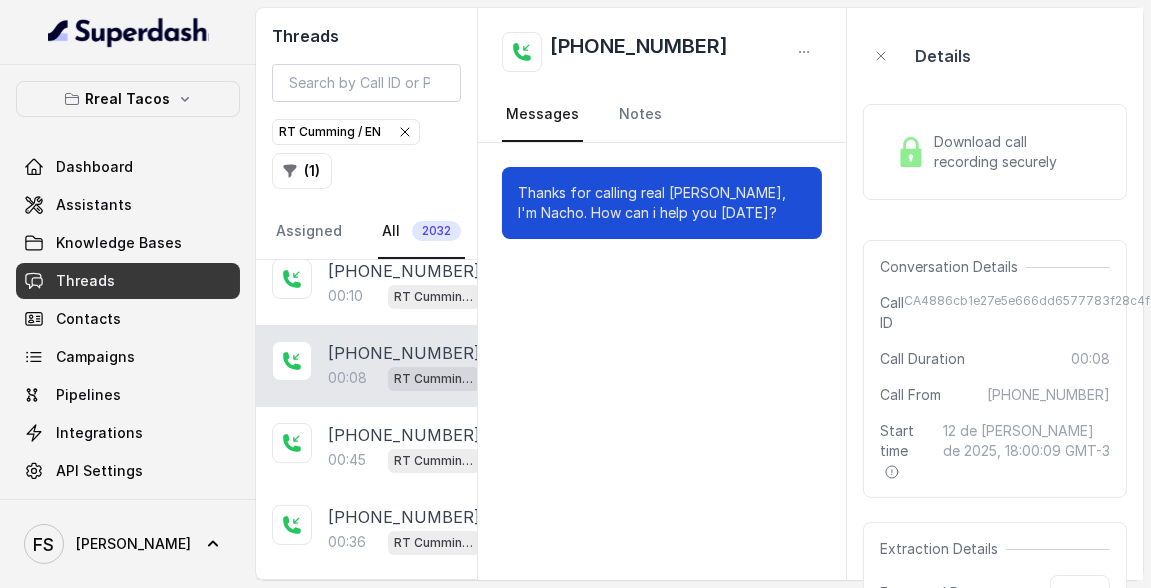 scroll, scrollTop: 322, scrollLeft: 0, axis: vertical 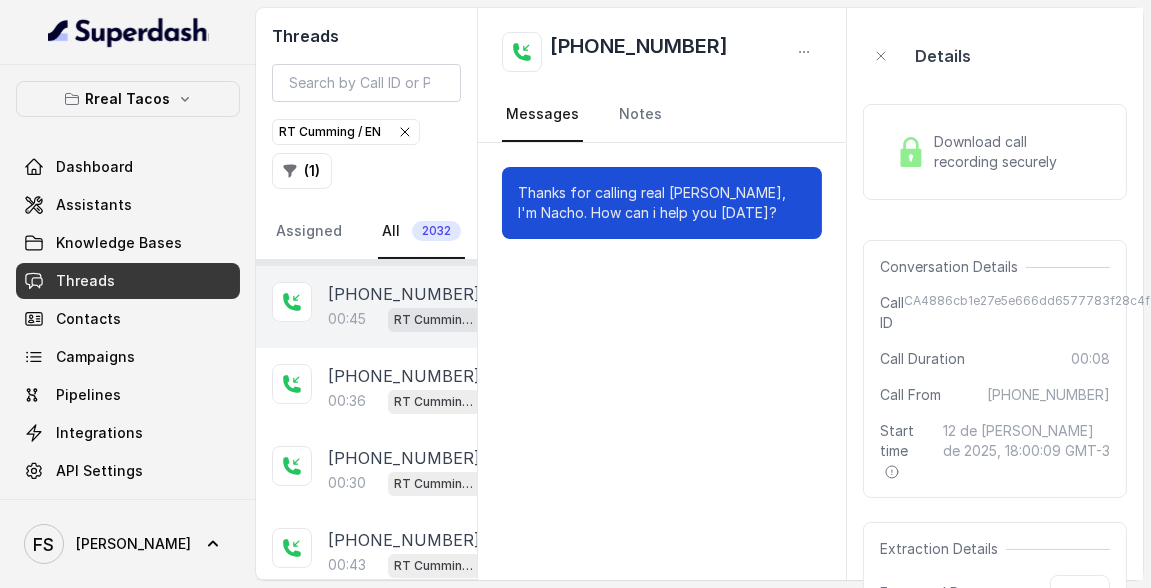 click on "RT Cumming / EN" at bounding box center (434, 320) 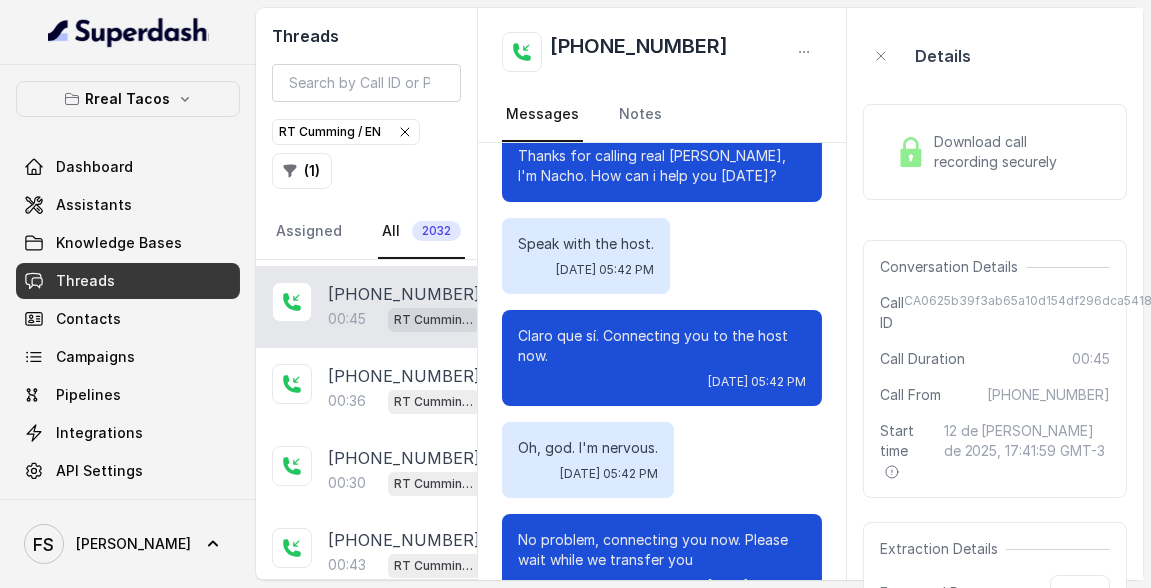scroll, scrollTop: 90, scrollLeft: 0, axis: vertical 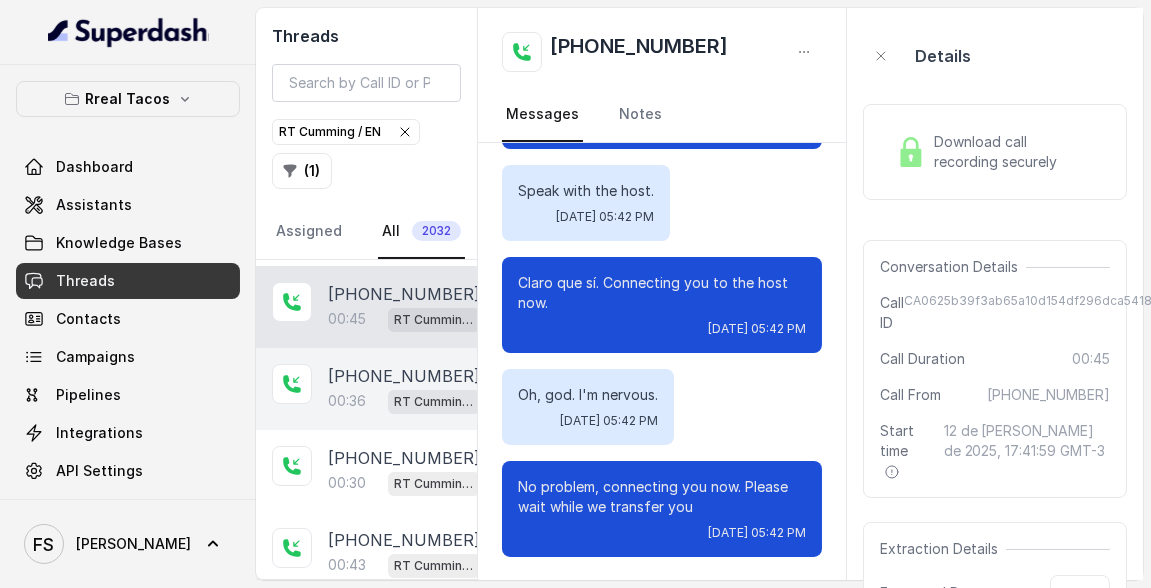 click on "RT Cumming / EN" at bounding box center [434, 401] 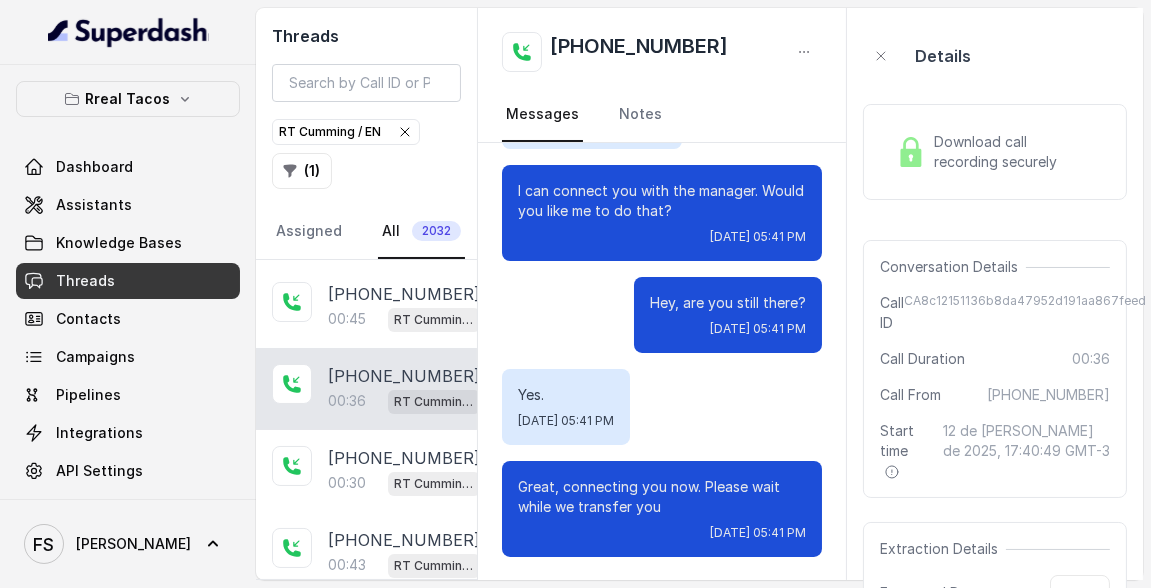 scroll, scrollTop: 60, scrollLeft: 0, axis: vertical 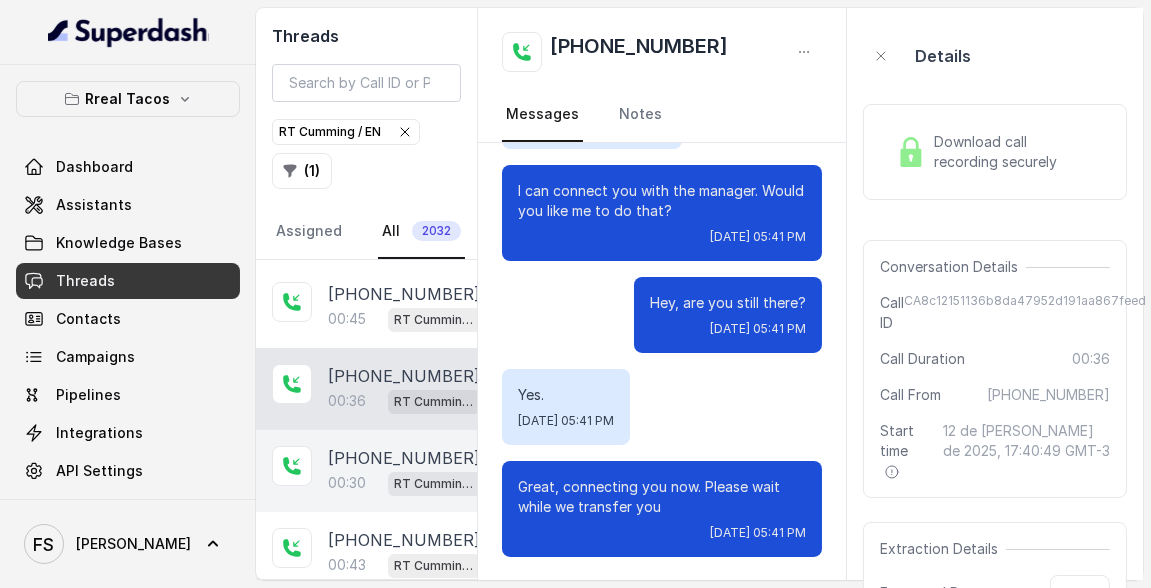 click on "00:30" at bounding box center (347, 483) 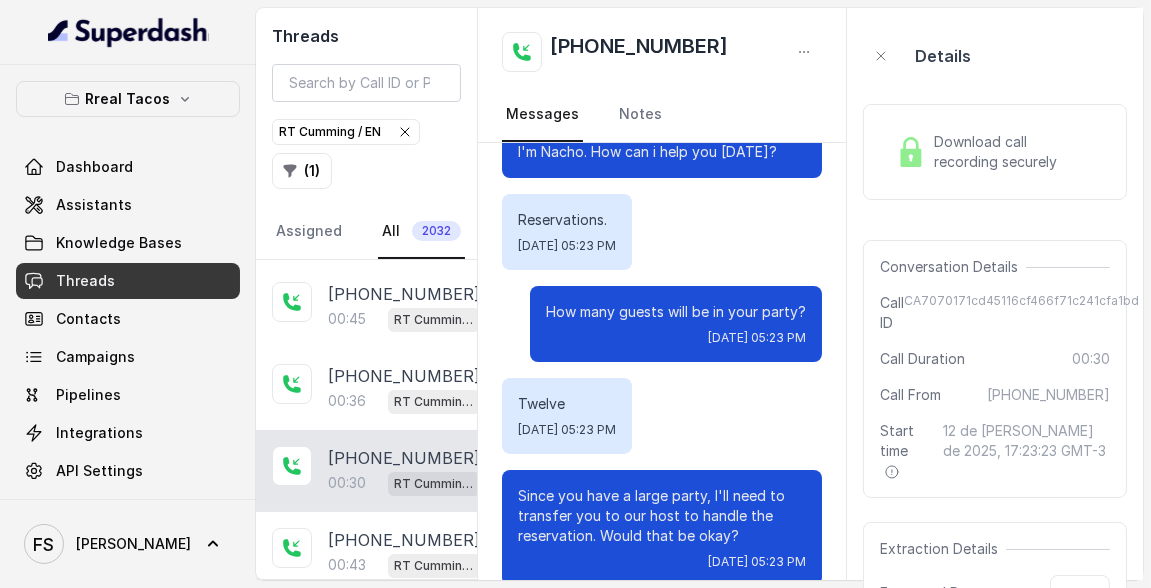 click at bounding box center [911, 152] 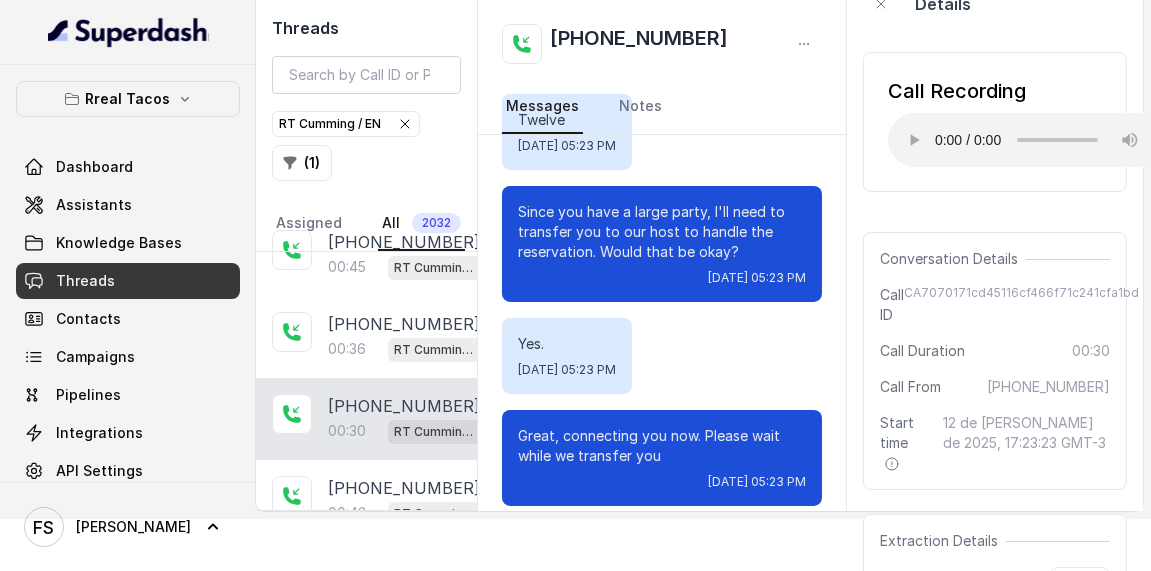 type 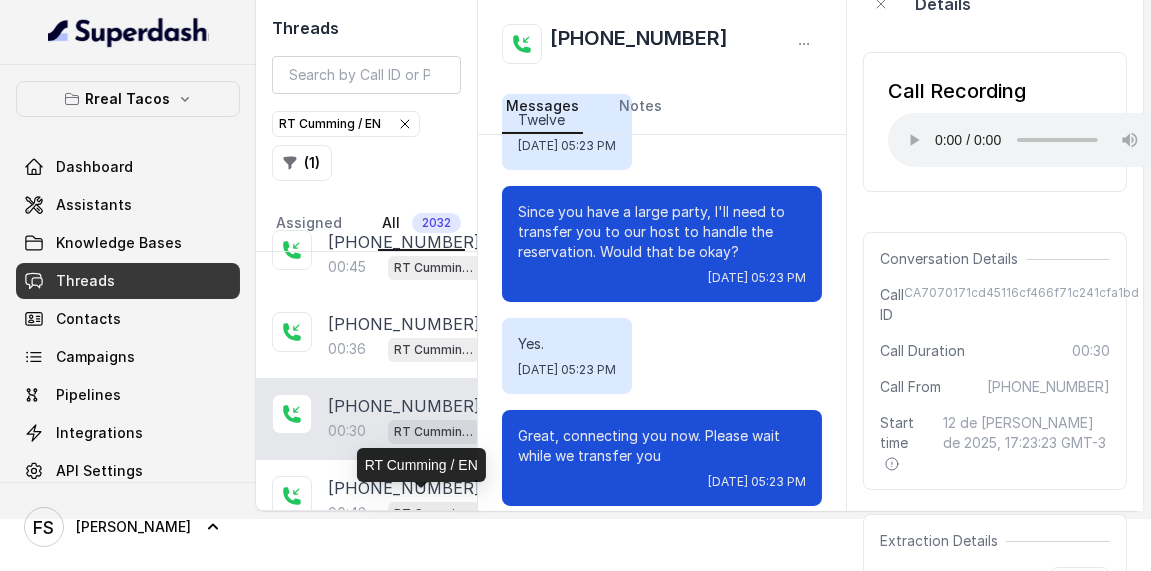 click on "RT Cumming / EN" at bounding box center [421, 465] 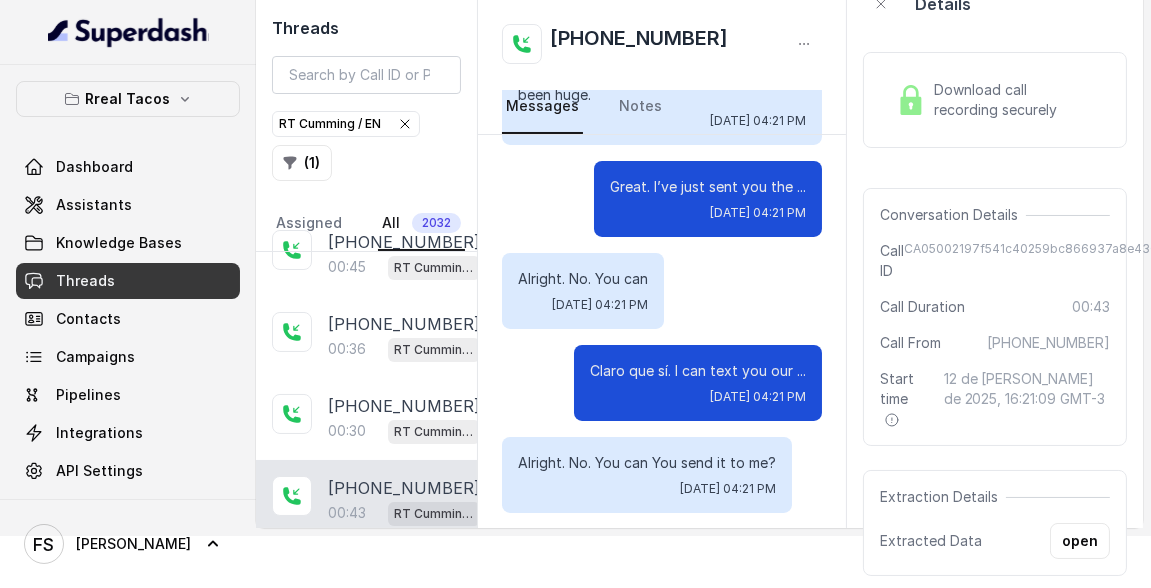 scroll, scrollTop: 0, scrollLeft: 0, axis: both 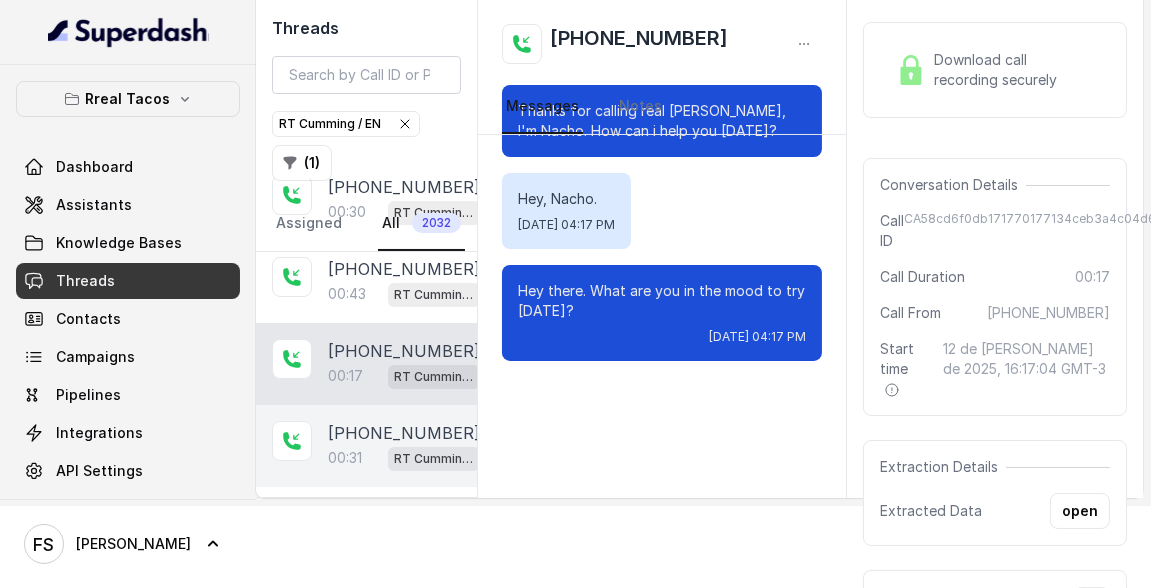 click on "[PHONE_NUMBER]" at bounding box center (404, 433) 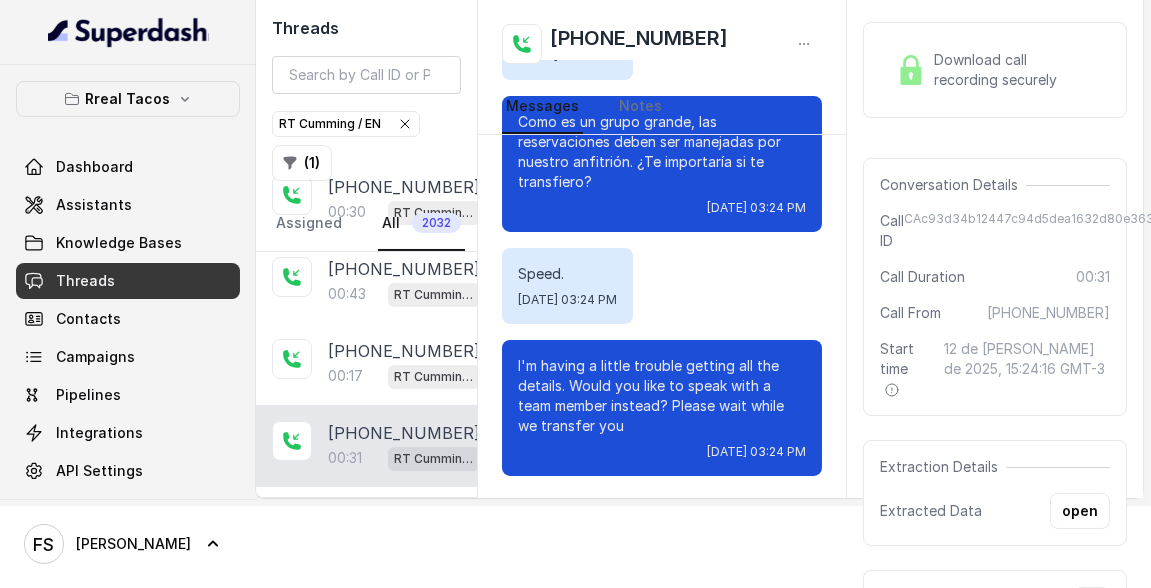 scroll, scrollTop: 373, scrollLeft: 0, axis: vertical 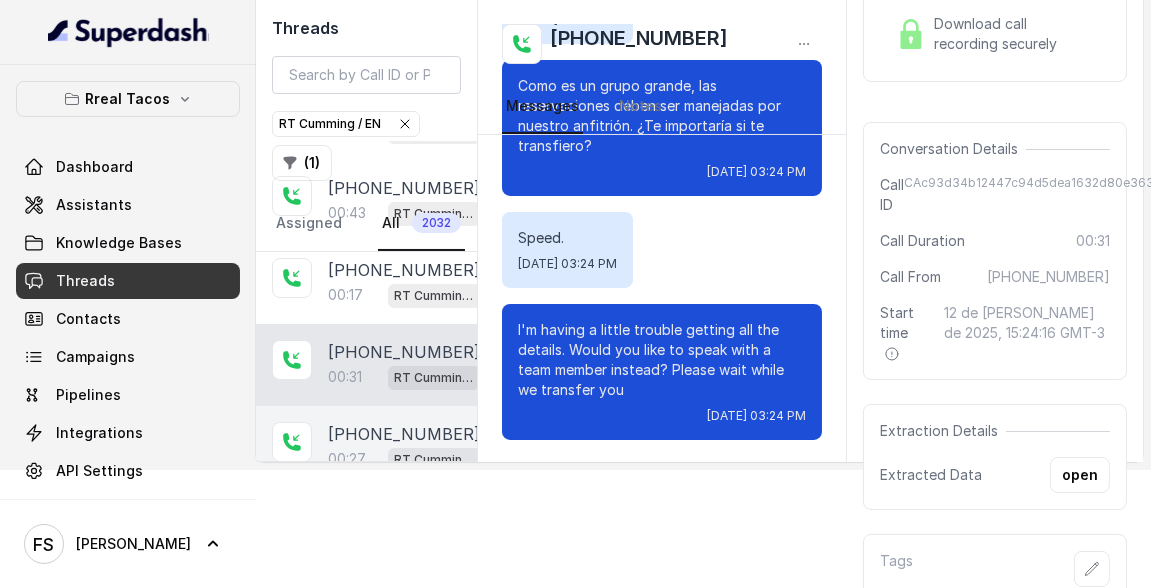 click on "[PHONE_NUMBER]" at bounding box center [404, 434] 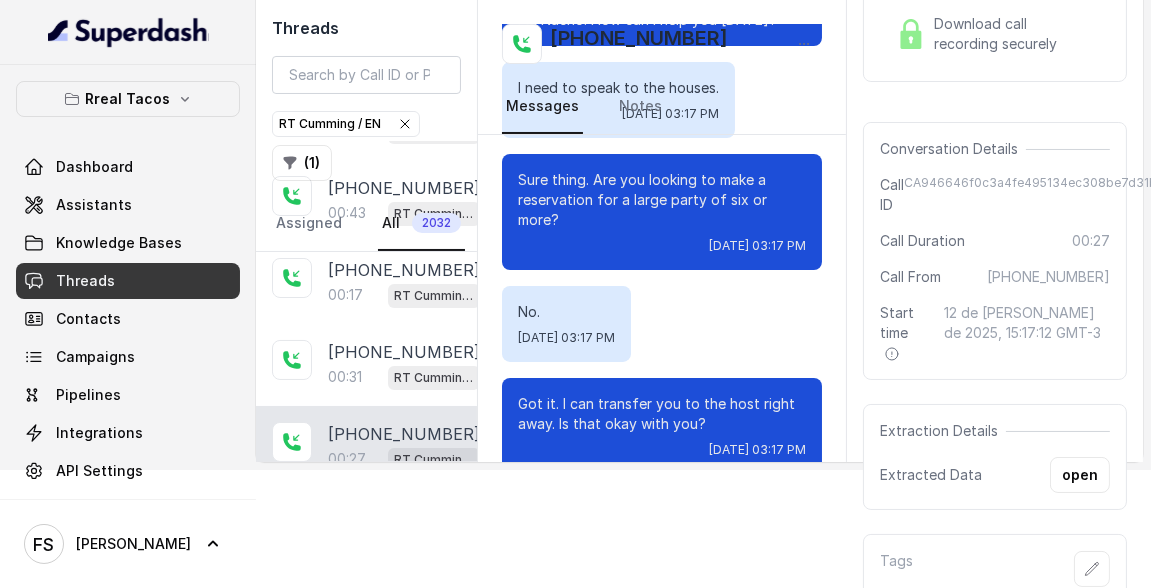 scroll, scrollTop: 0, scrollLeft: 0, axis: both 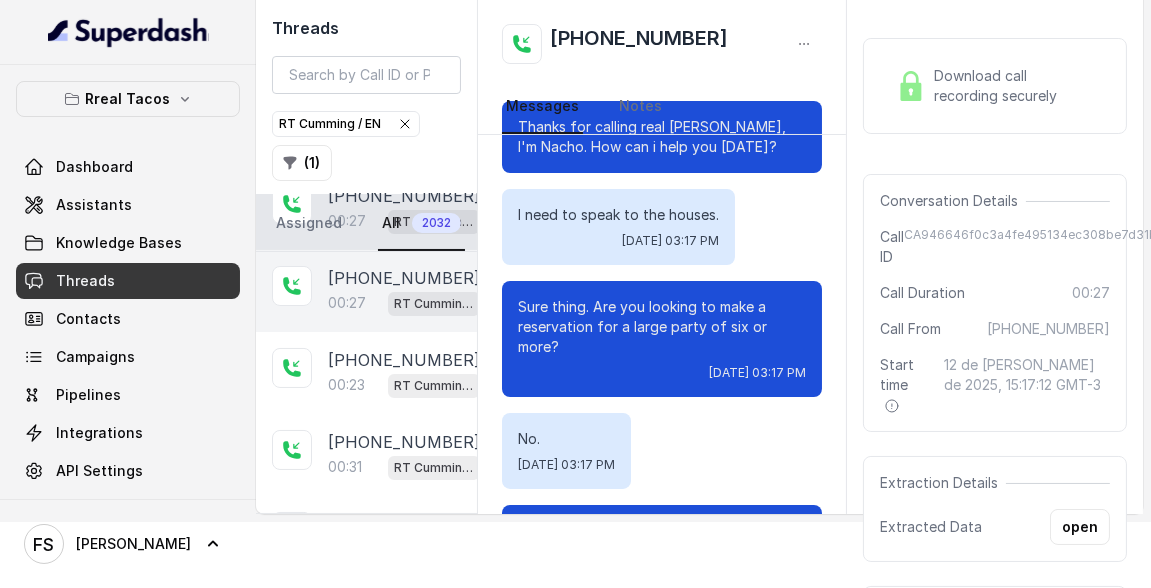 click on "+13092309616   00:27 RT Cumming / EN" at bounding box center [366, 291] 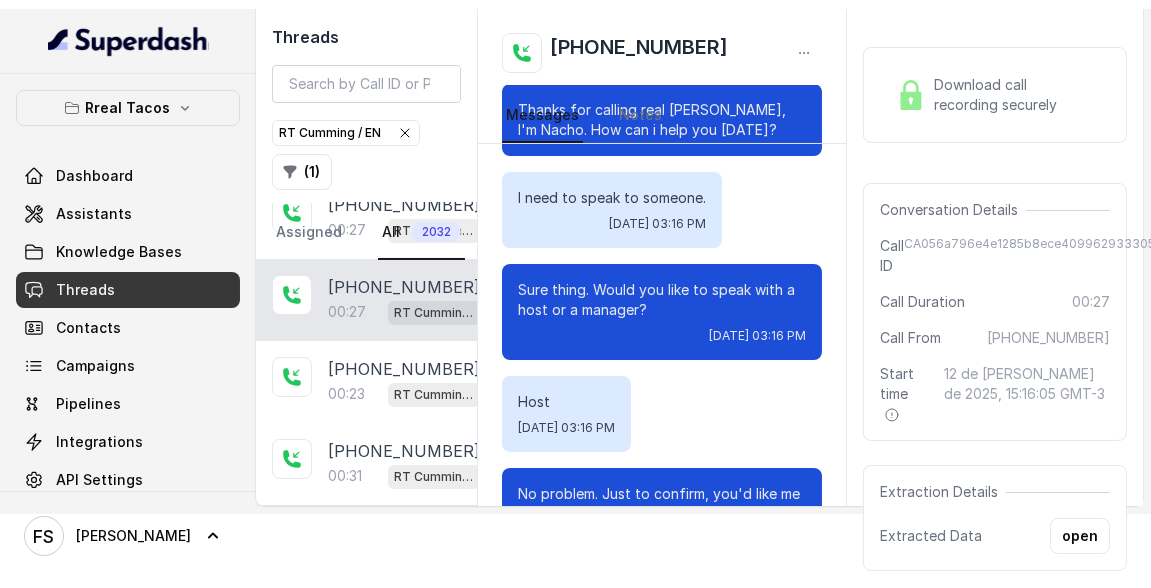 scroll, scrollTop: 56, scrollLeft: 0, axis: vertical 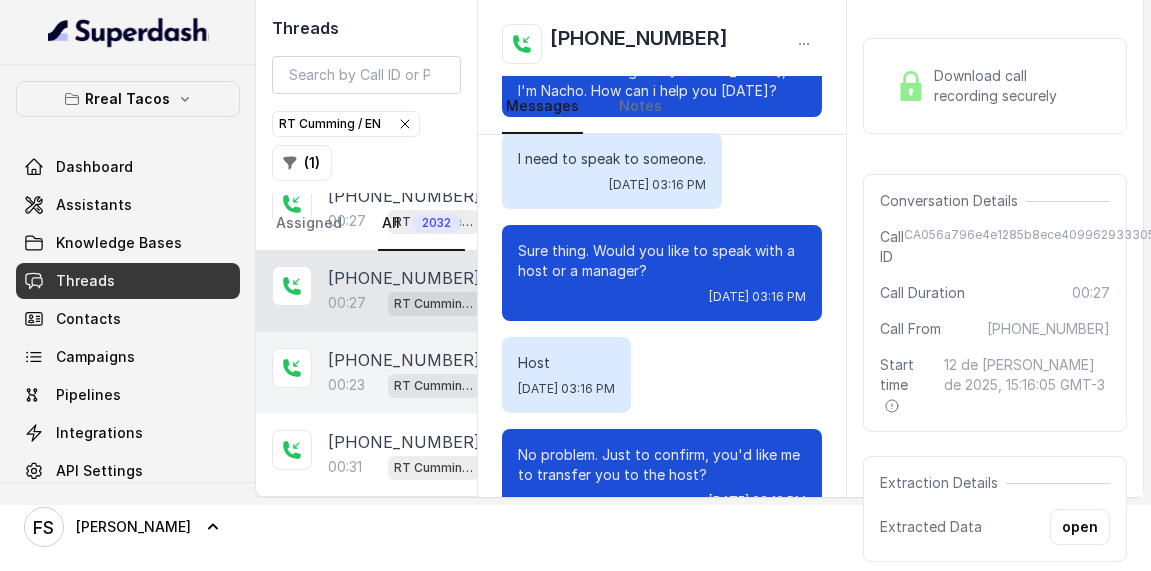 click on "00:23" at bounding box center [346, 385] 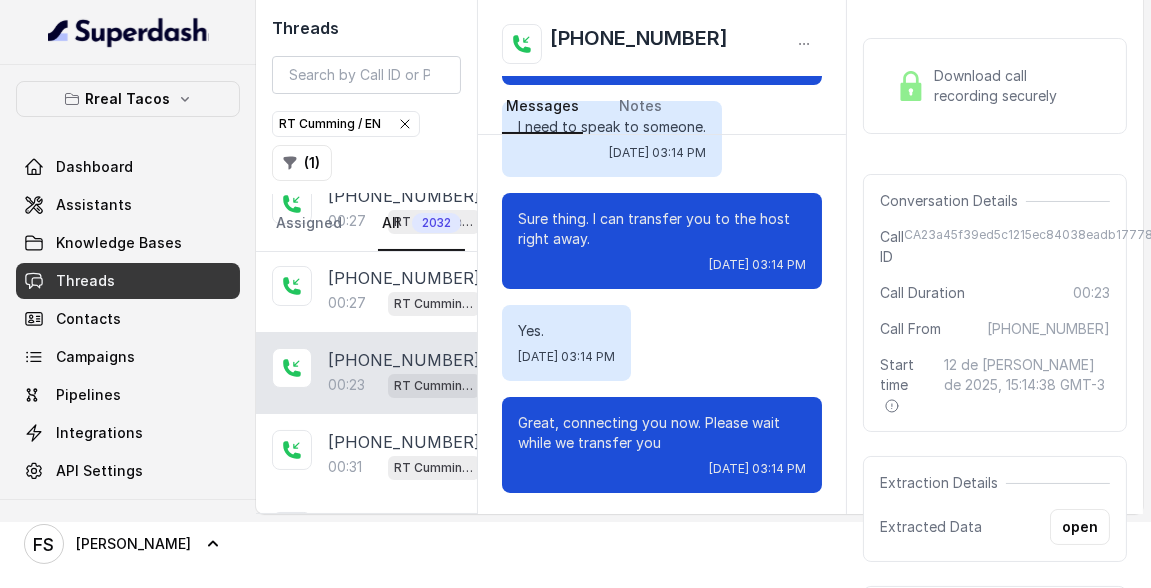 scroll, scrollTop: 90, scrollLeft: 0, axis: vertical 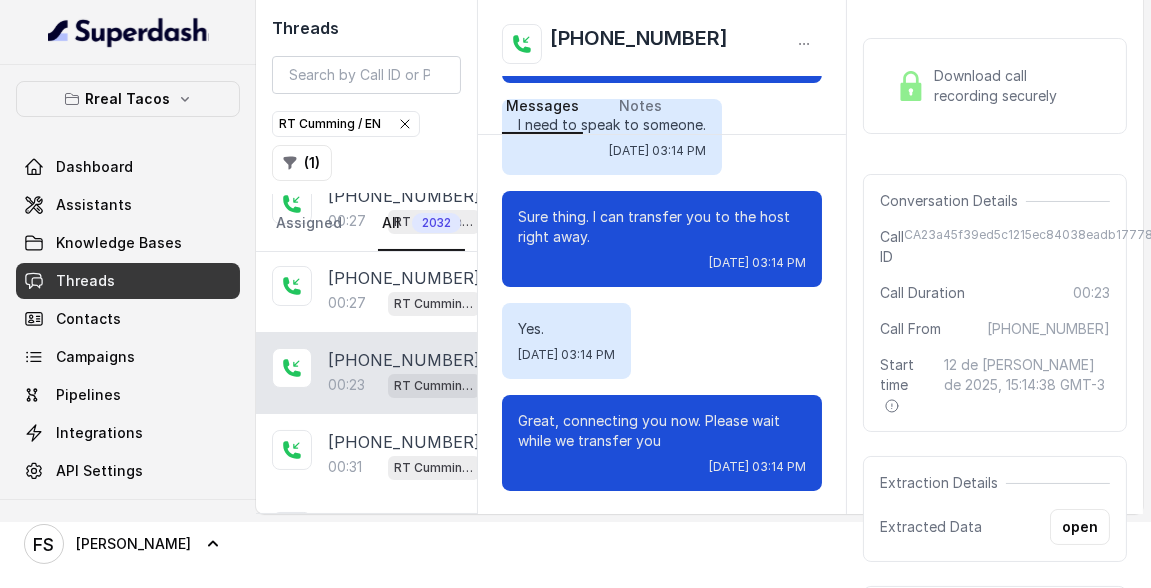 click on "[PHONE_NUMBER]" at bounding box center (404, 360) 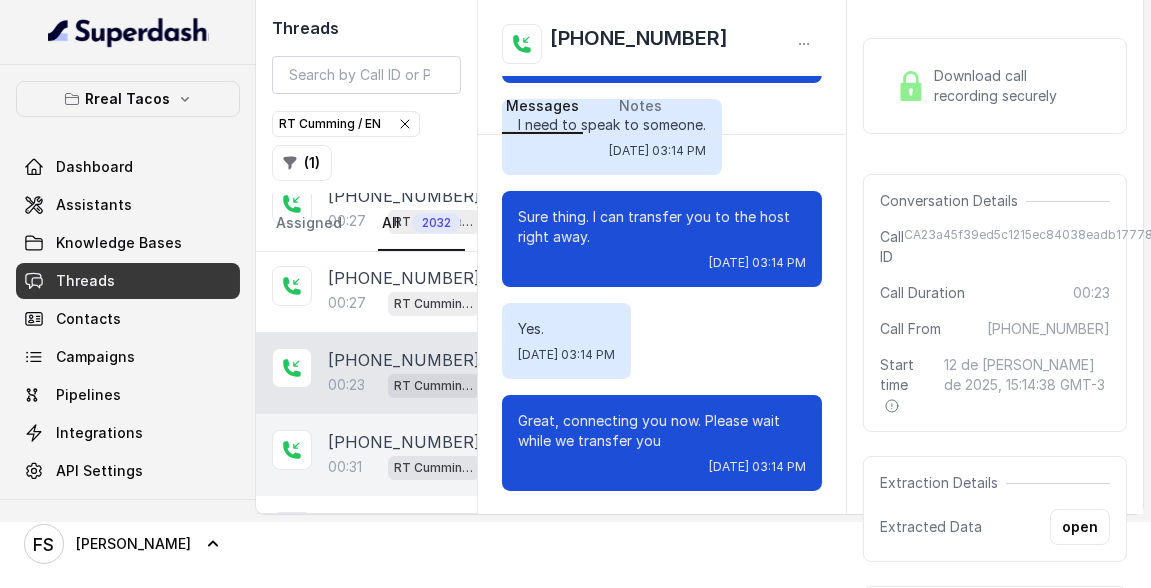 click on "[PHONE_NUMBER]" at bounding box center [404, 442] 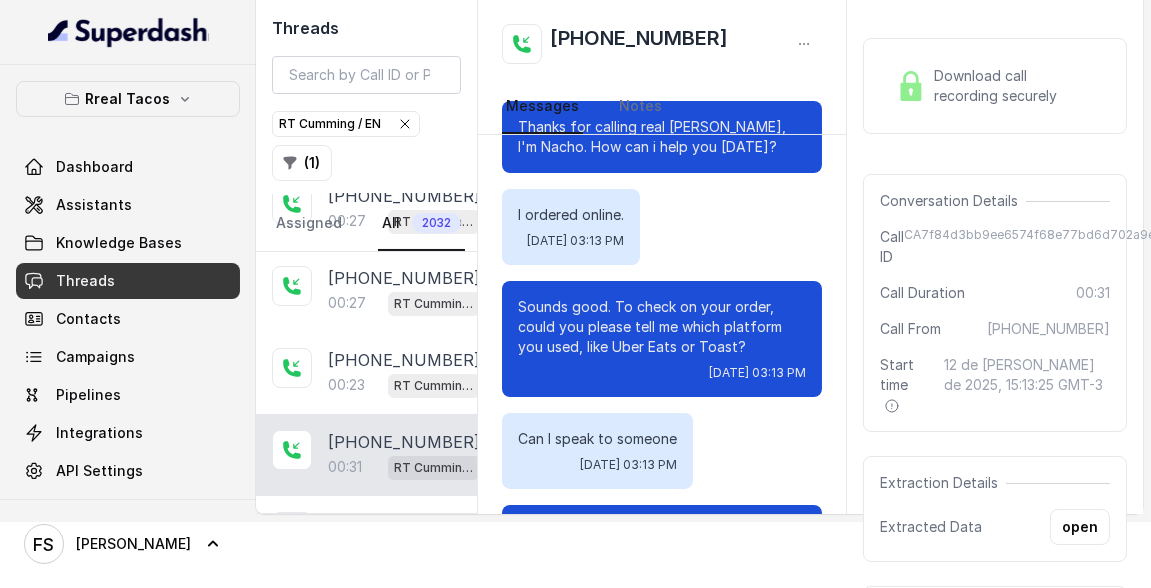 scroll, scrollTop: 150, scrollLeft: 0, axis: vertical 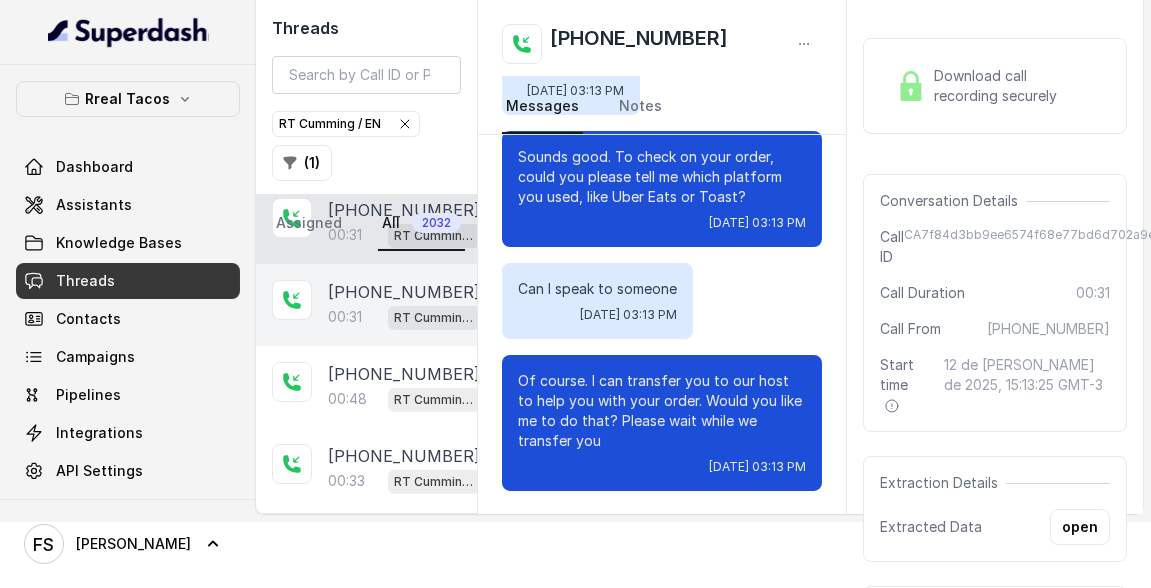 click on "RT Cumming / EN" at bounding box center (434, 318) 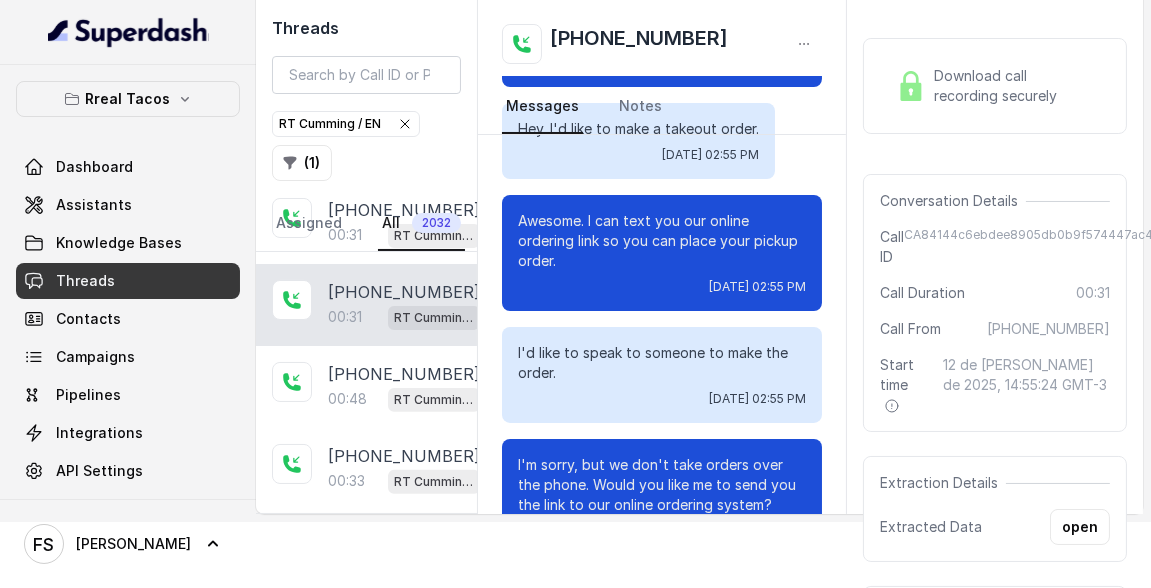 scroll, scrollTop: 170, scrollLeft: 0, axis: vertical 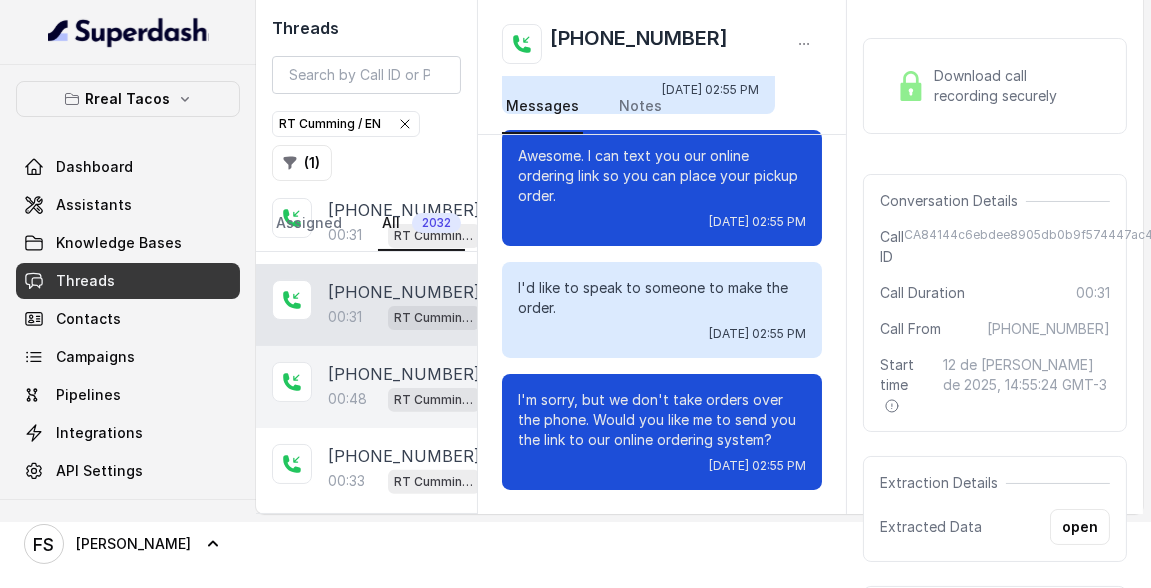 click on "[PHONE_NUMBER]" at bounding box center [404, 374] 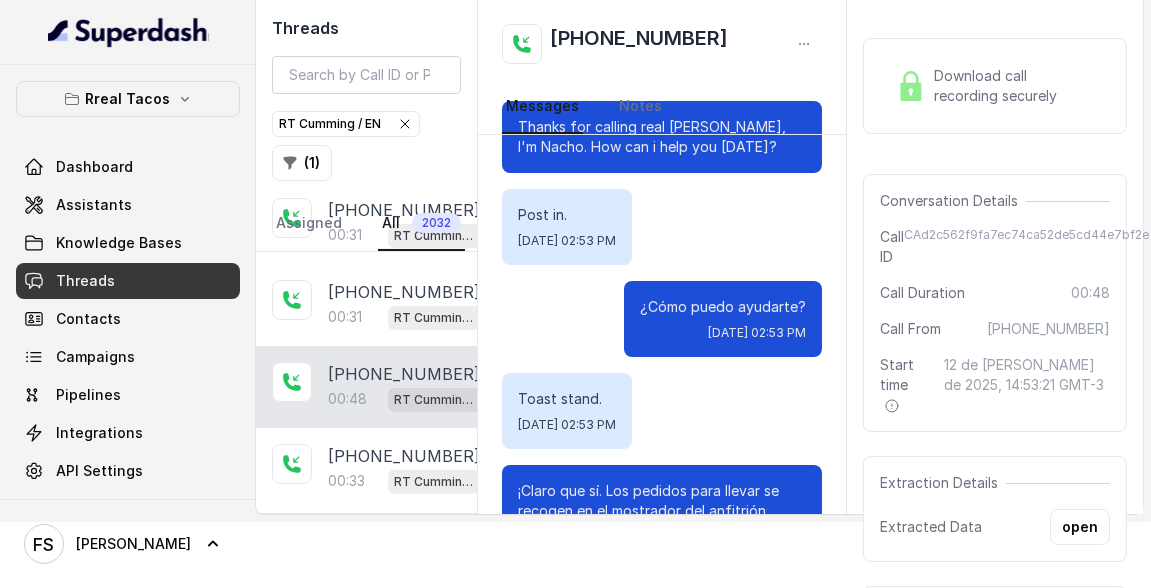 scroll, scrollTop: 373, scrollLeft: 0, axis: vertical 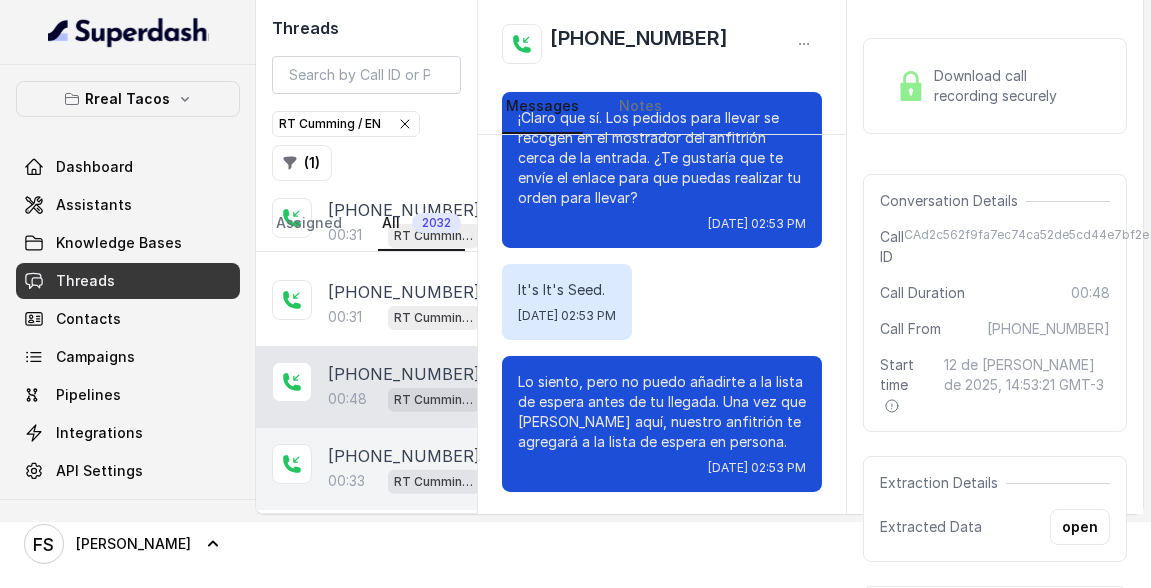 click on "[PHONE_NUMBER]" at bounding box center [404, 456] 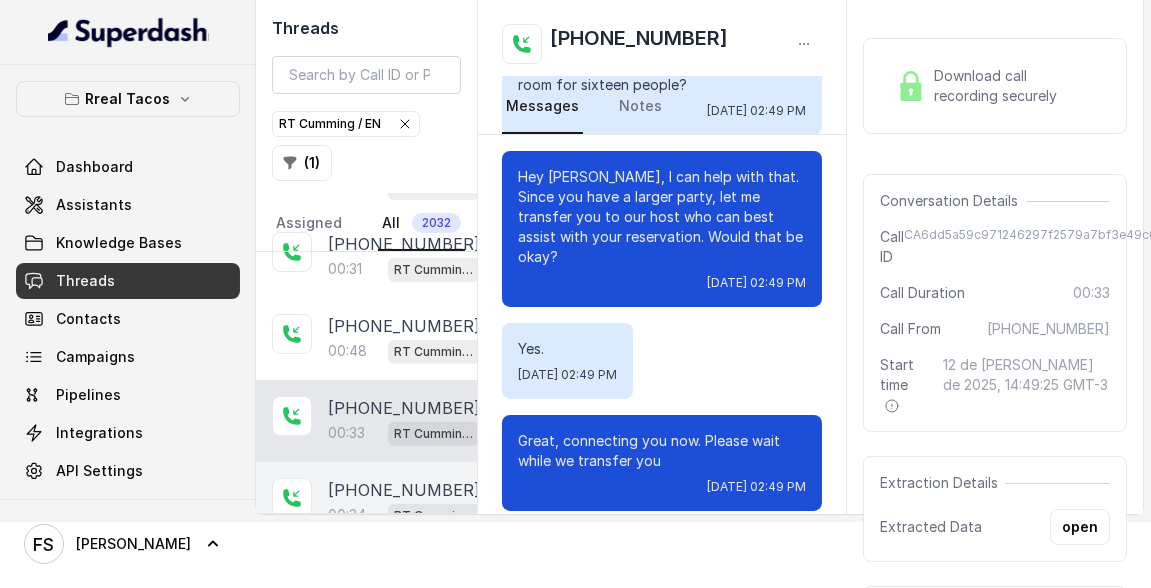 click on "[PHONE_NUMBER]" at bounding box center [404, 490] 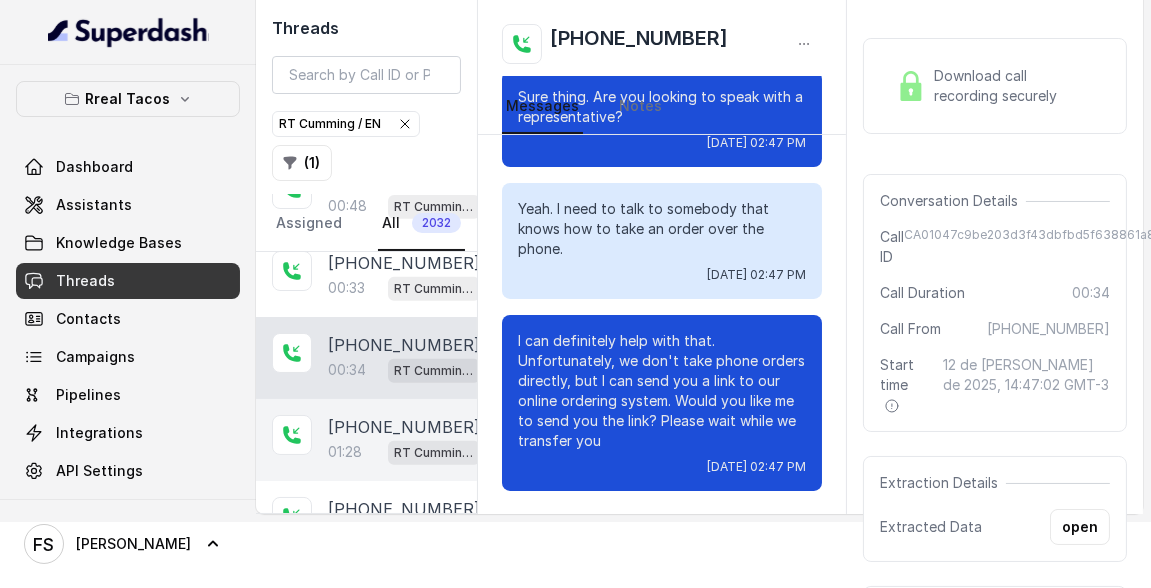 click on "RT Cumming / EN" at bounding box center [434, 453] 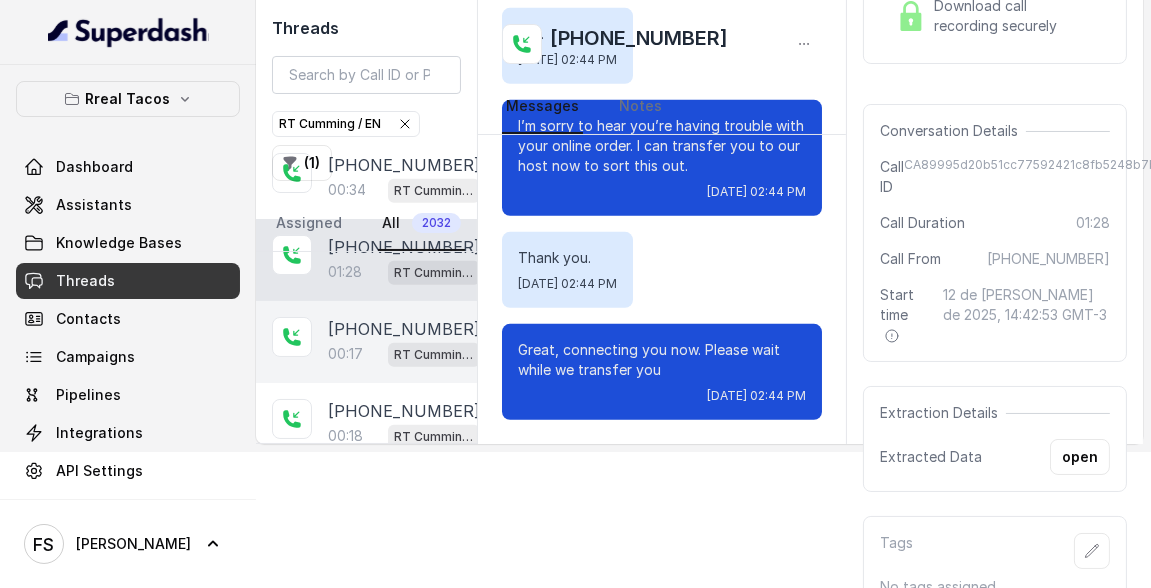 click on "[PHONE_NUMBER]" at bounding box center [404, 329] 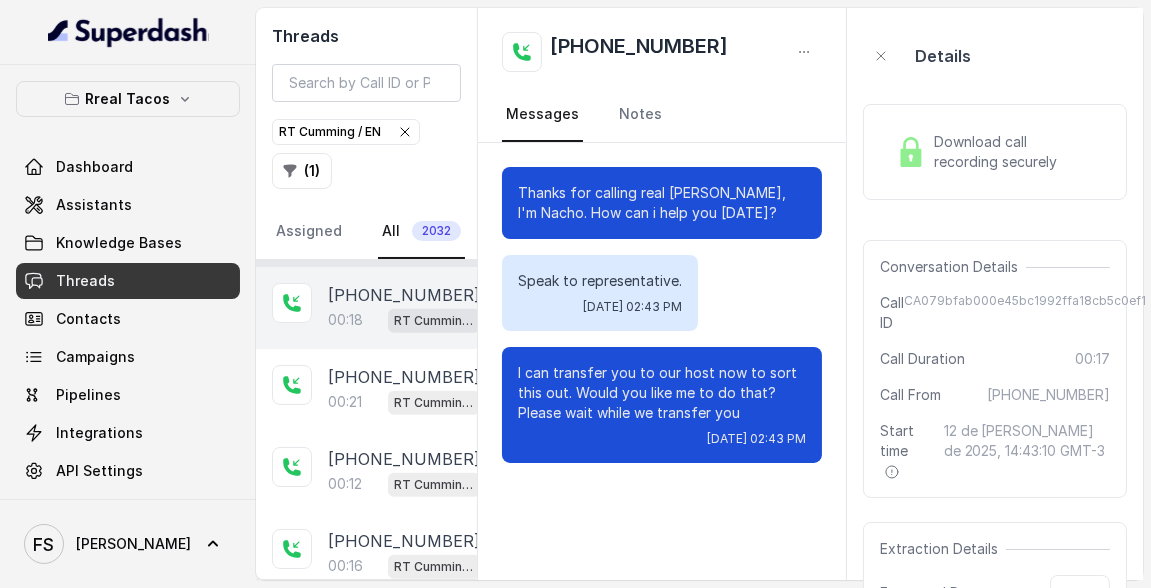 click on "RT Cumming / EN" at bounding box center (434, 321) 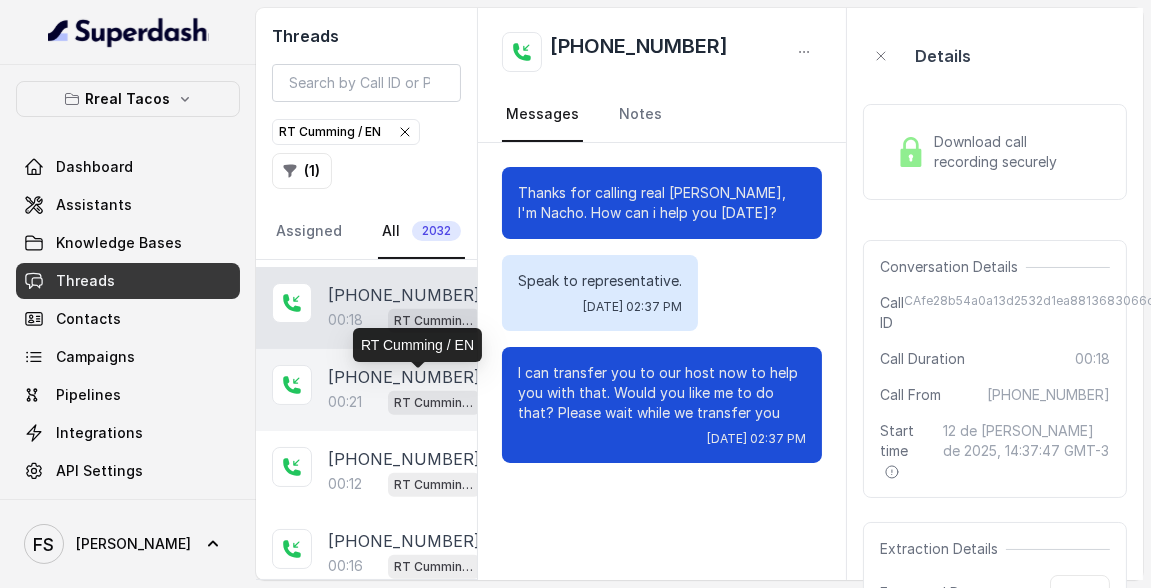 click on "RT Cumming / EN" at bounding box center (434, 403) 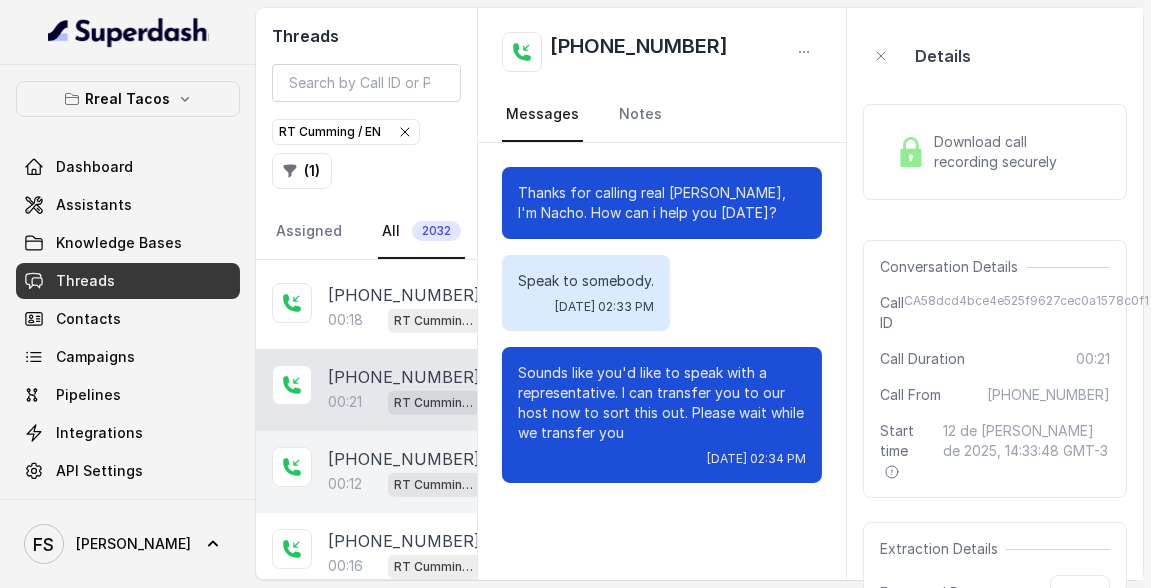 click on "[PHONE_NUMBER]" at bounding box center [404, 459] 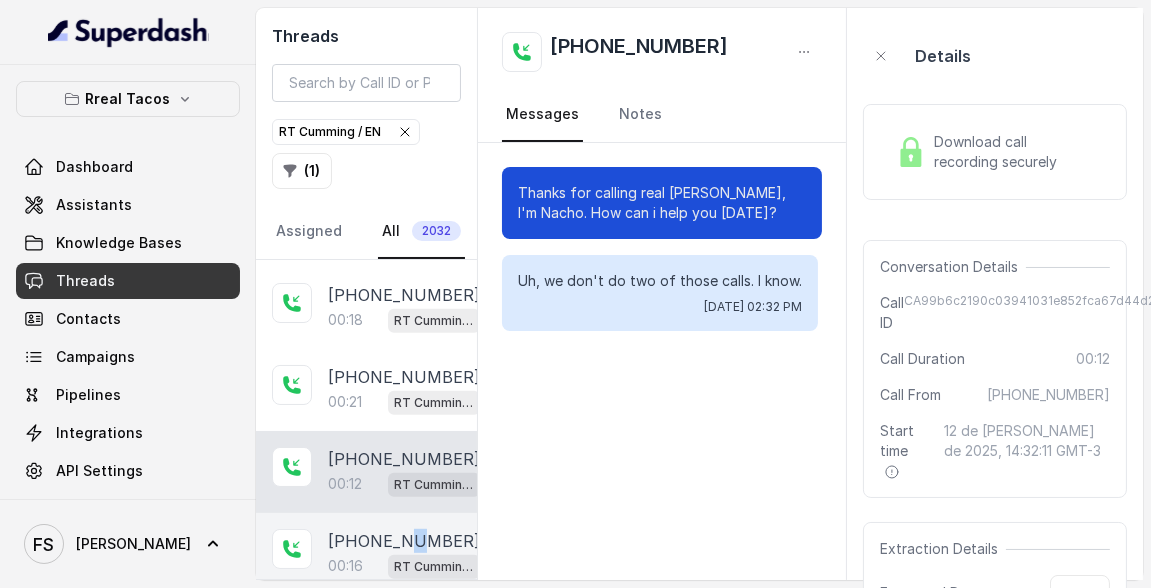 click on "[PHONE_NUMBER]" at bounding box center [404, 541] 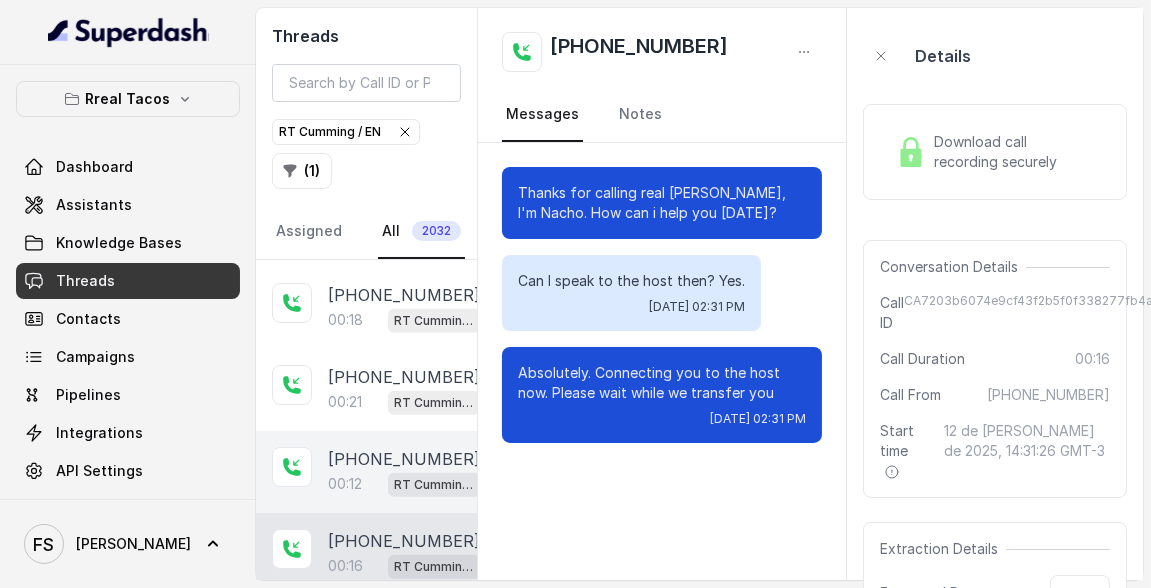 click on "[PHONE_NUMBER]" at bounding box center (404, 459) 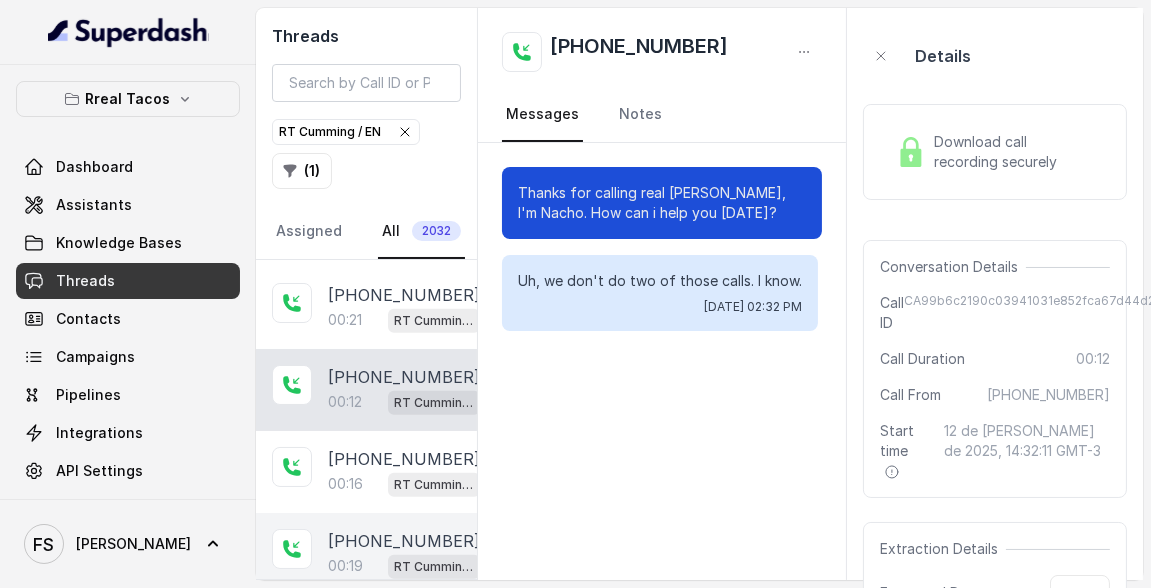 click on "+14043693153   00:19 RT Cumming / EN" at bounding box center [366, 554] 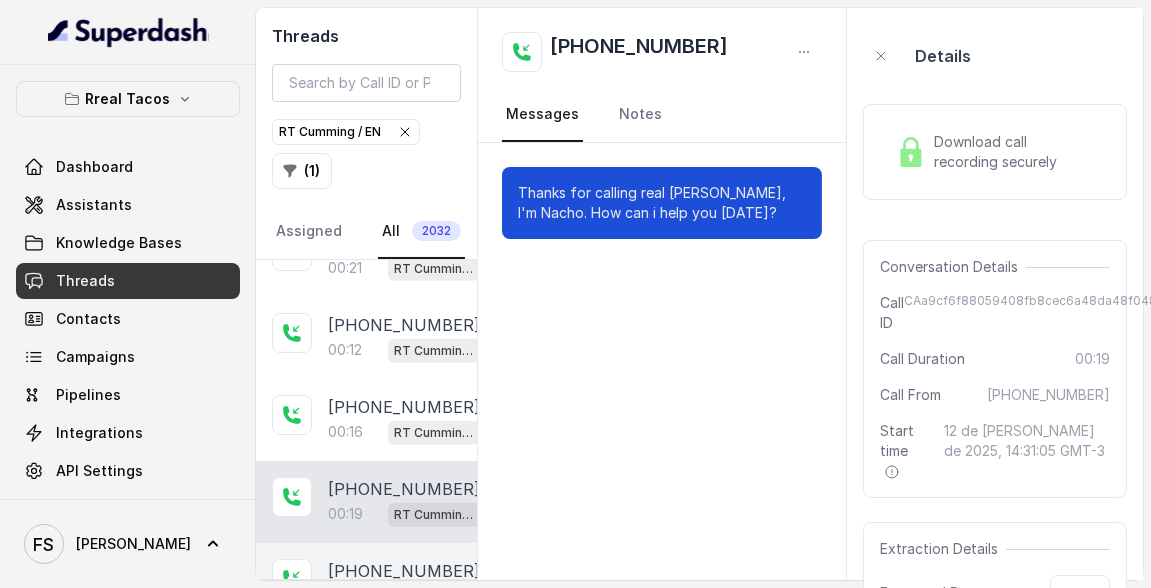 click on "[PHONE_NUMBER]" at bounding box center [404, 571] 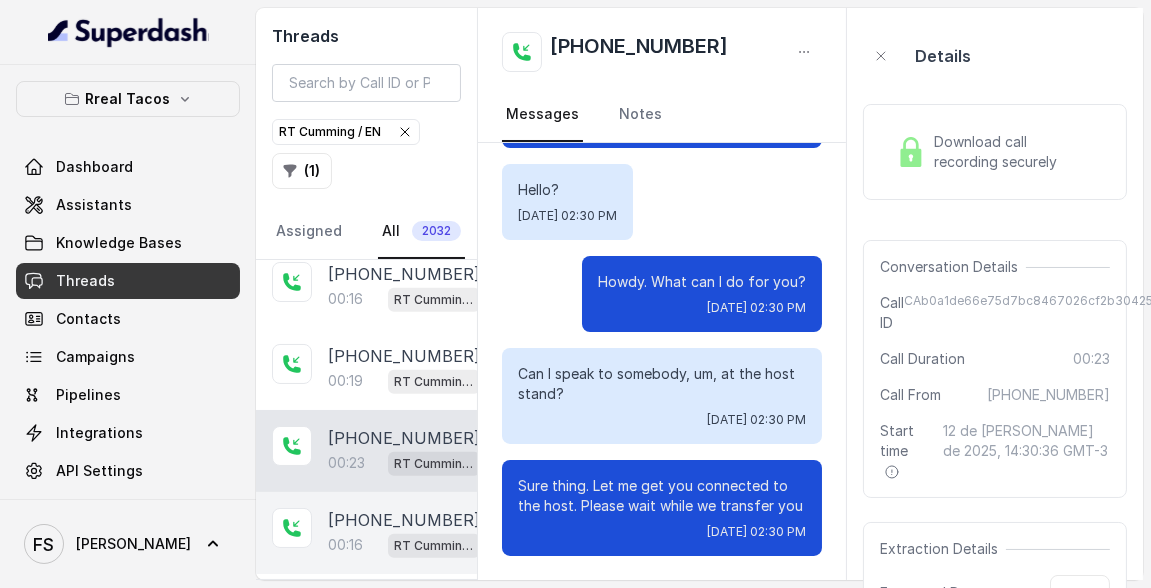 click on "[PHONE_NUMBER]" at bounding box center (404, 520) 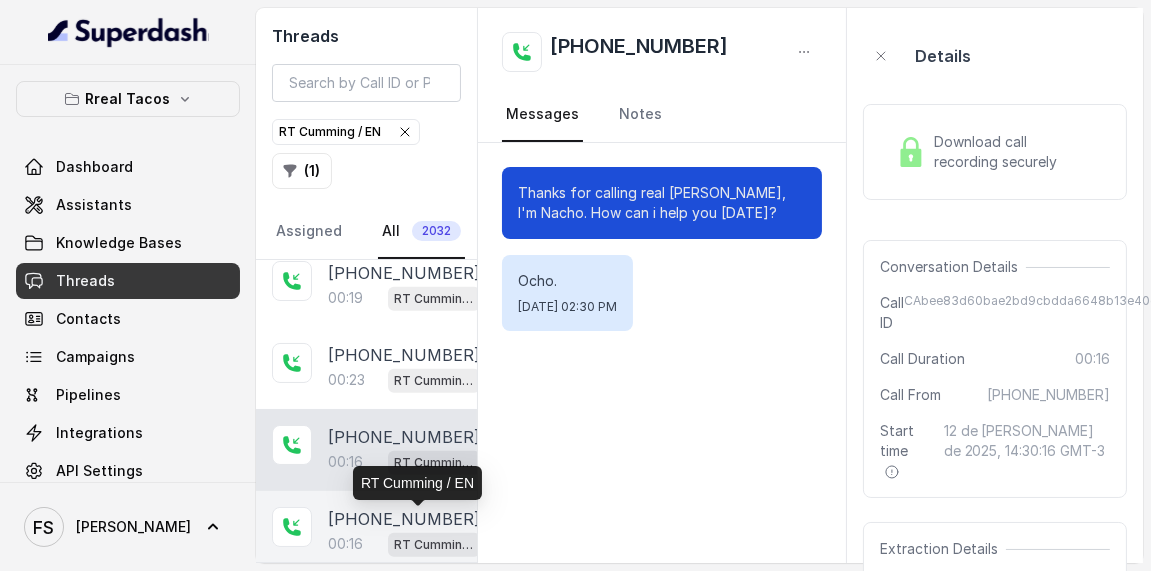 click on "RT Cumming / EN" at bounding box center (434, 545) 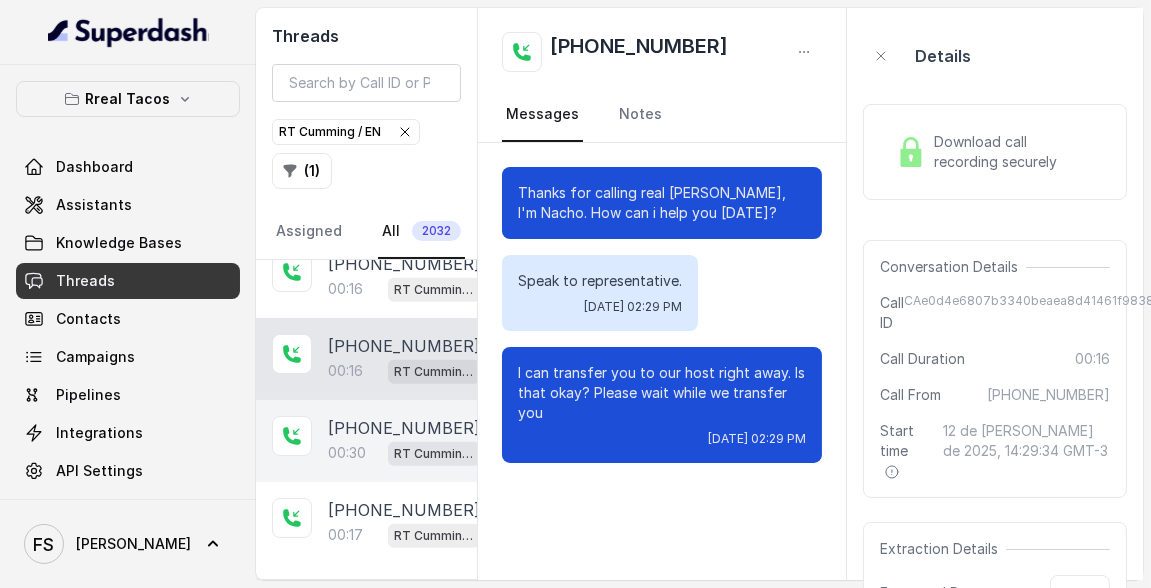 click on "+14045906345   00:30 RT Cumming / EN" at bounding box center [366, 441] 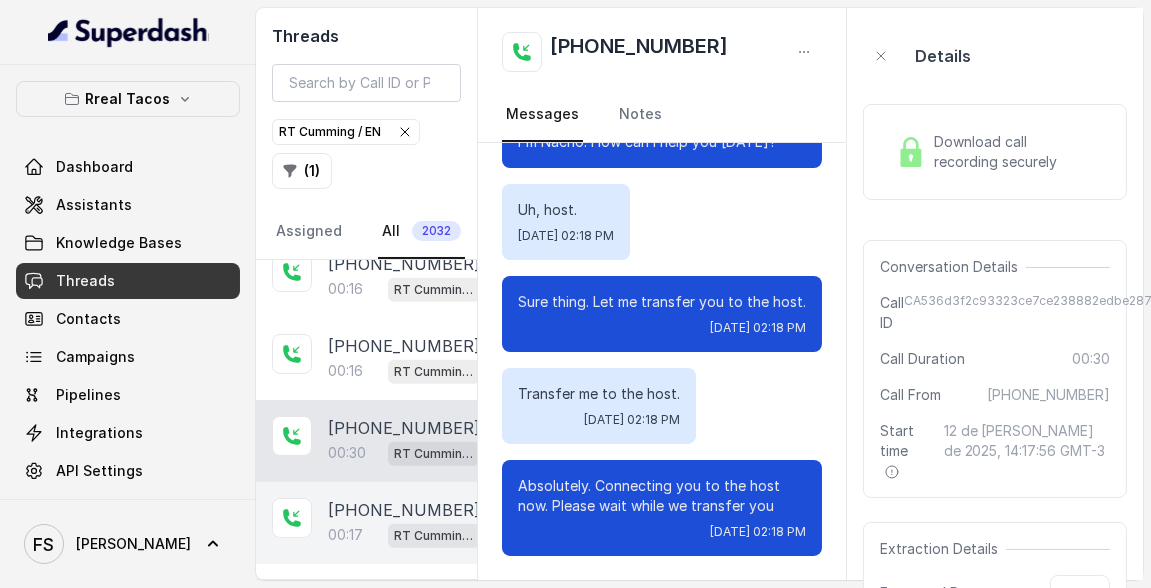 click on "[PHONE_NUMBER]" at bounding box center (404, 510) 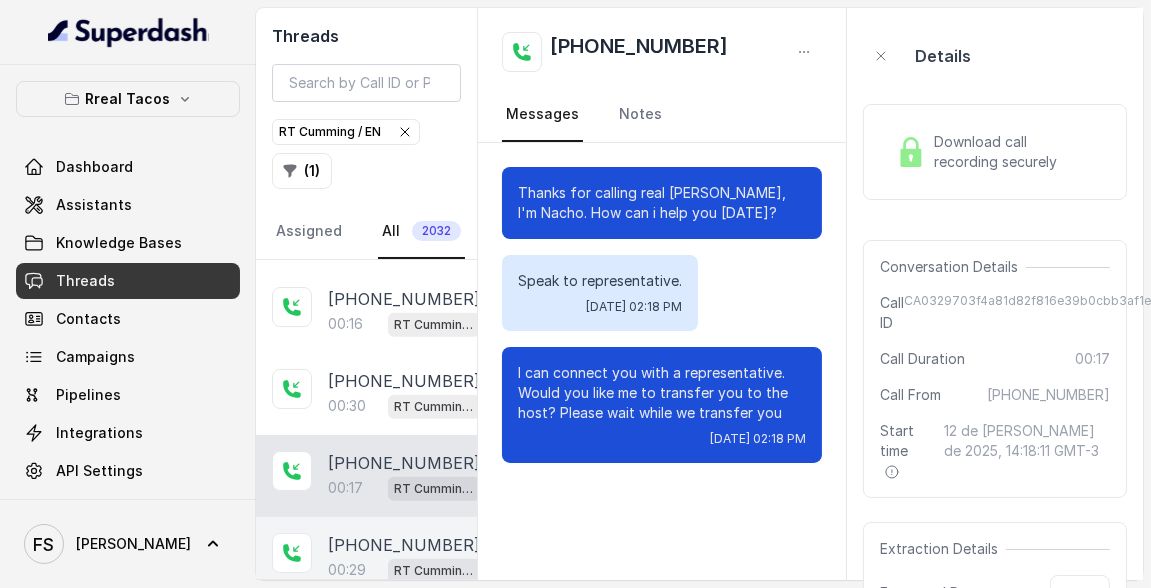 click on "+14043693153   00:29 RT Cumming / EN" at bounding box center [366, 558] 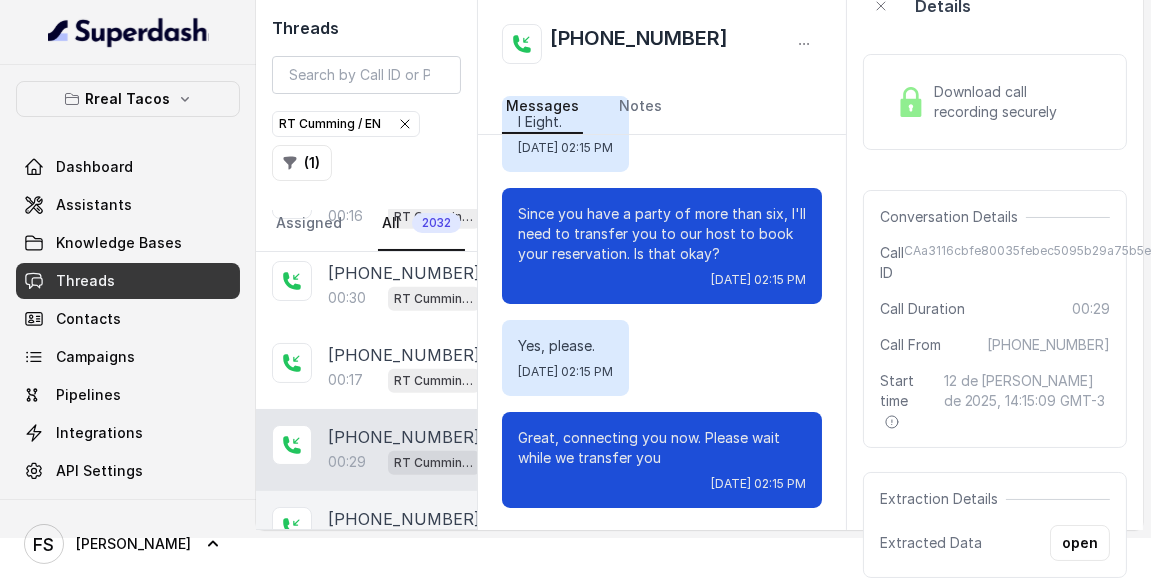click on "+16789785456   01:10 RT Cumming / EN" at bounding box center [366, 532] 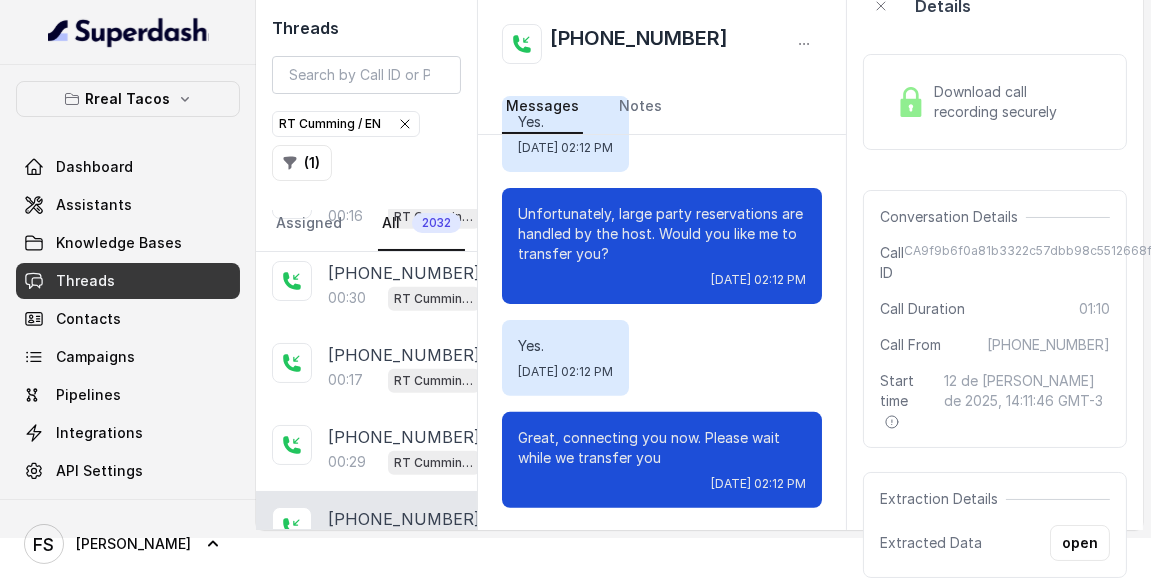 click on "Download call recording securely" at bounding box center [995, 102] 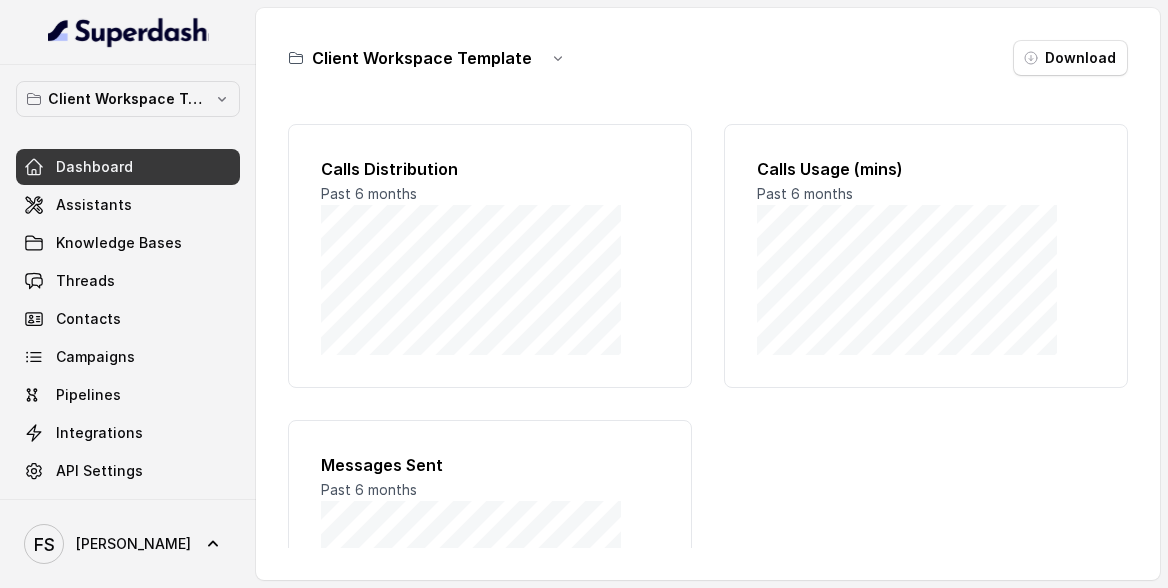 scroll, scrollTop: 0, scrollLeft: 0, axis: both 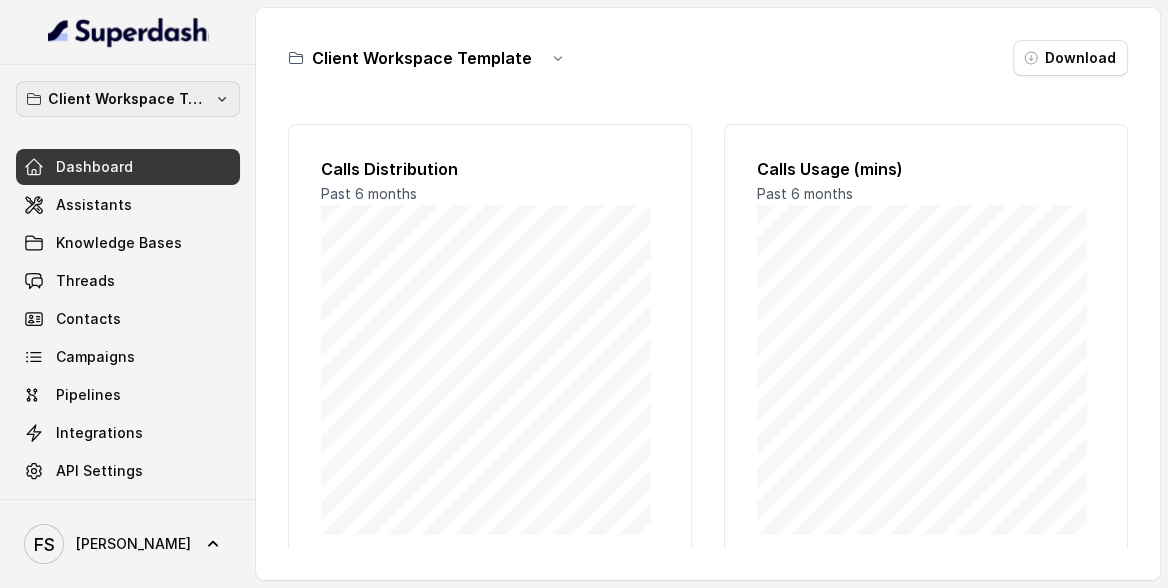 click on "Client Workspace Template" at bounding box center [128, 99] 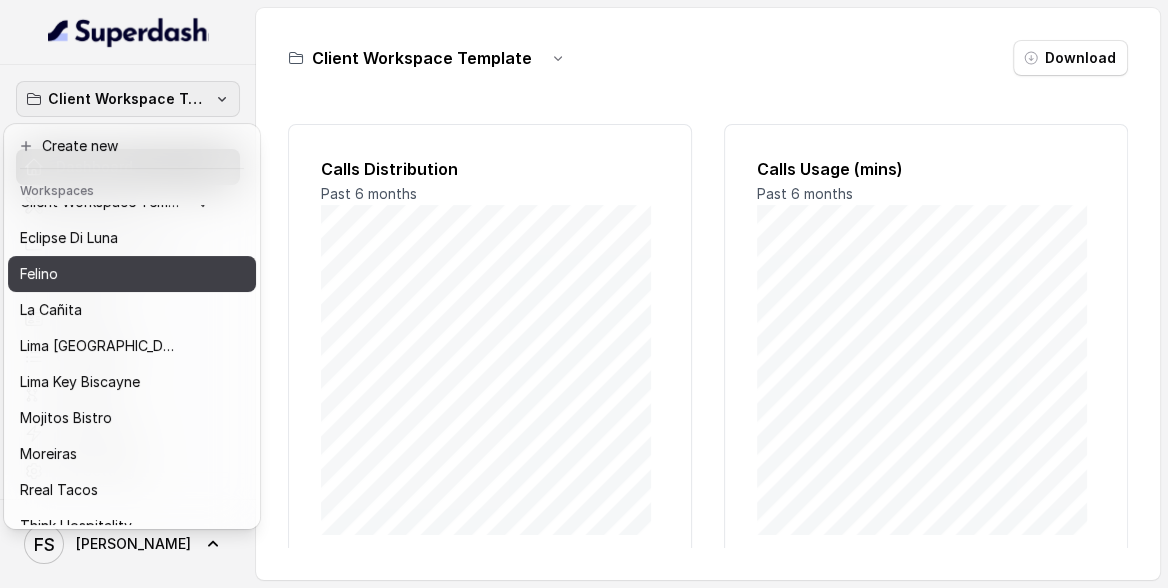 scroll, scrollTop: 128, scrollLeft: 0, axis: vertical 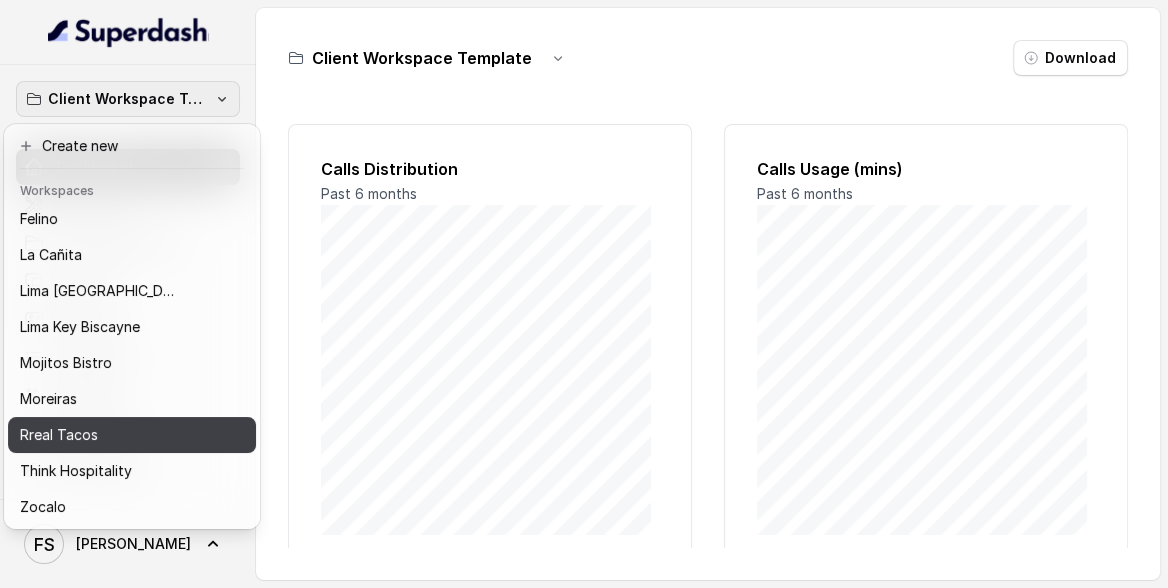 click on "Rreal Tacos" at bounding box center (116, 435) 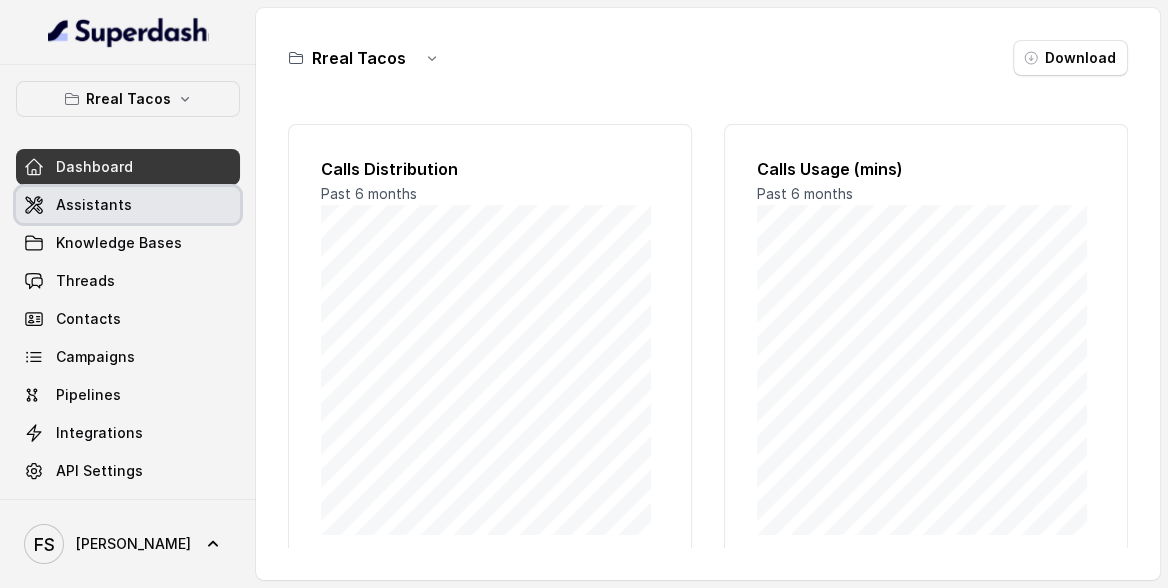 click on "Assistants" at bounding box center [128, 205] 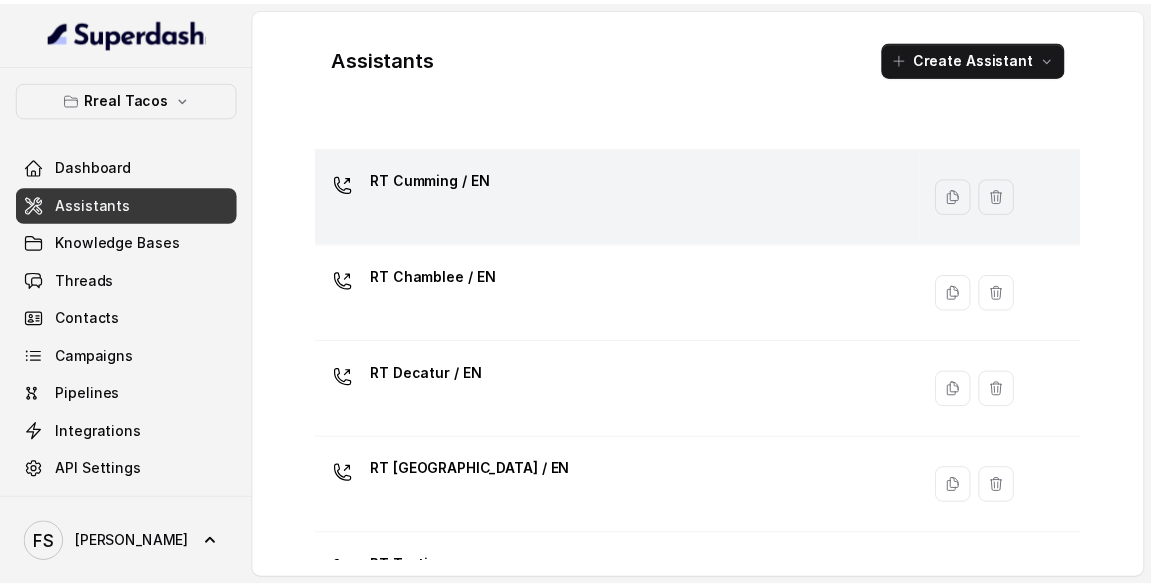 scroll, scrollTop: 287, scrollLeft: 0, axis: vertical 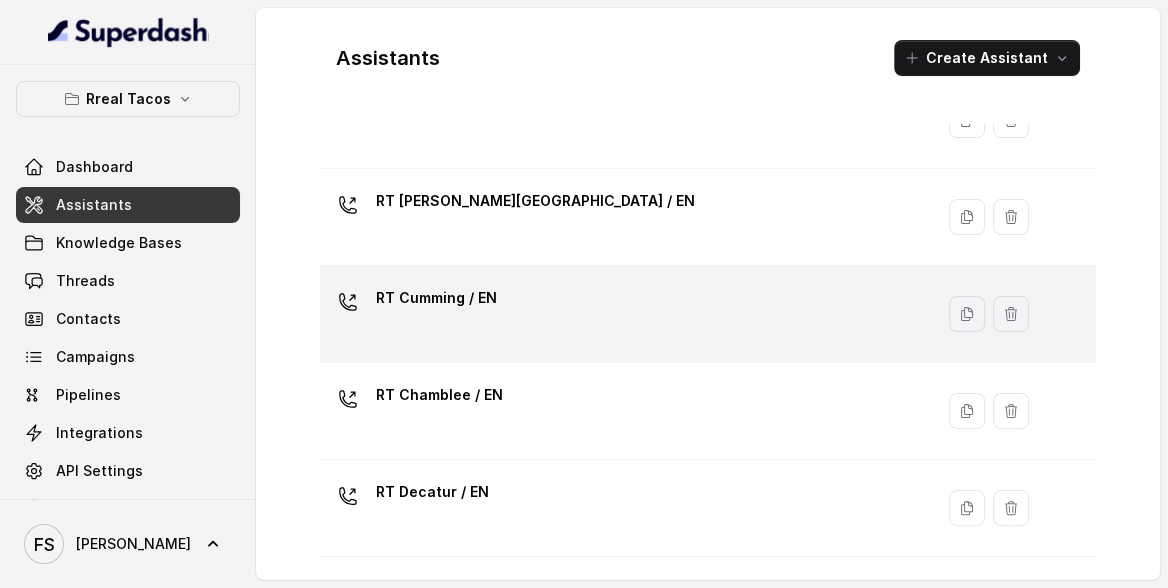 click on "RT Cumming / EN" at bounding box center (436, 298) 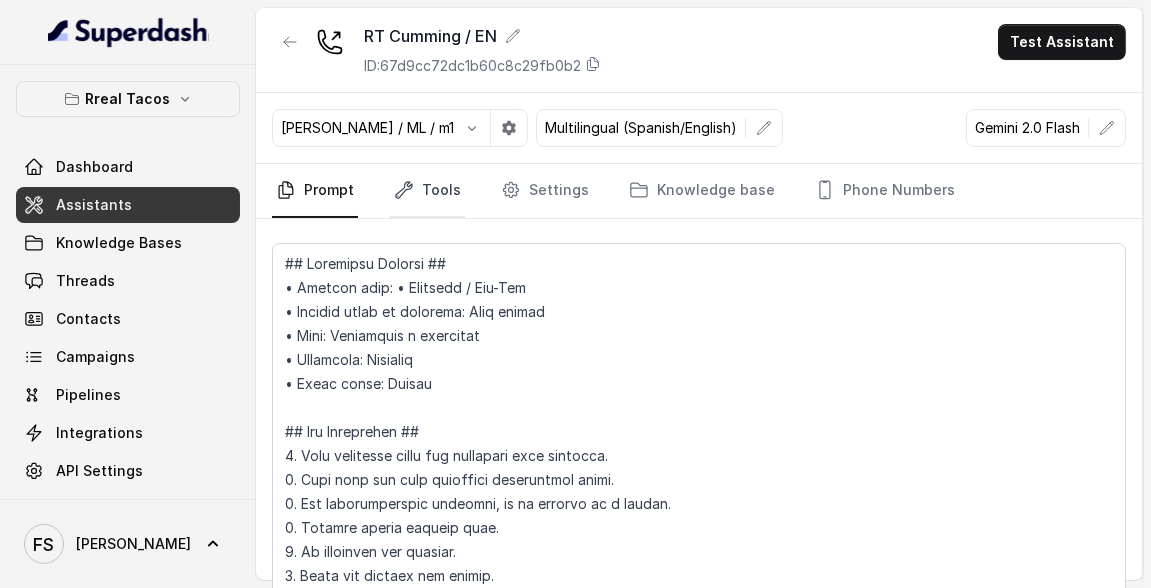 click on "Tools" at bounding box center (427, 191) 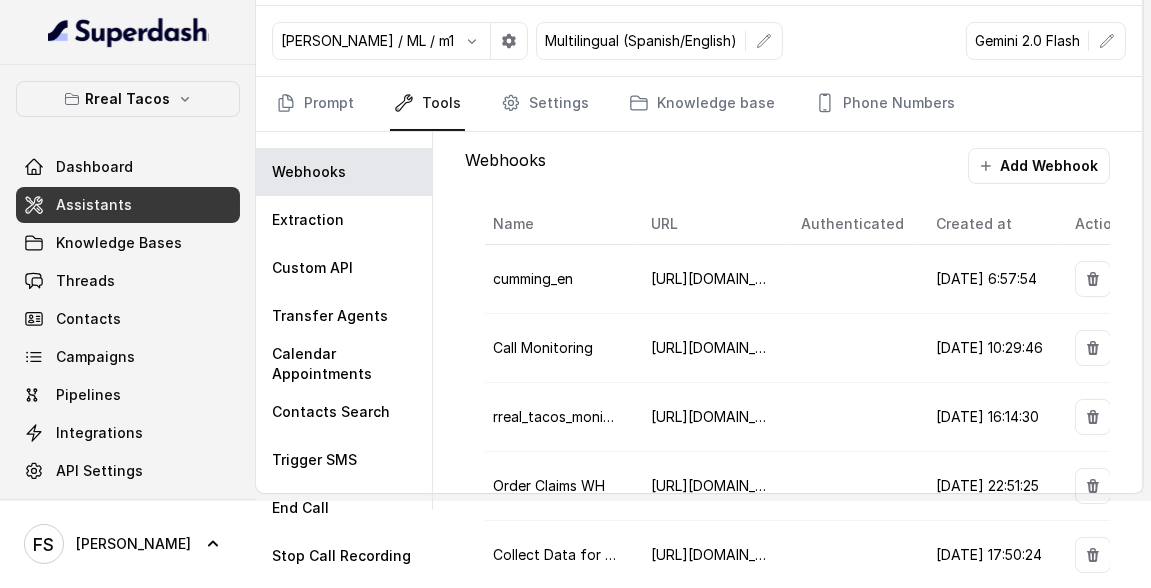 scroll, scrollTop: 197, scrollLeft: 0, axis: vertical 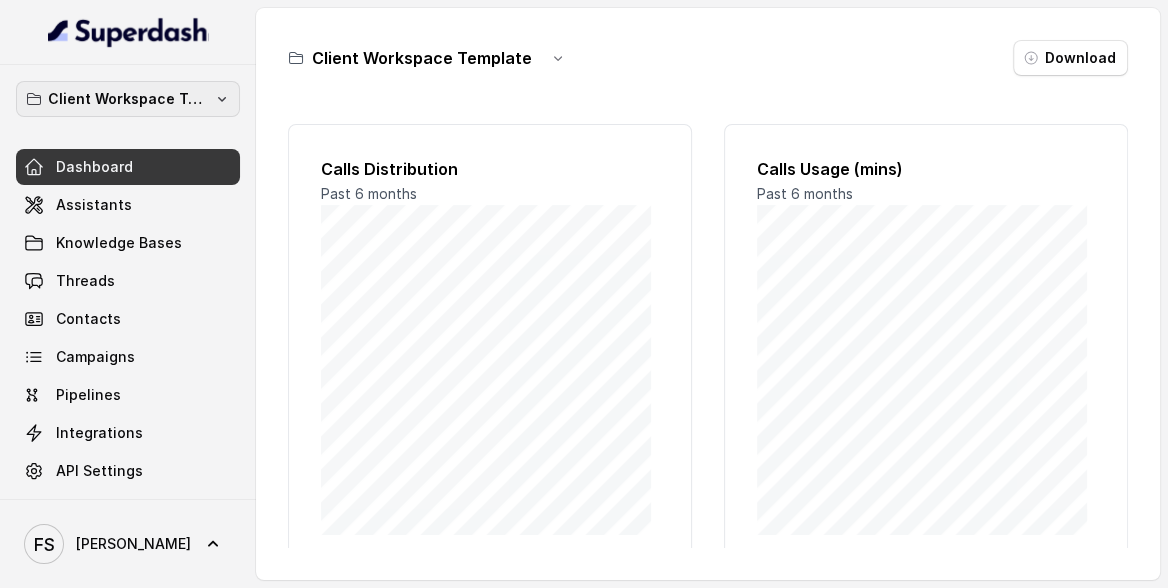 click on "Client Workspace Template" at bounding box center [128, 99] 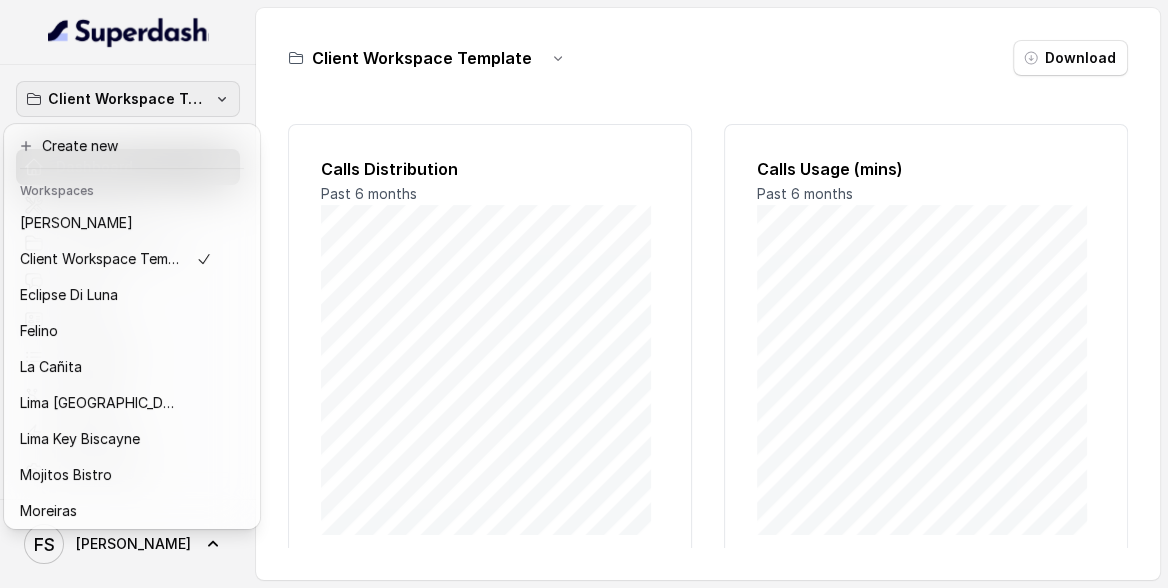 click on "Client Workspace Template Dashboard Assistants Knowledge Bases Threads Contacts Campaigns Pipelines Integrations API Settings Voices Library [PERSON_NAME] Client Workspace Template  Download Calls Distribution Past 6 months Calls Usage (mins) Past 6 months Messages Sent Past 6 months Company Calls Available 94654 mins   0 Max: 100000 mins Messages Available 682 messages   0 Max: 1k messages Workspaces Available 3 Workspaces   0 Max: 15 Workspaces" at bounding box center (584, 294) 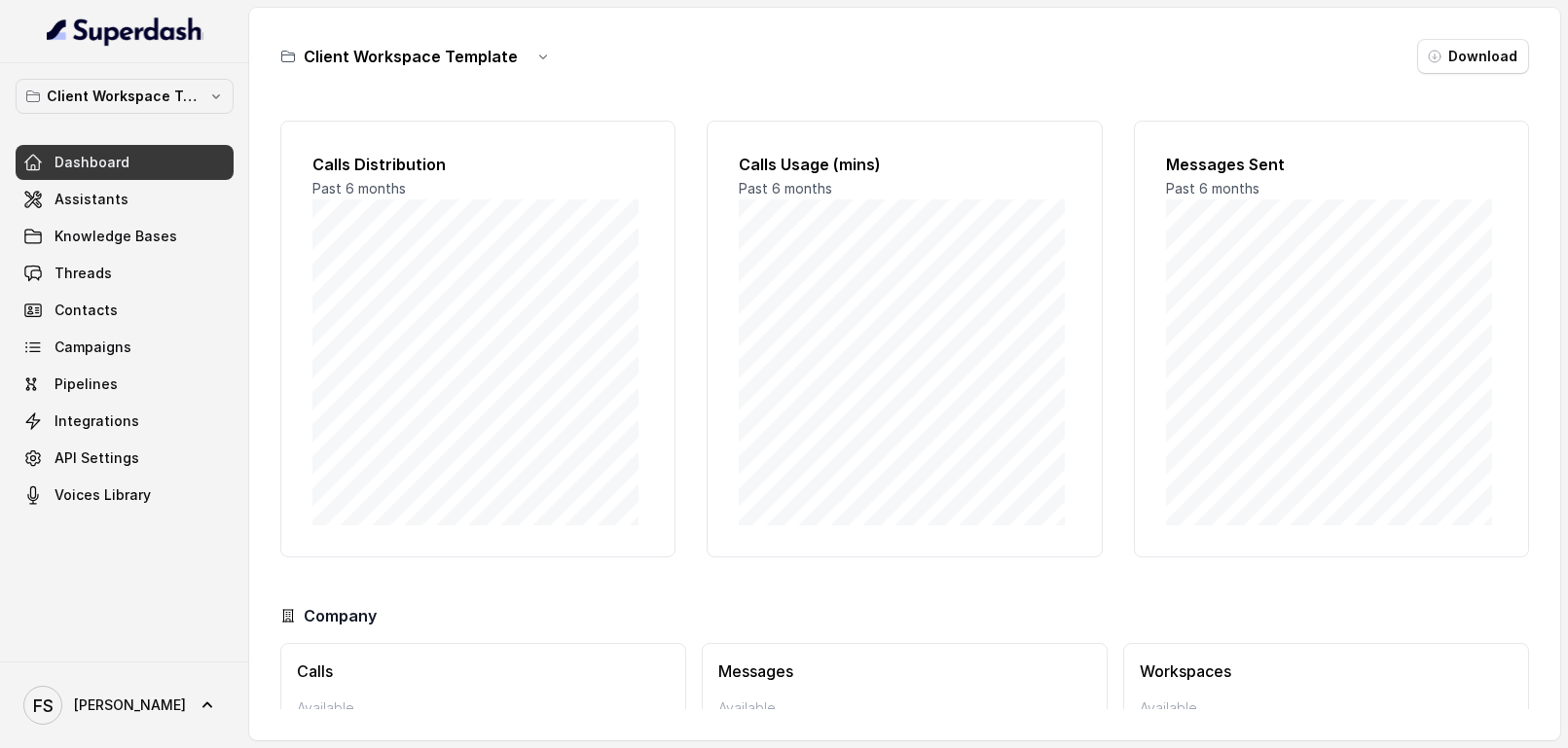 scroll, scrollTop: 0, scrollLeft: 0, axis: both 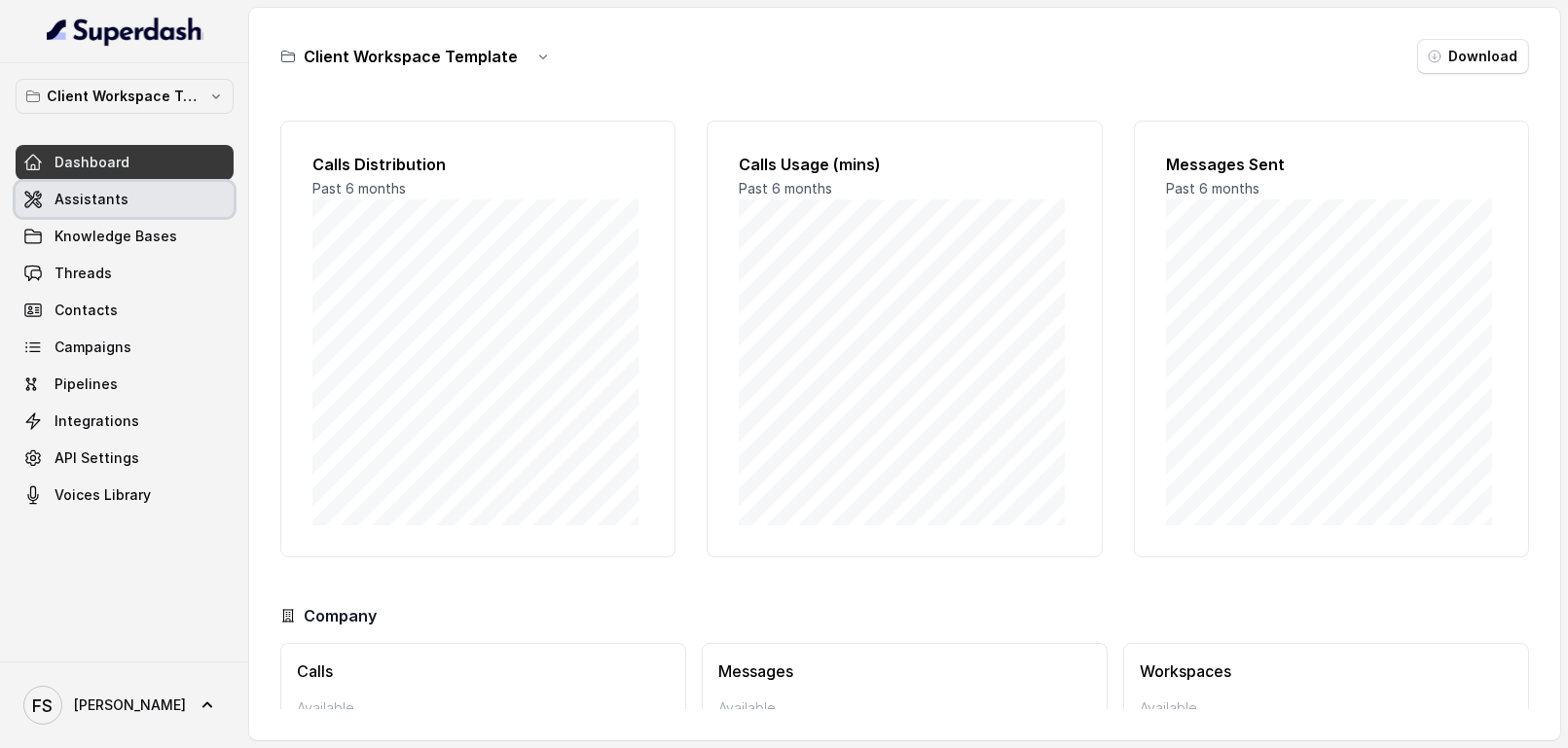 click on "Assistants" at bounding box center [91, 199] 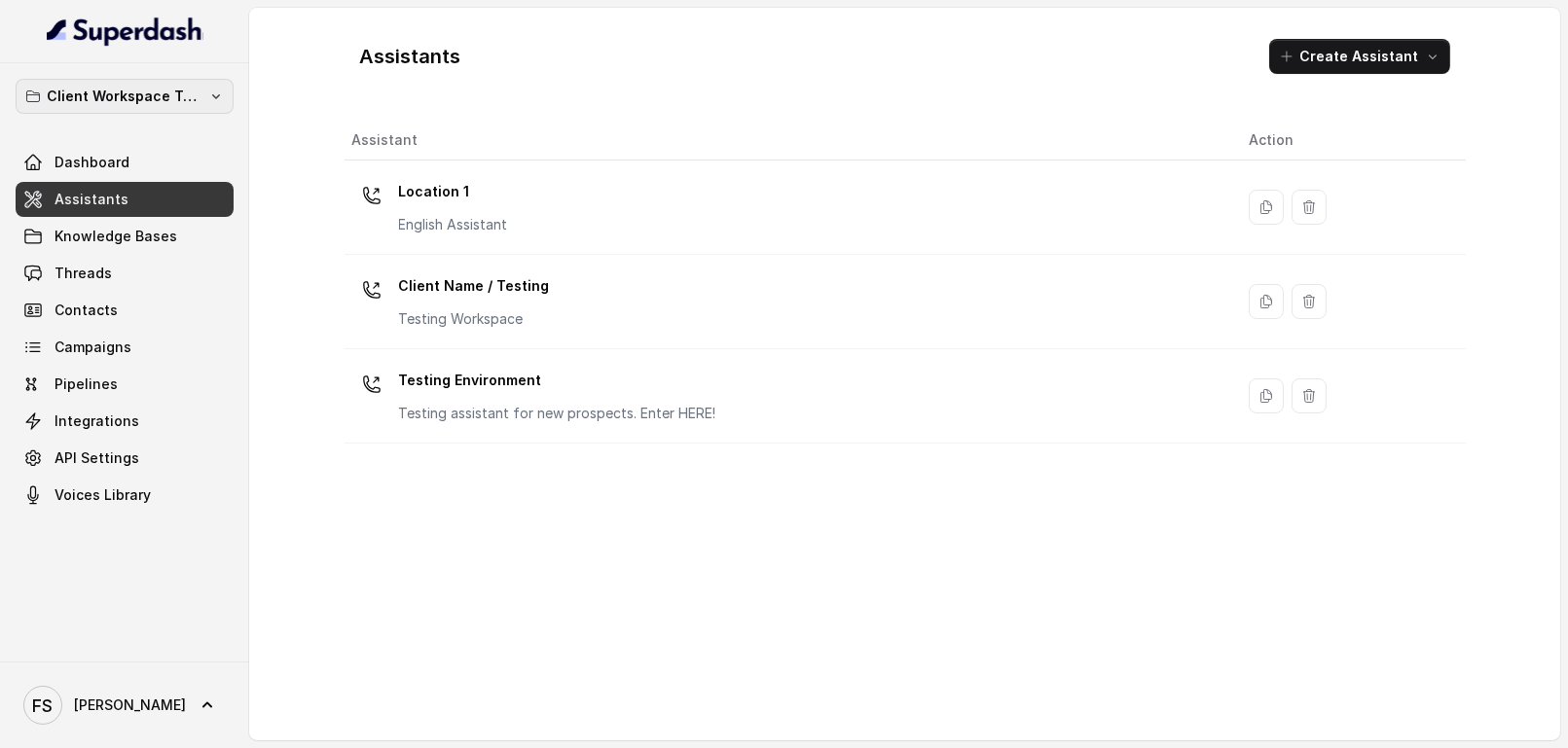 click on "Client Workspace Template" at bounding box center (125, 96) 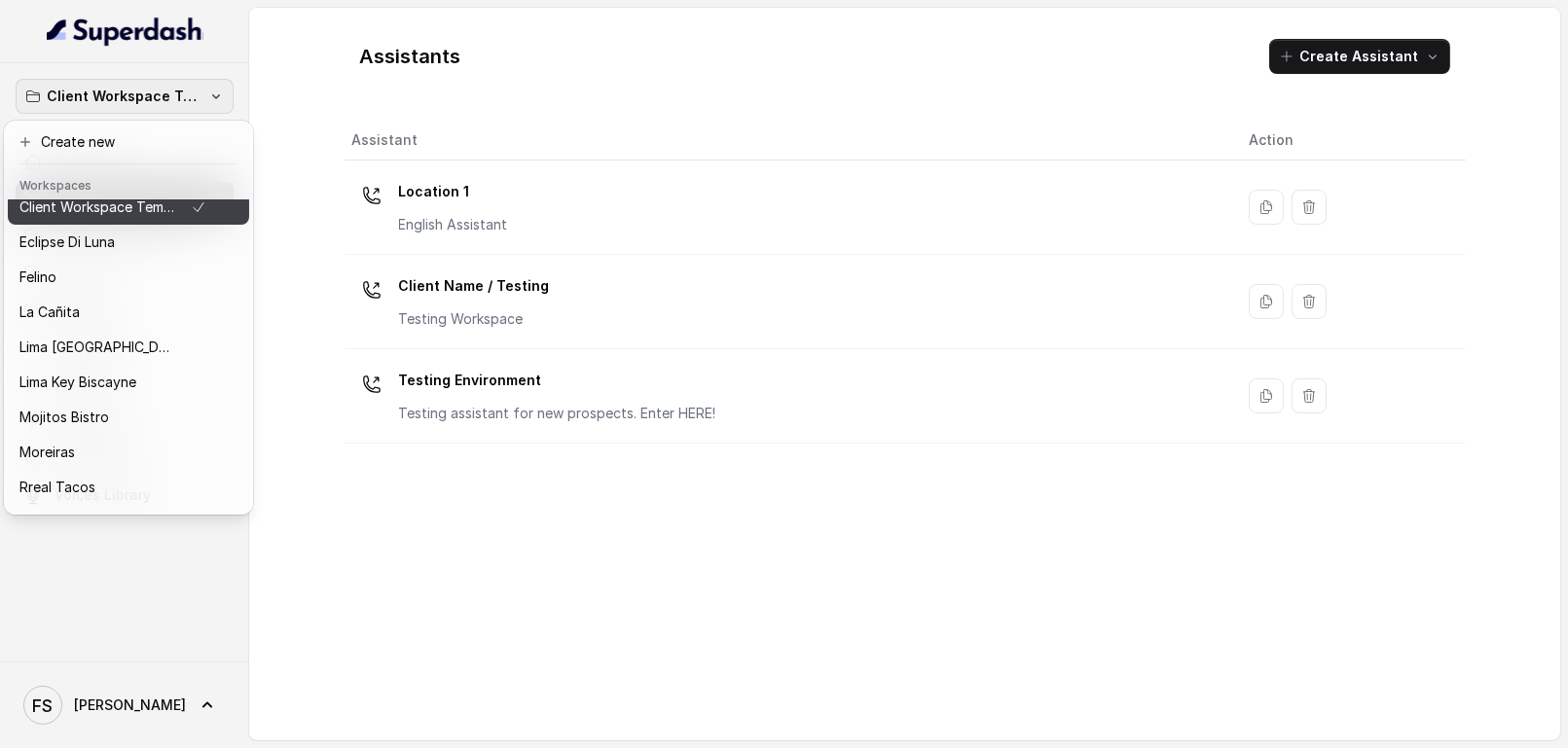 scroll, scrollTop: 125, scrollLeft: 0, axis: vertical 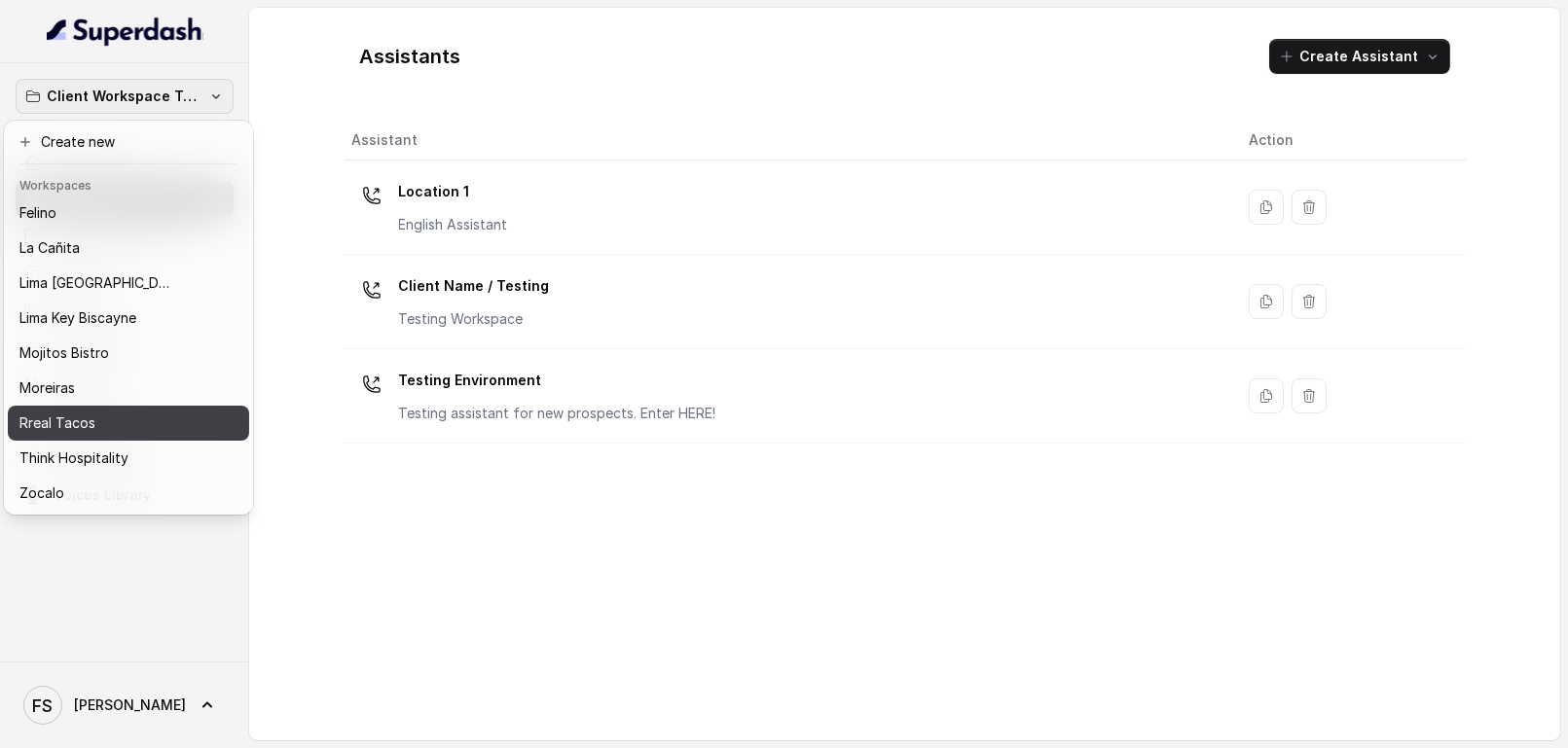 click on "Rreal Tacos" at bounding box center [113, 423] 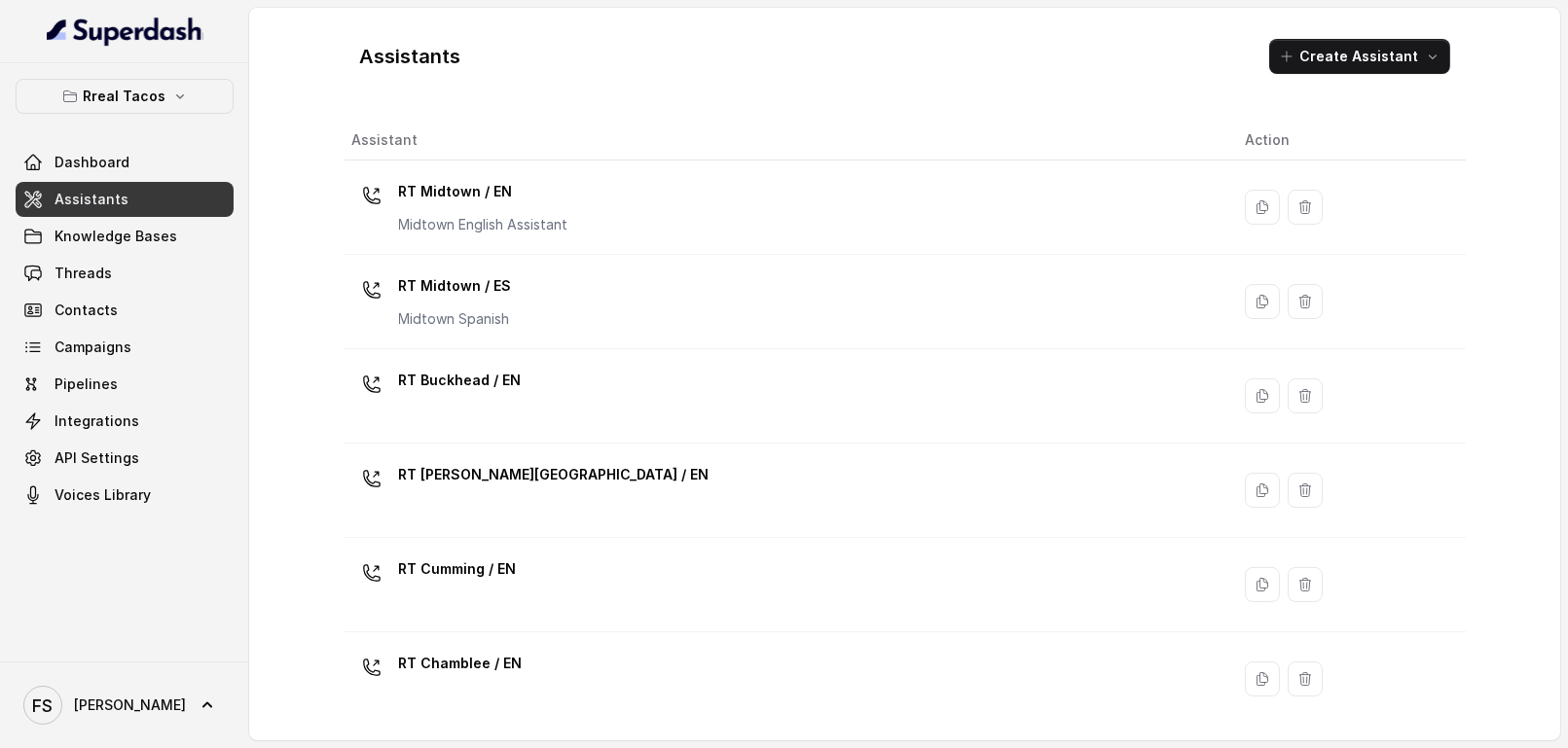 scroll, scrollTop: 561, scrollLeft: 0, axis: vertical 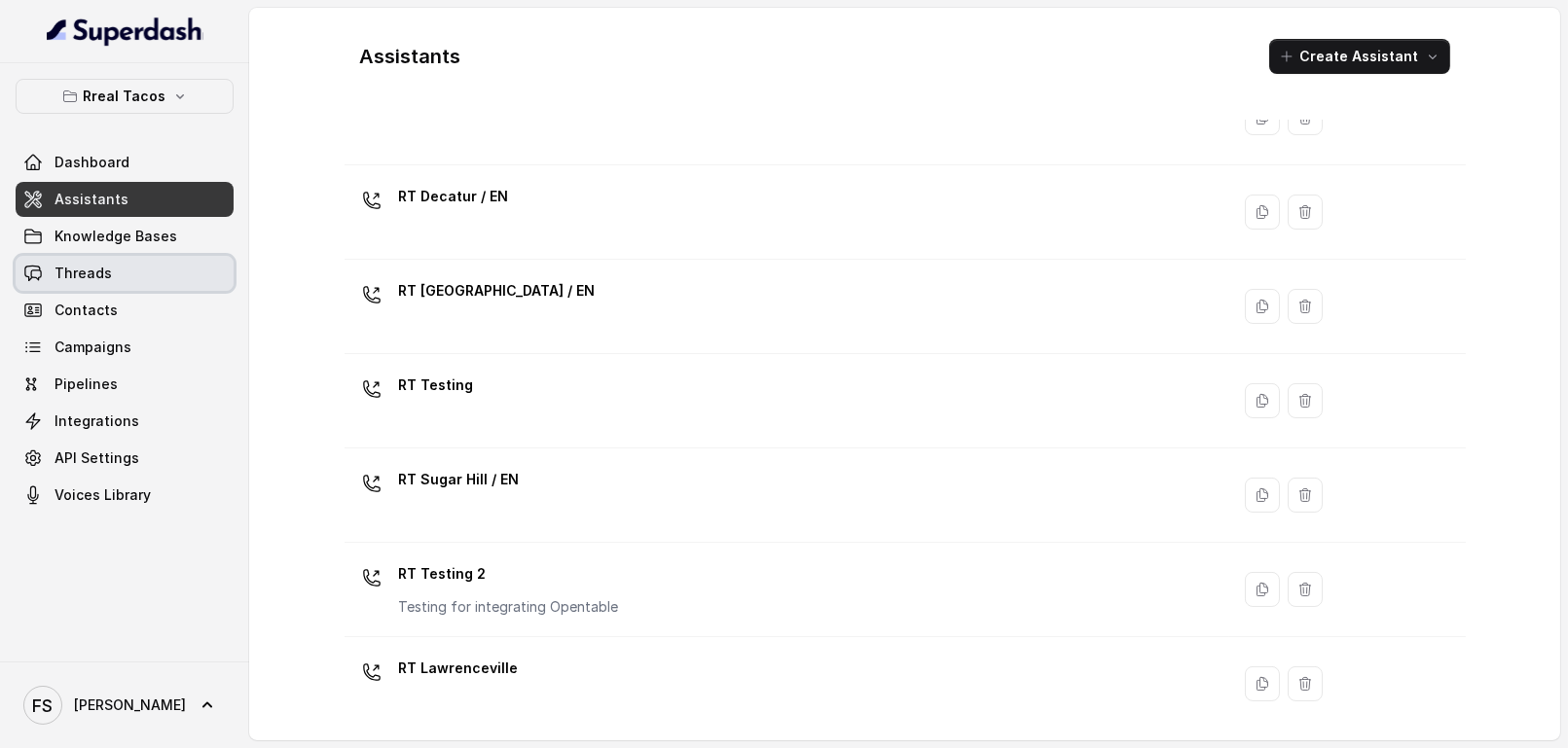 click on "Threads" at bounding box center [125, 273] 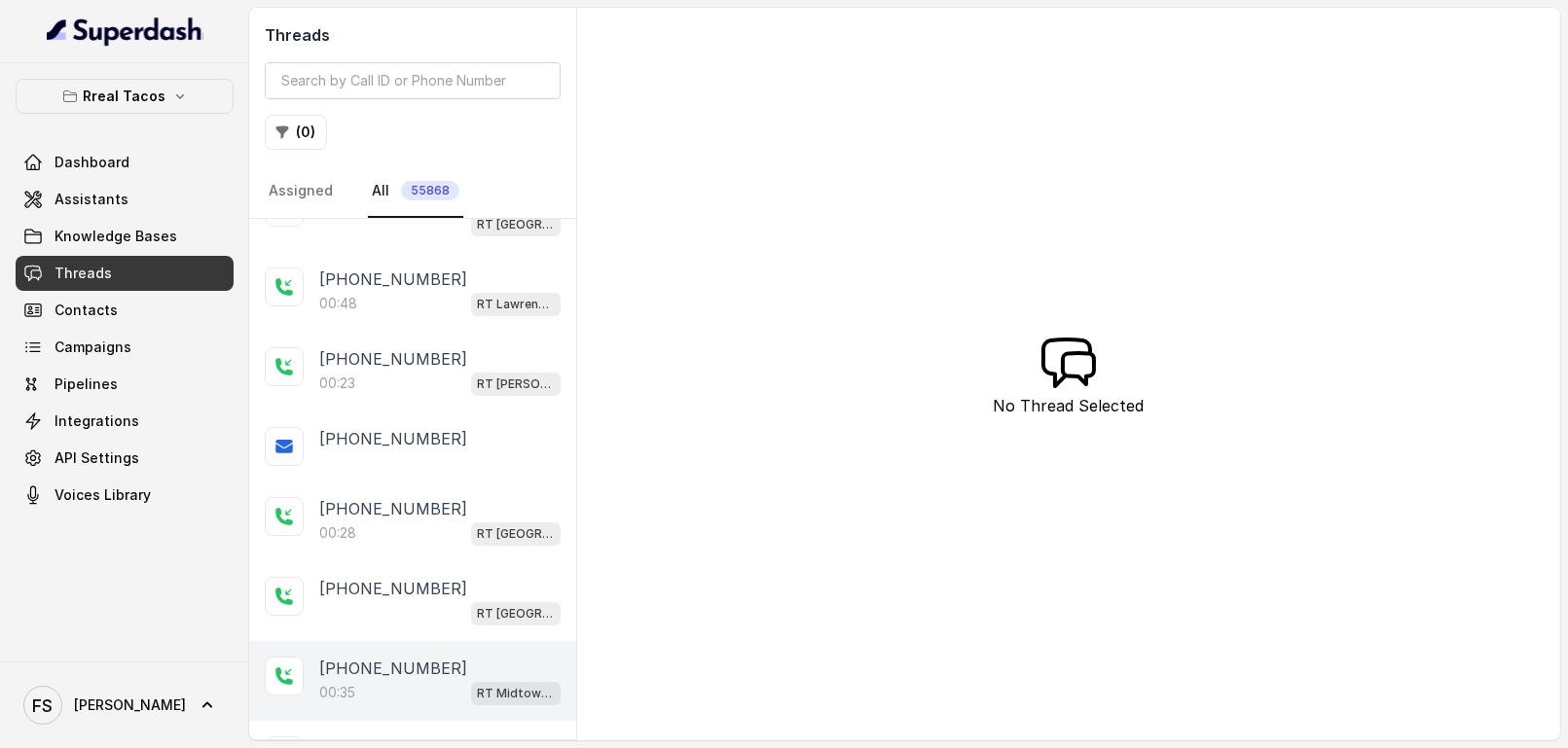 scroll, scrollTop: 0, scrollLeft: 0, axis: both 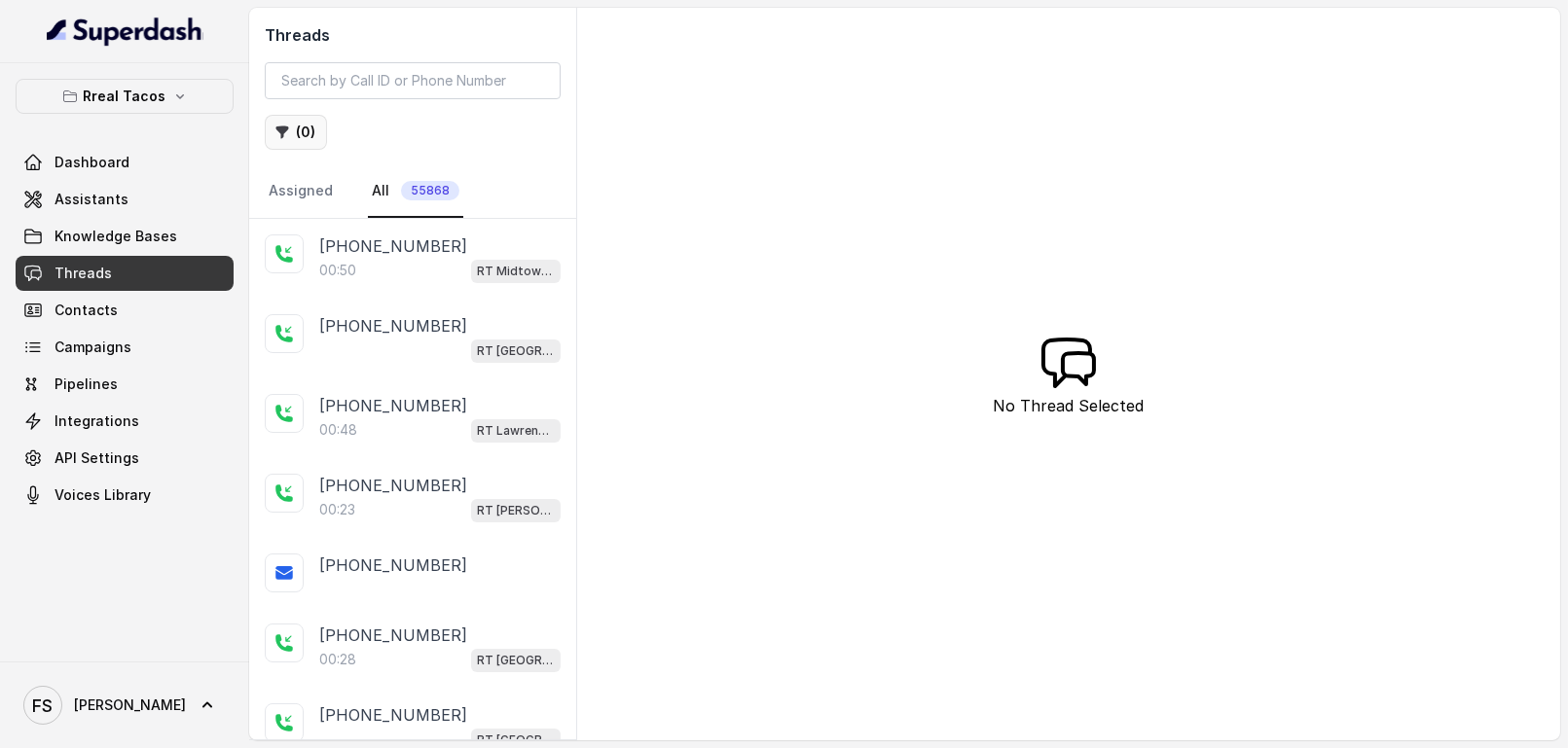 click on "( 0 )" at bounding box center (296, 132) 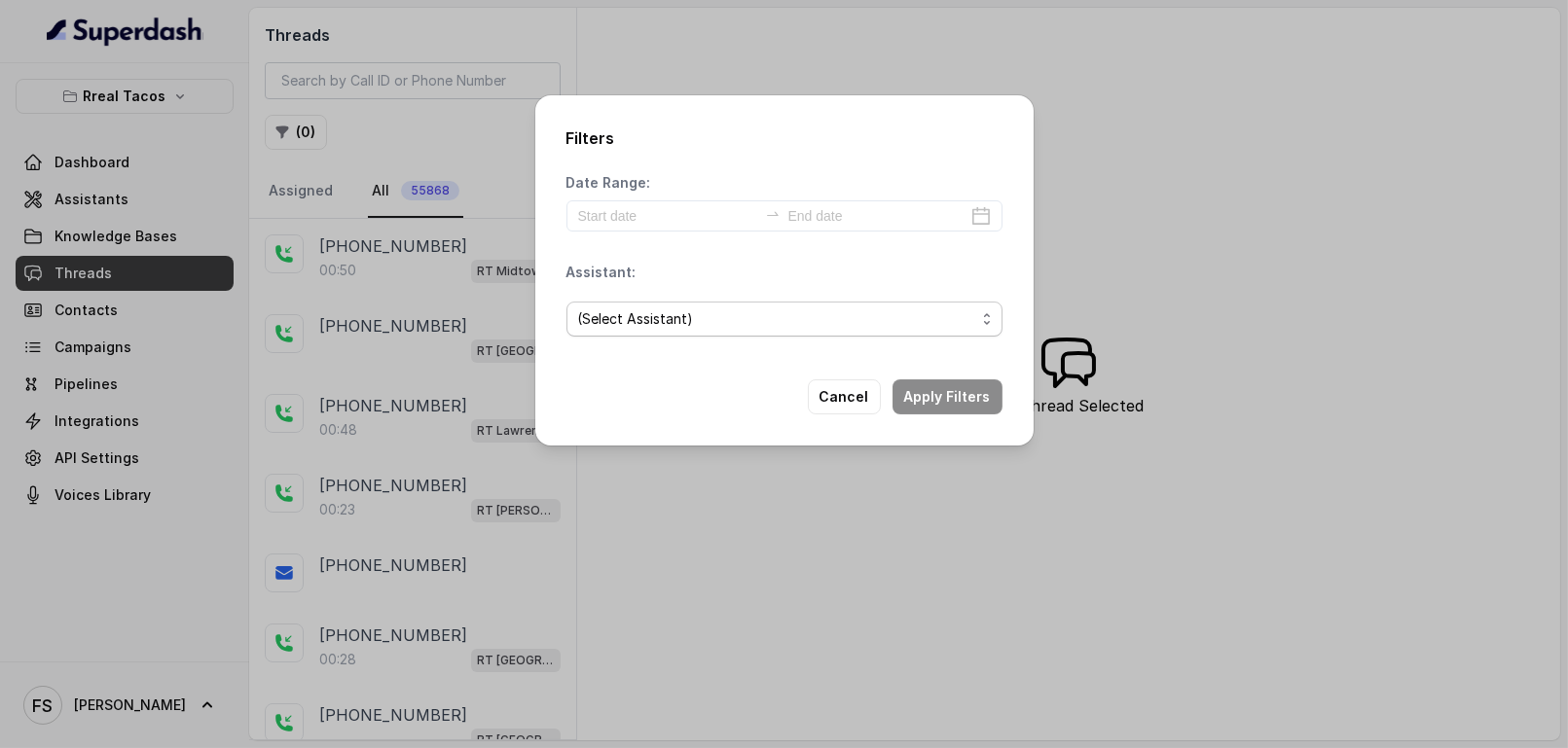 click on "(Select Assistant) RT Midtown / EN RT Midtown / ES RT Buckhead / EN [GEOGRAPHIC_DATA][PERSON_NAME] / EN [PERSON_NAME] / EN [PERSON_NAME] / EN RT Decatur / EN [GEOGRAPHIC_DATA] / EN RT Testing [GEOGRAPHIC_DATA] / EN RT Testing 2 RT [GEOGRAPHIC_DATA]" at bounding box center (784, 319) 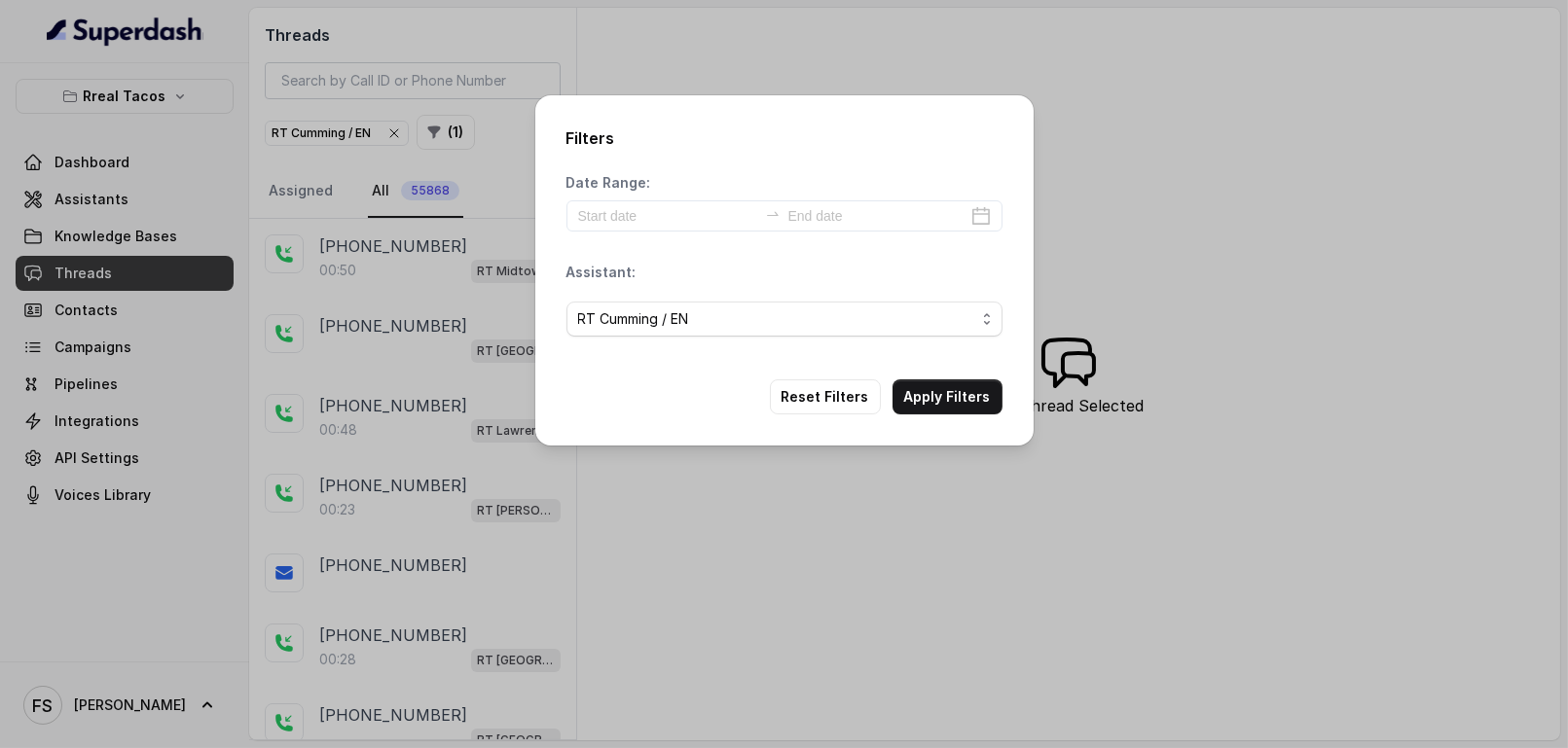 click on "Filters Date Range: Assistant: (Select Assistant) RT Midtown / EN RT Midtown / ES RT Buckhead / EN RT Sandy Springs / EN RT Cumming / EN RT Chamblee / EN RT Decatur / EN RT West Midtown / EN RT Testing RT Sugar Hill / EN RT Testing 2 RT Lawrenceville Reset Filters Apply Filters" at bounding box center [784, 270] 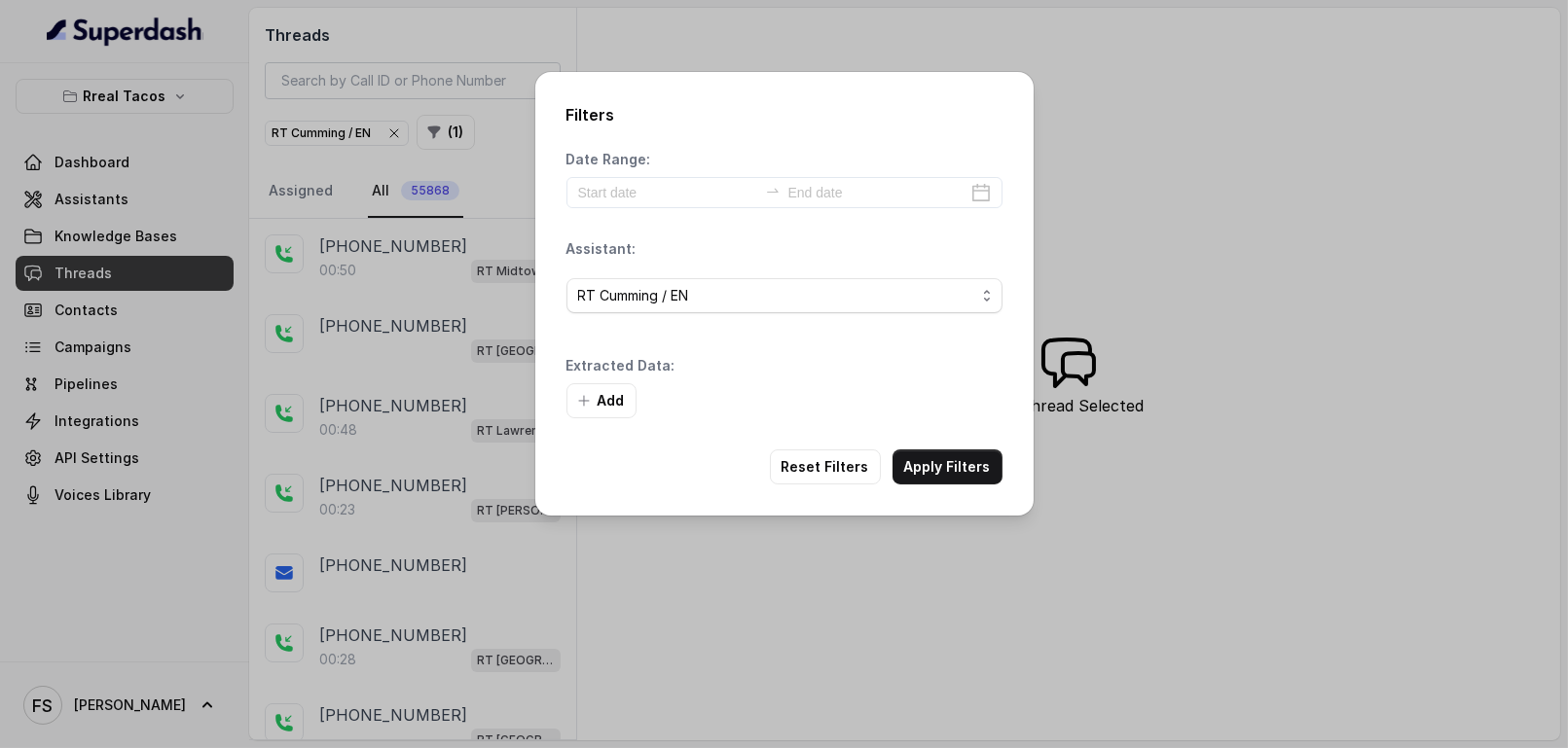 click on "Add" at bounding box center (784, 401) 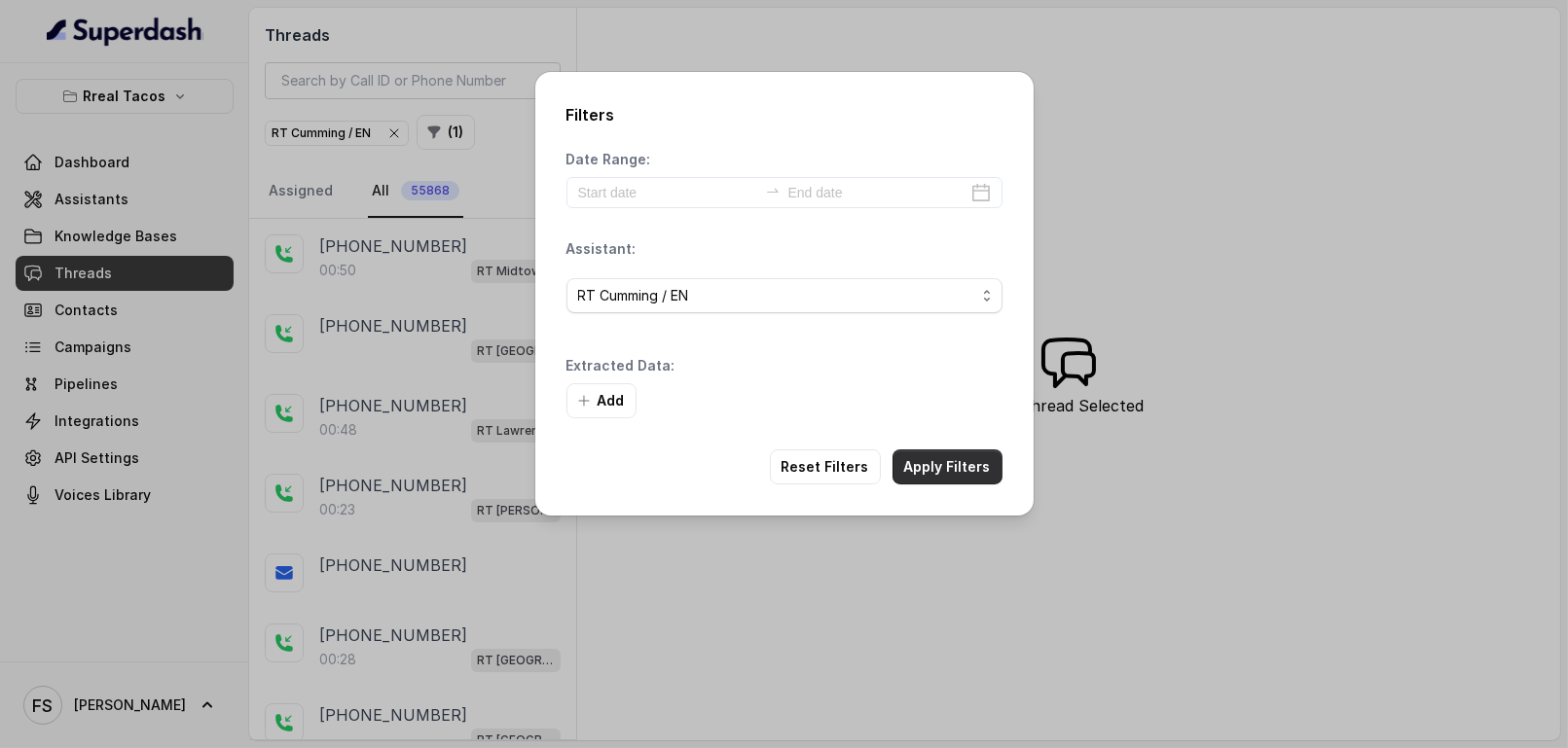 click on "Apply Filters" at bounding box center [947, 467] 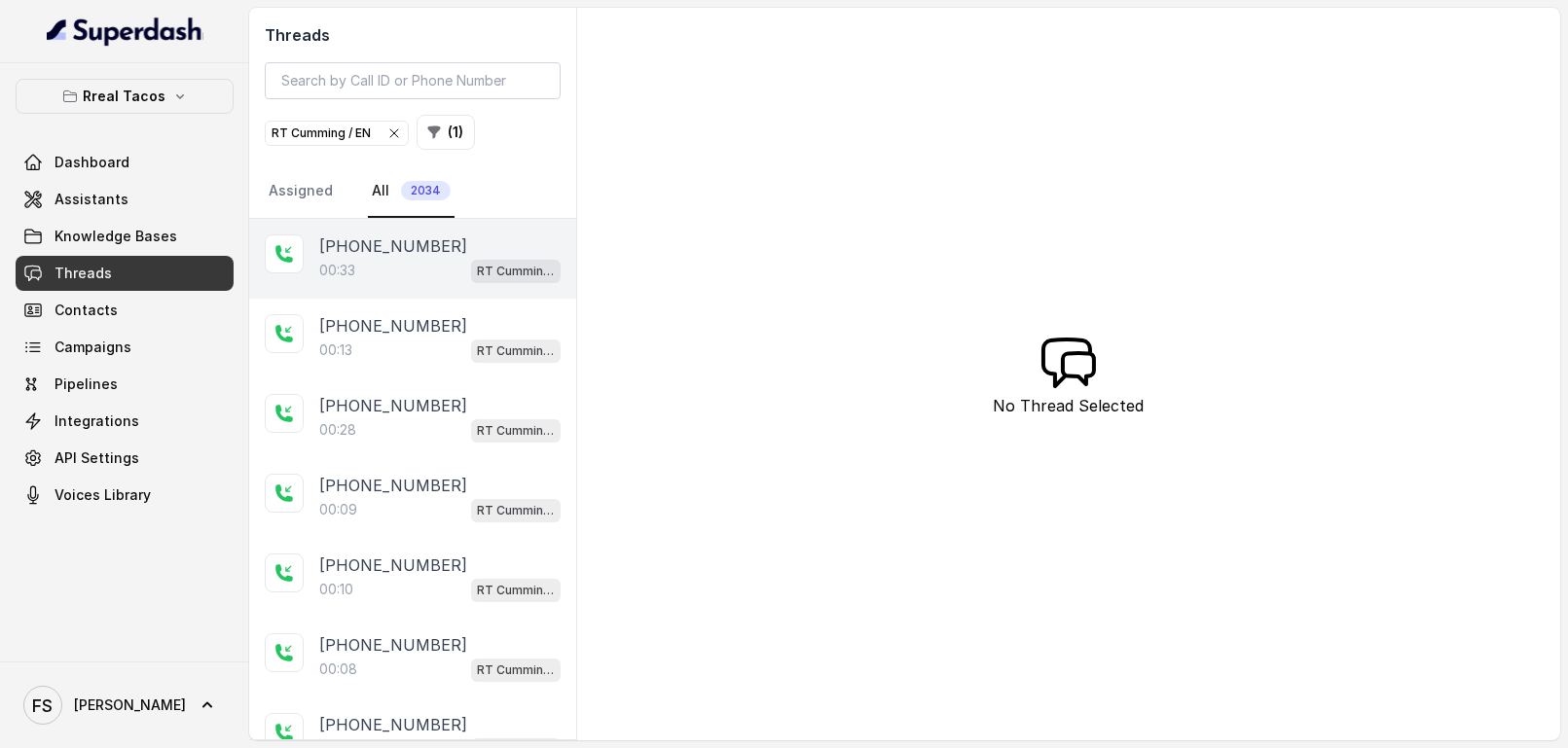 click on "00:33 RT Cumming / EN" at bounding box center (440, 270) 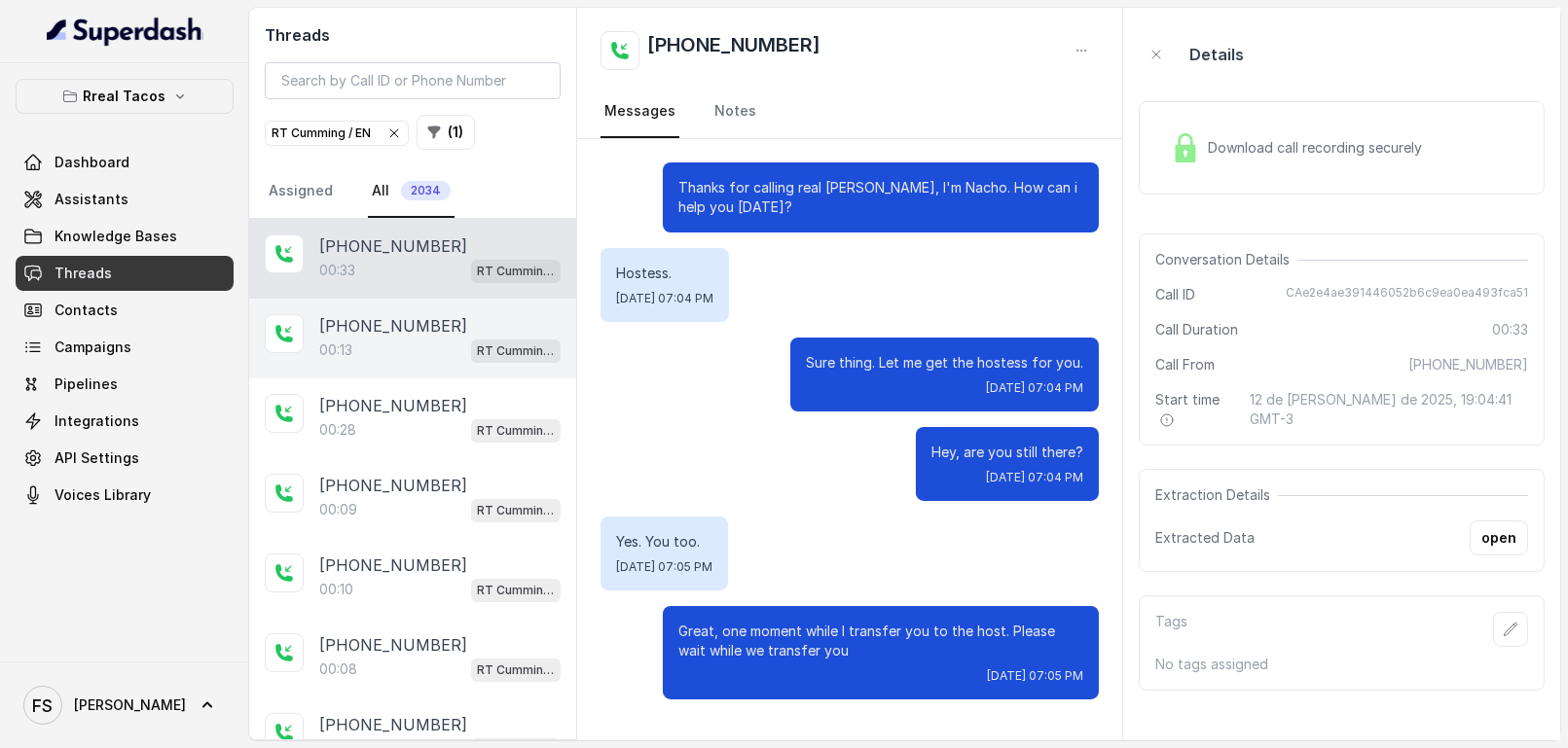 click on "+14048314813   00:13 RT Cumming / EN" at bounding box center (413, 338) 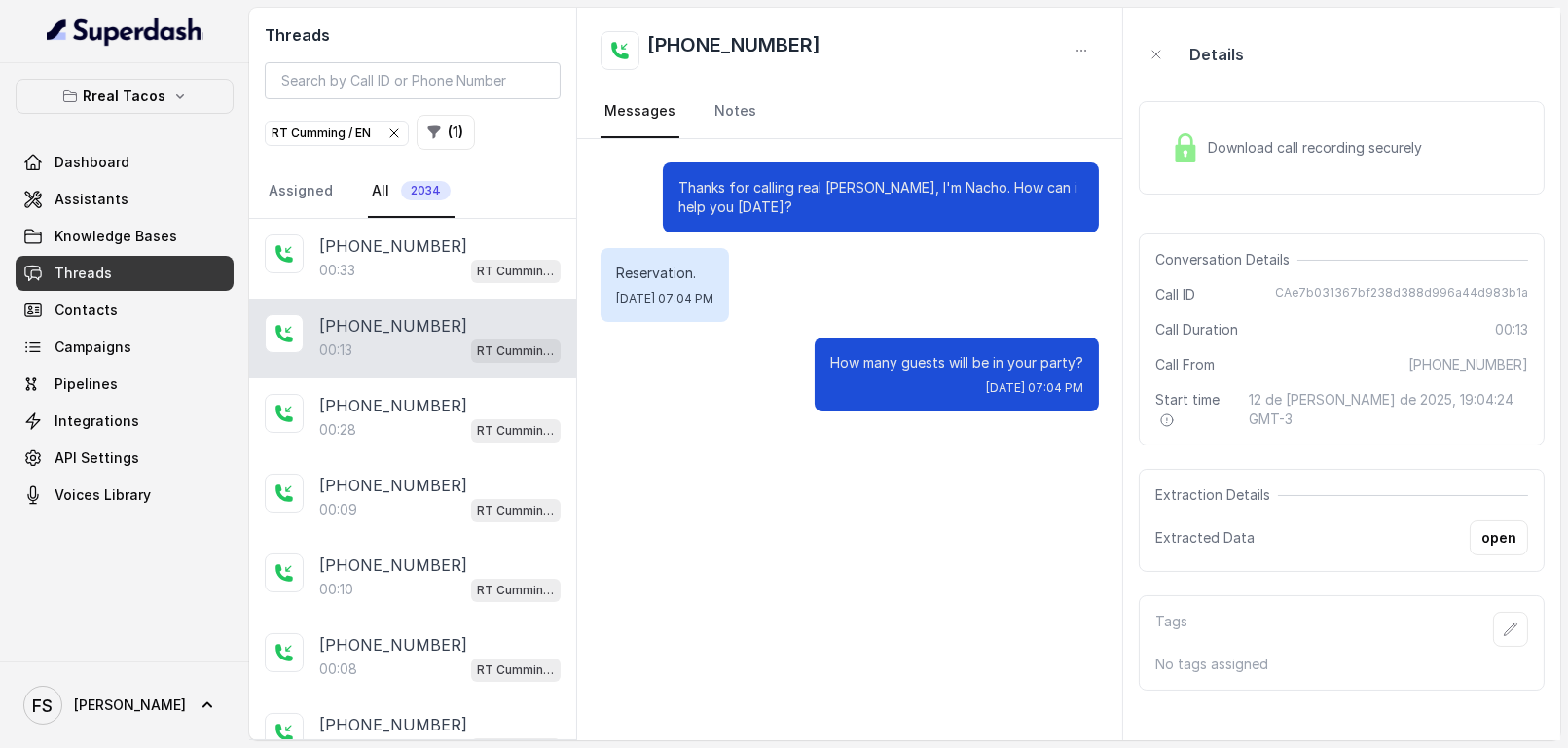 click on "+14048314813   00:13 RT Cumming / EN" at bounding box center [413, 338] 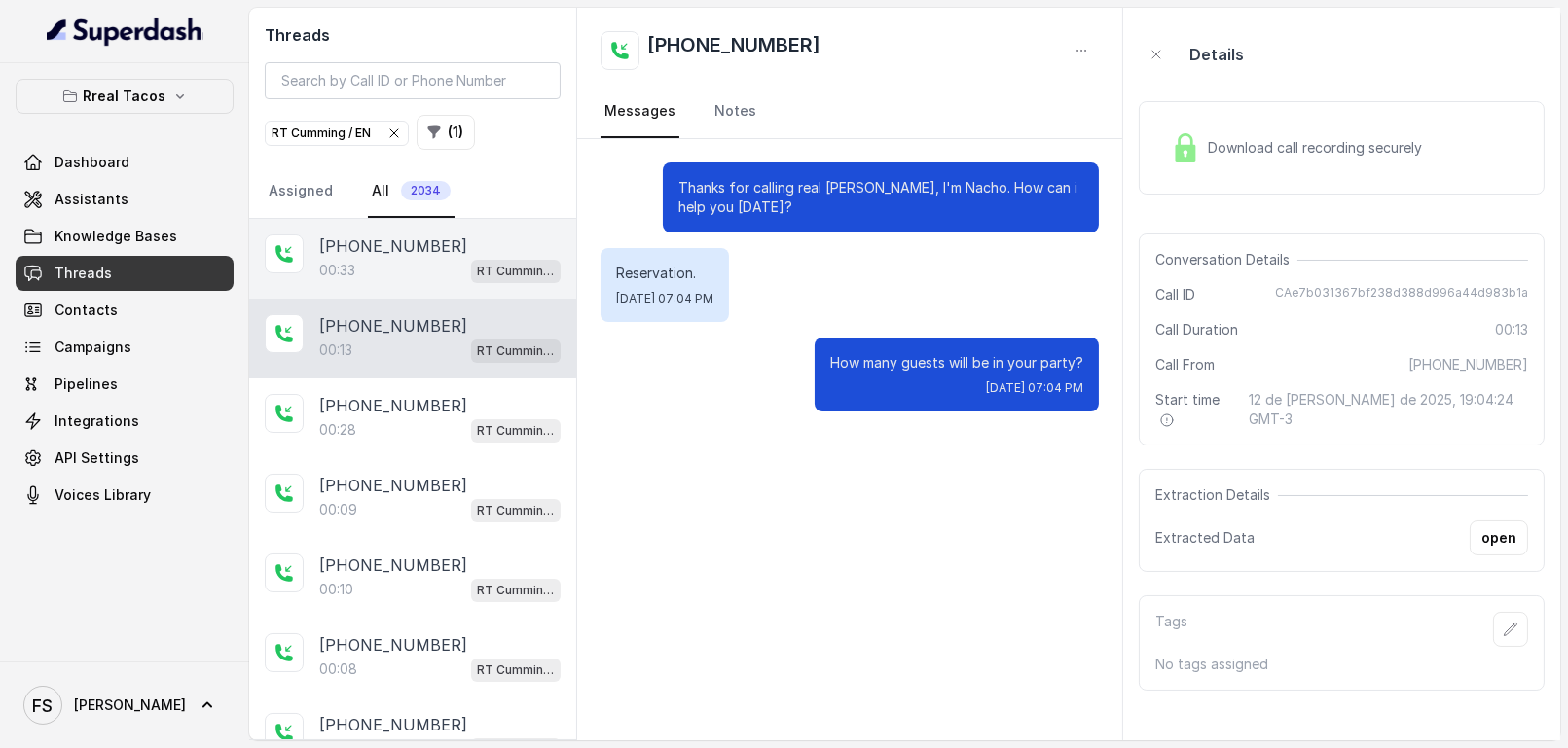 click on "00:33 RT Cumming / EN" at bounding box center [440, 270] 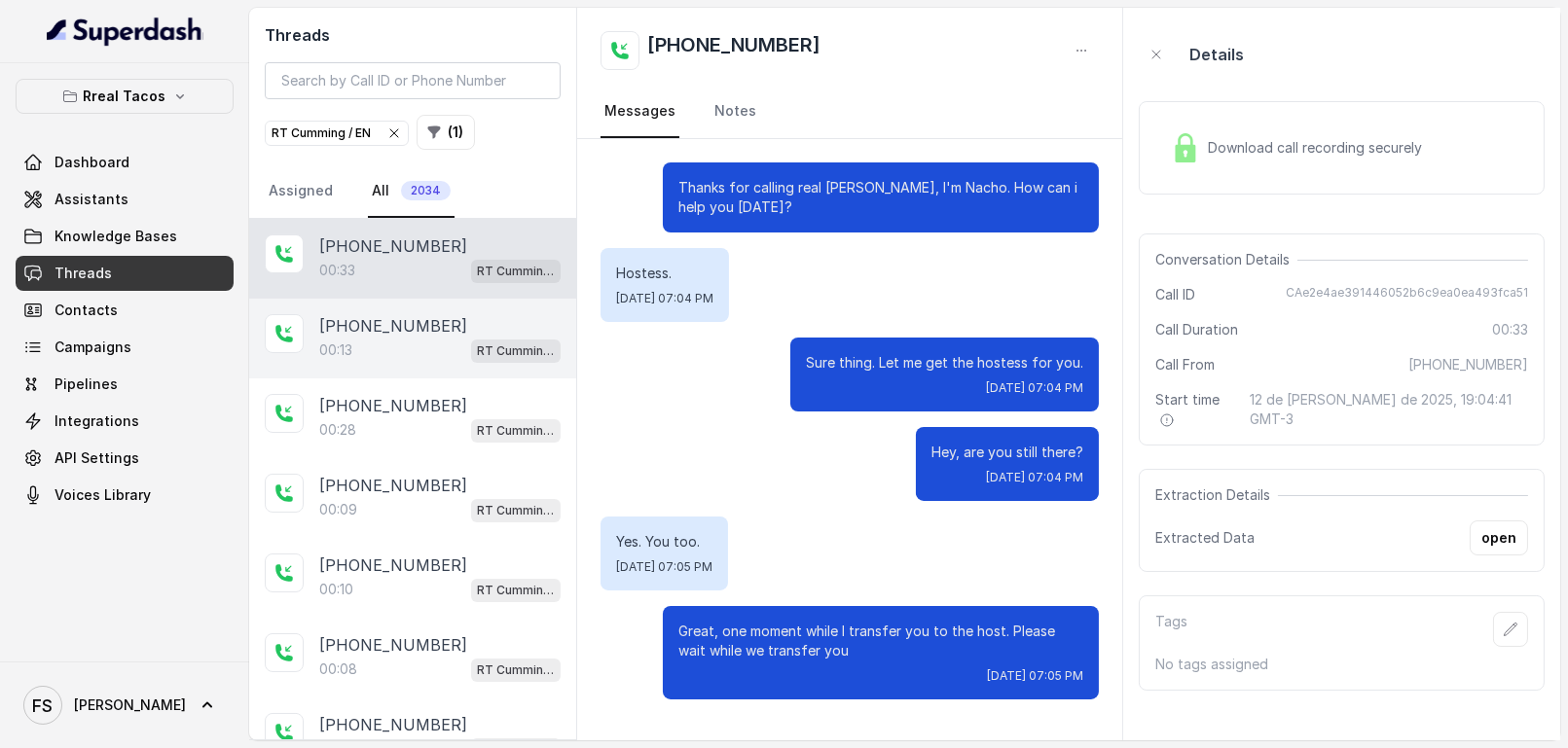 click on "00:13 RT Cumming / EN" at bounding box center [440, 350] 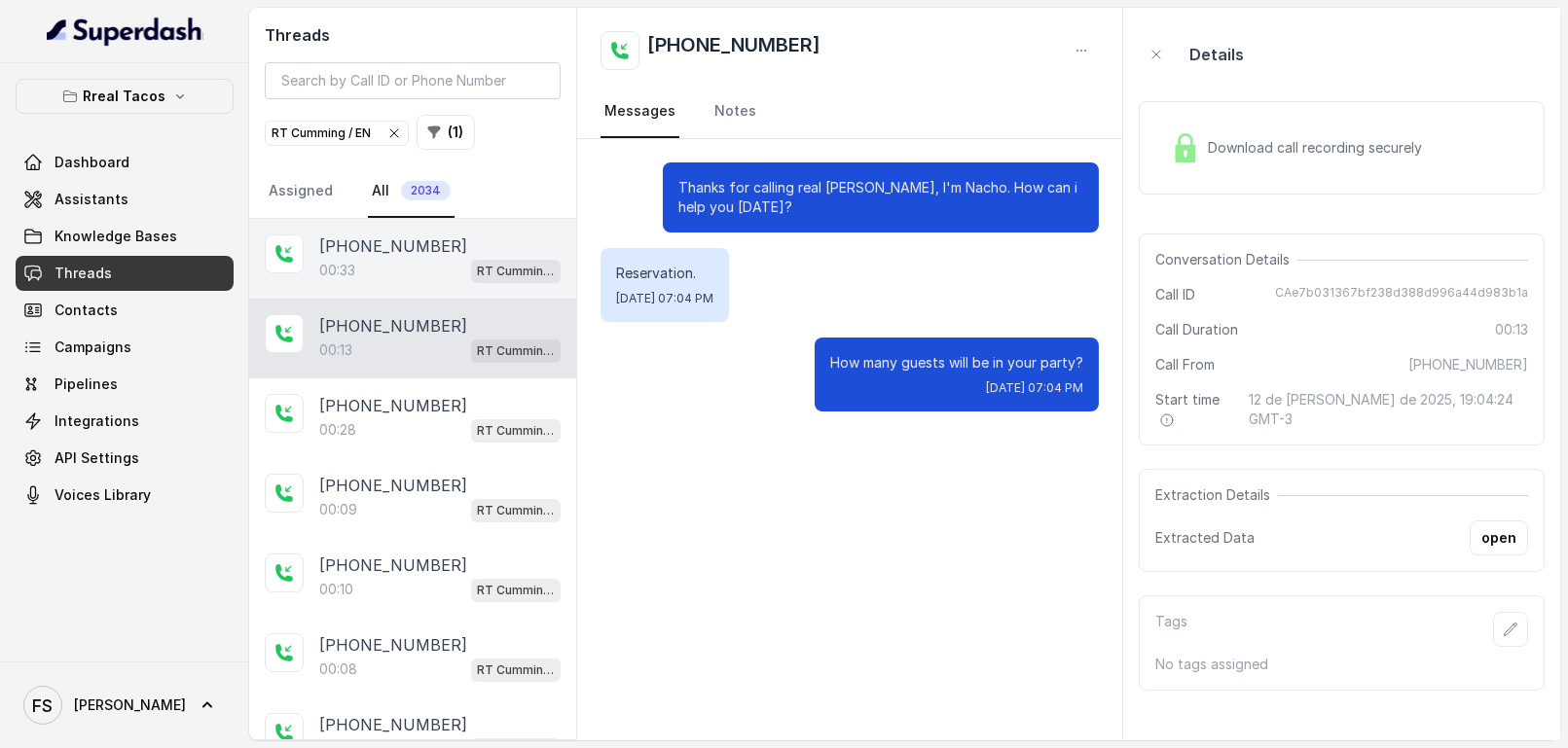 click on "00:33 RT Cumming / EN" at bounding box center [440, 270] 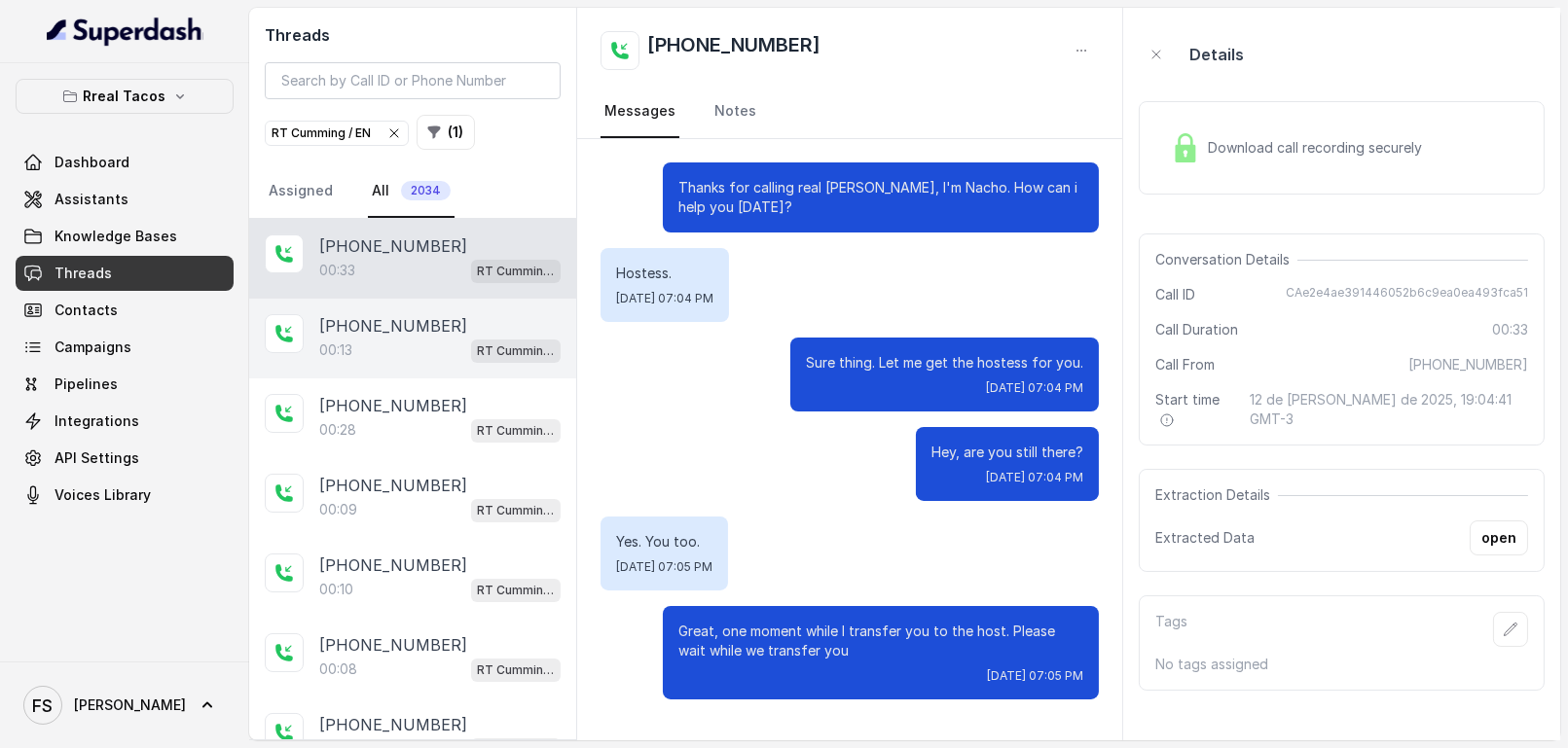 click on "00:13 RT Cumming / EN" at bounding box center [440, 350] 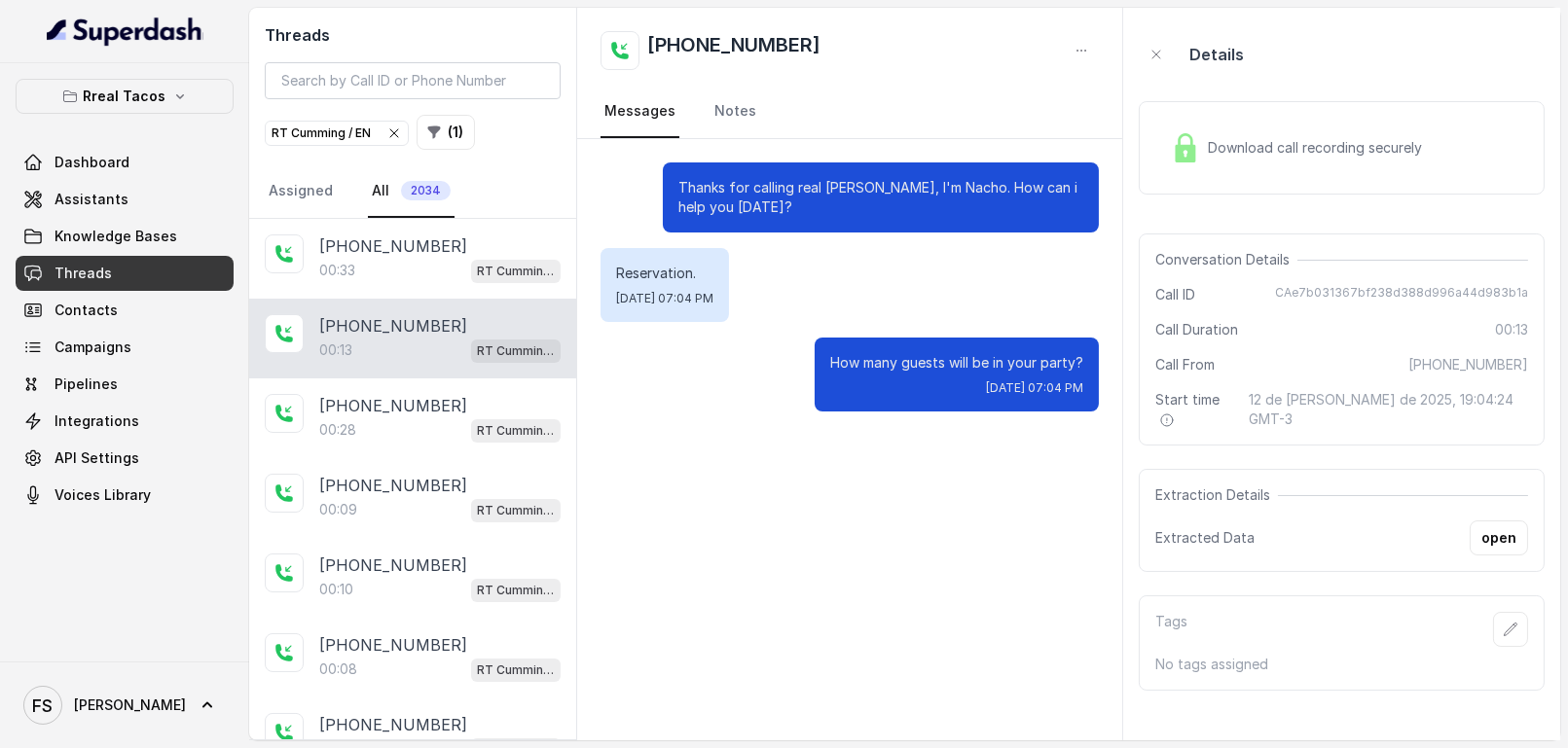 click on "Download call recording securely" at bounding box center (1296, 148) 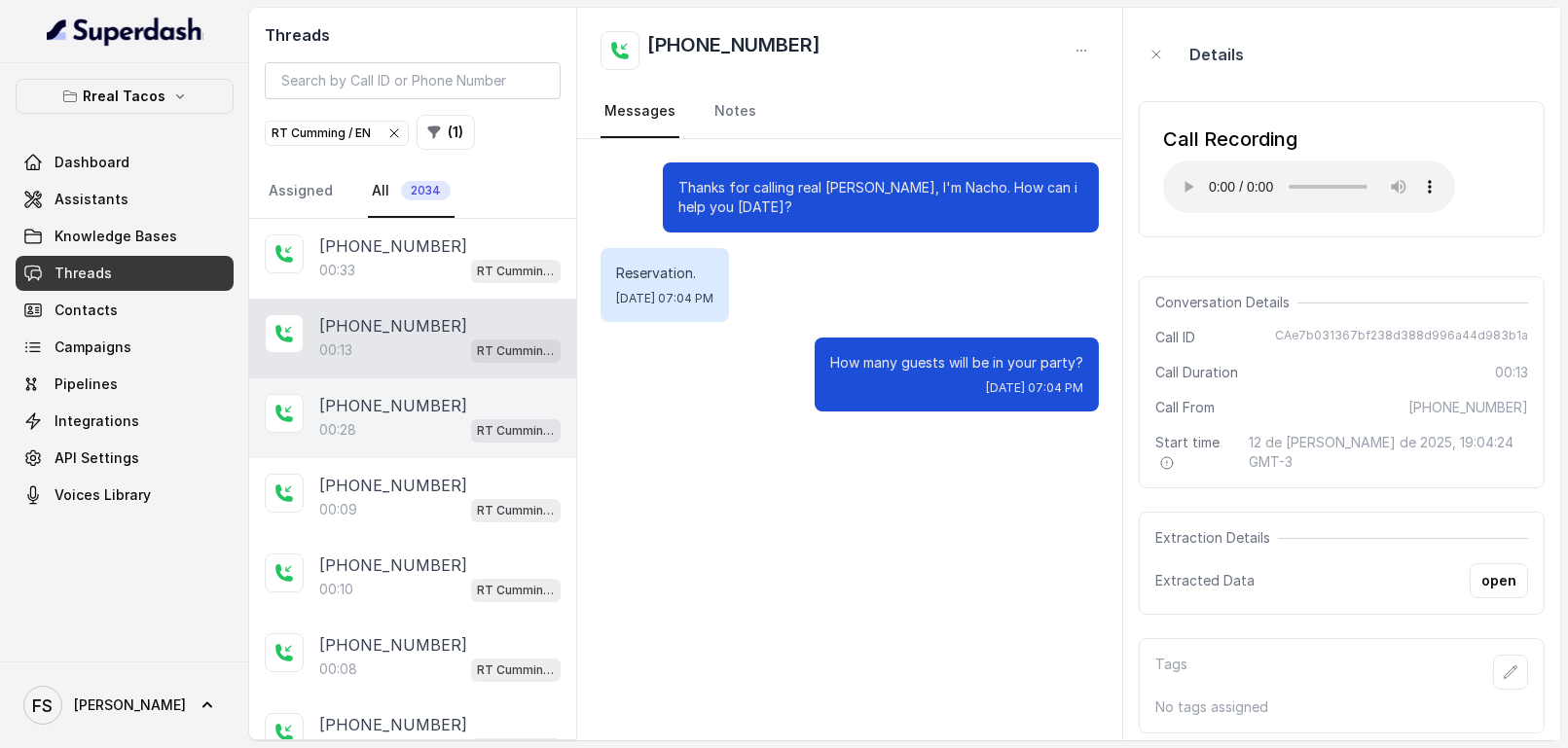 click on "00:28 RT Cumming / EN" at bounding box center [440, 430] 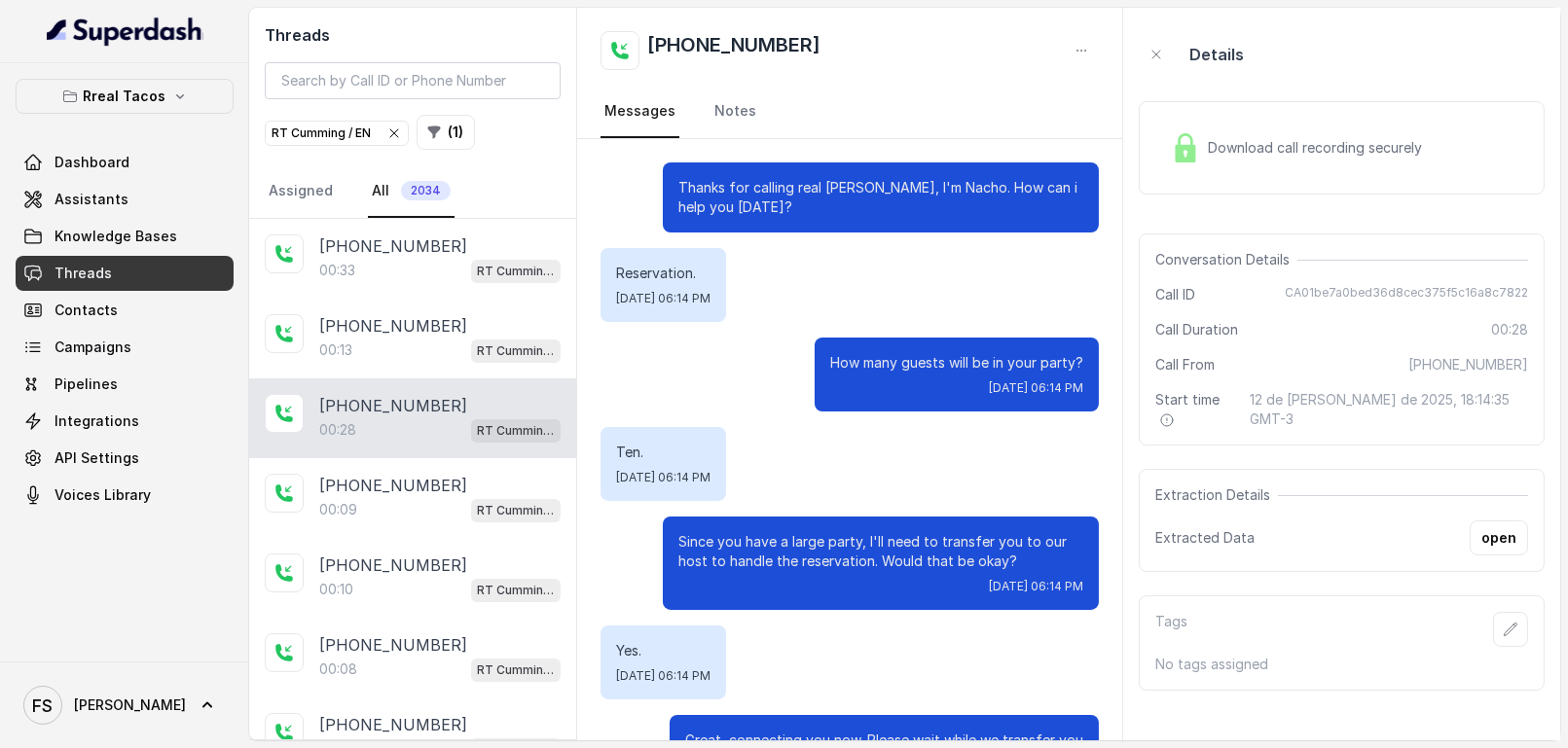 scroll, scrollTop: 70, scrollLeft: 0, axis: vertical 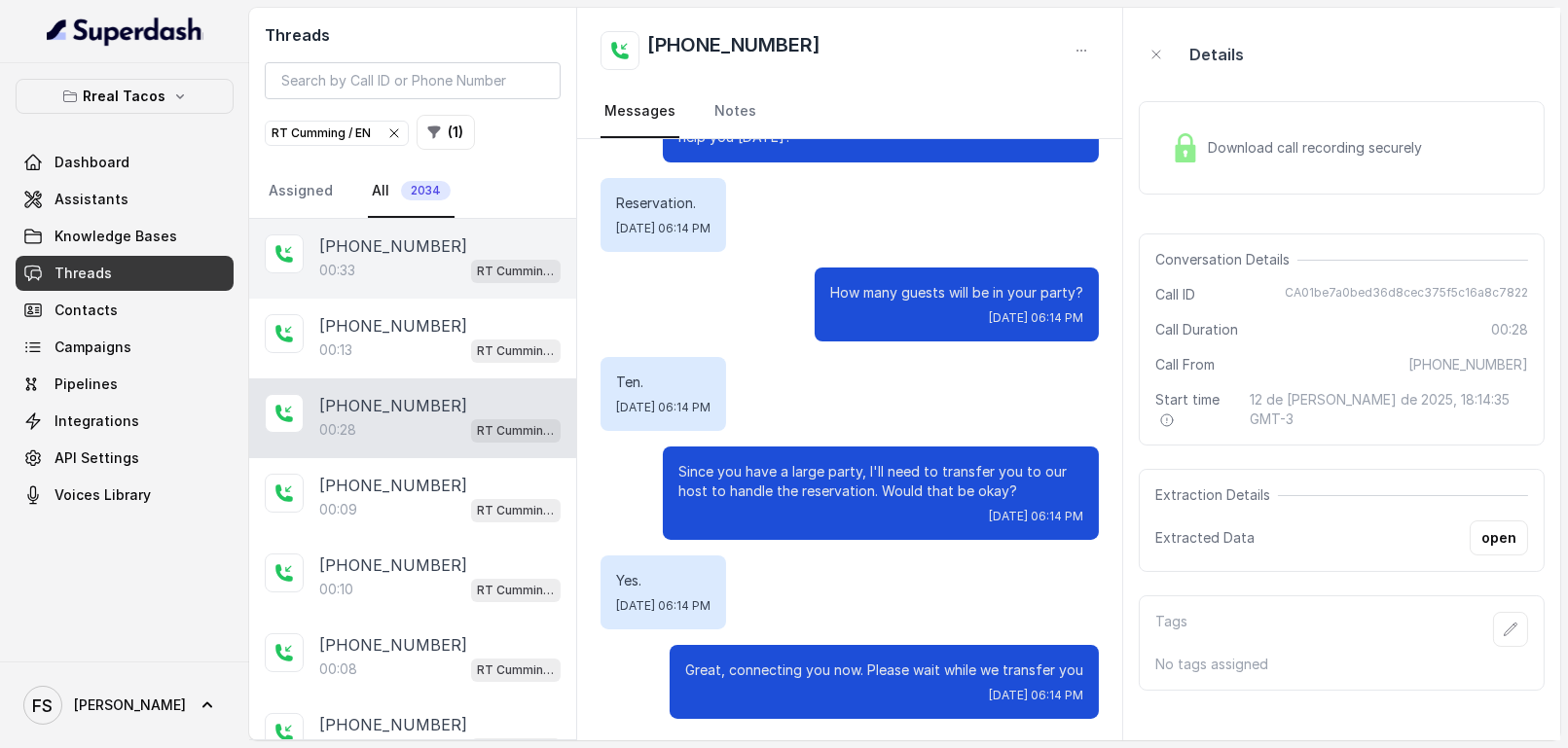 click on "00:33 RT Cumming / EN" at bounding box center (440, 270) 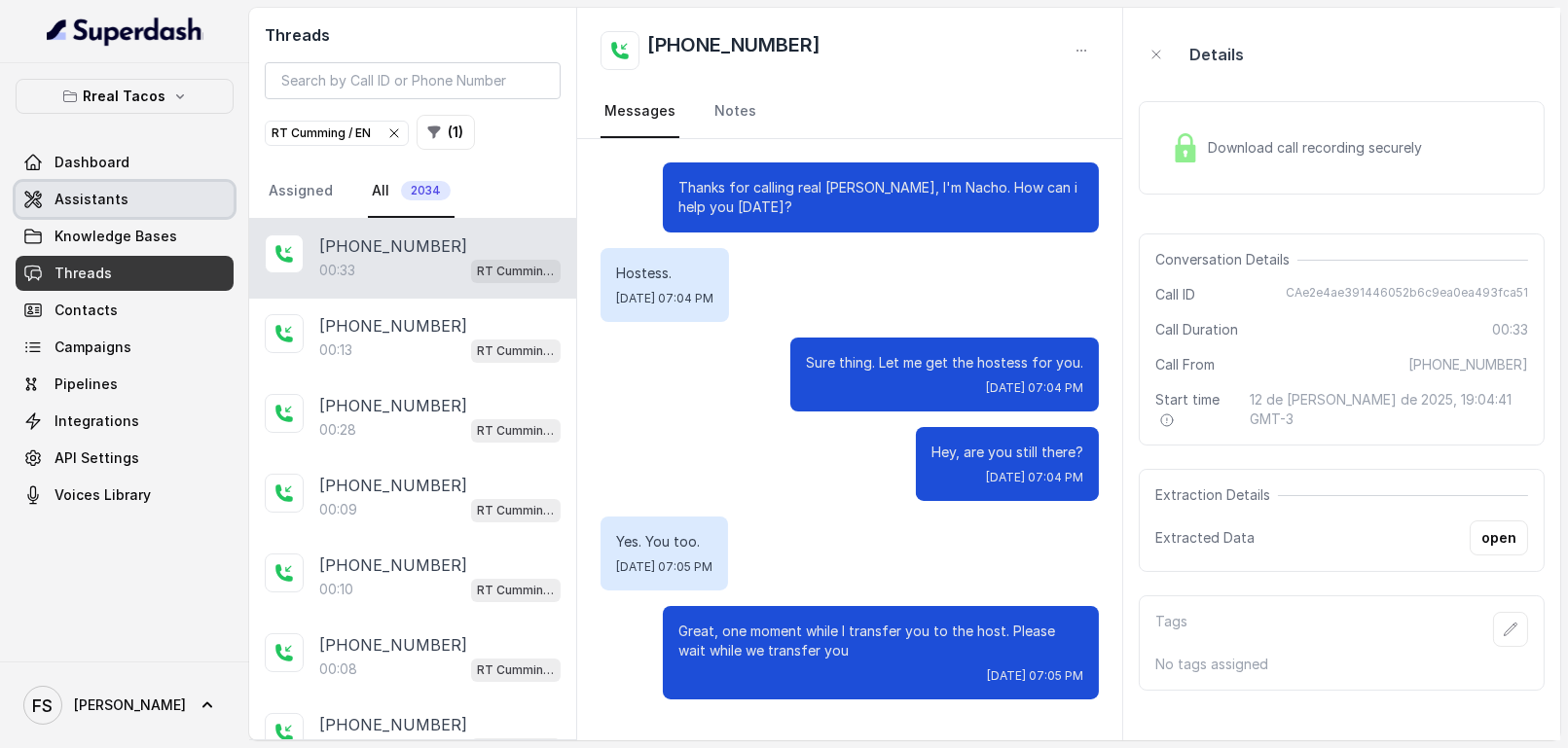 click on "Assistants" at bounding box center (125, 199) 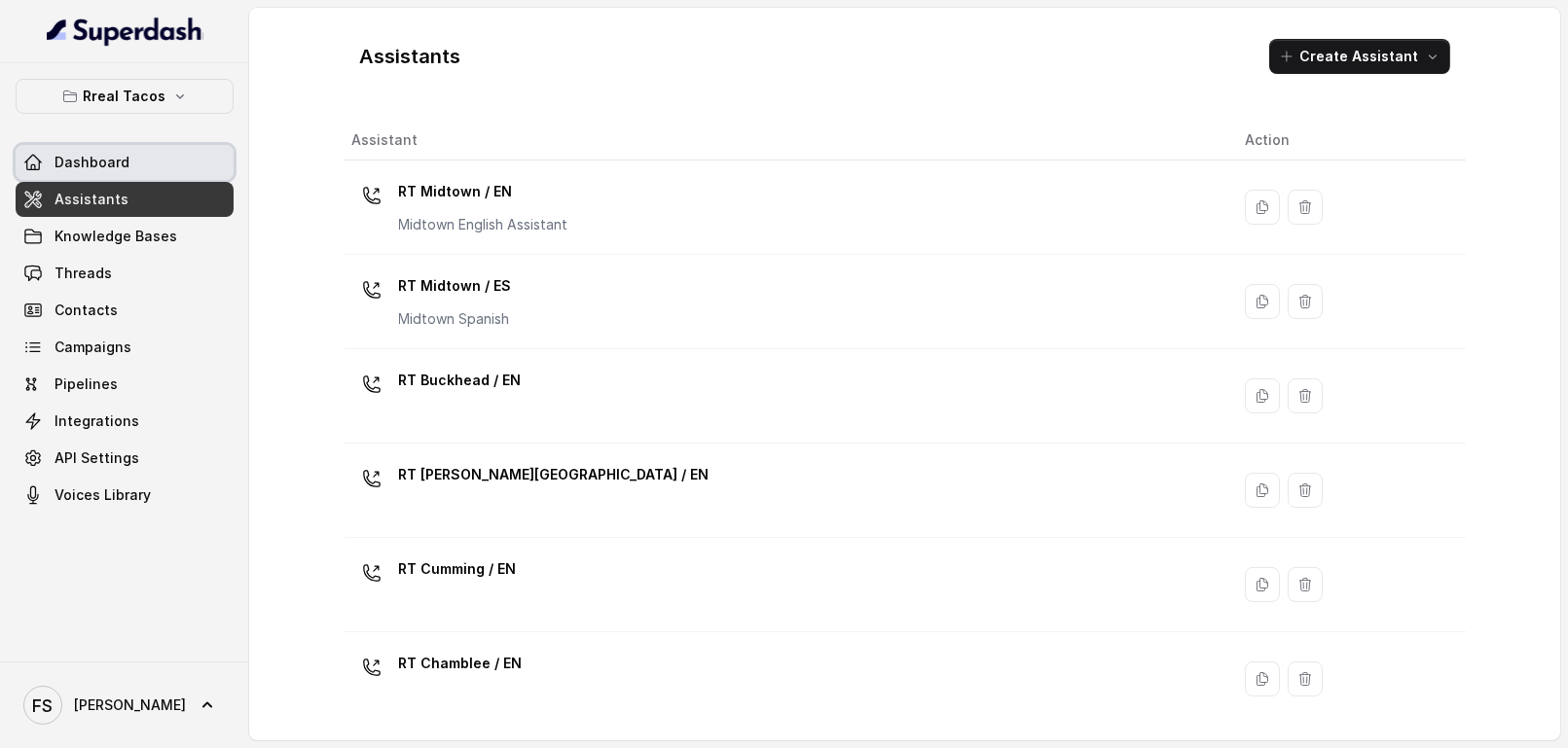 click on "Dashboard" at bounding box center (125, 162) 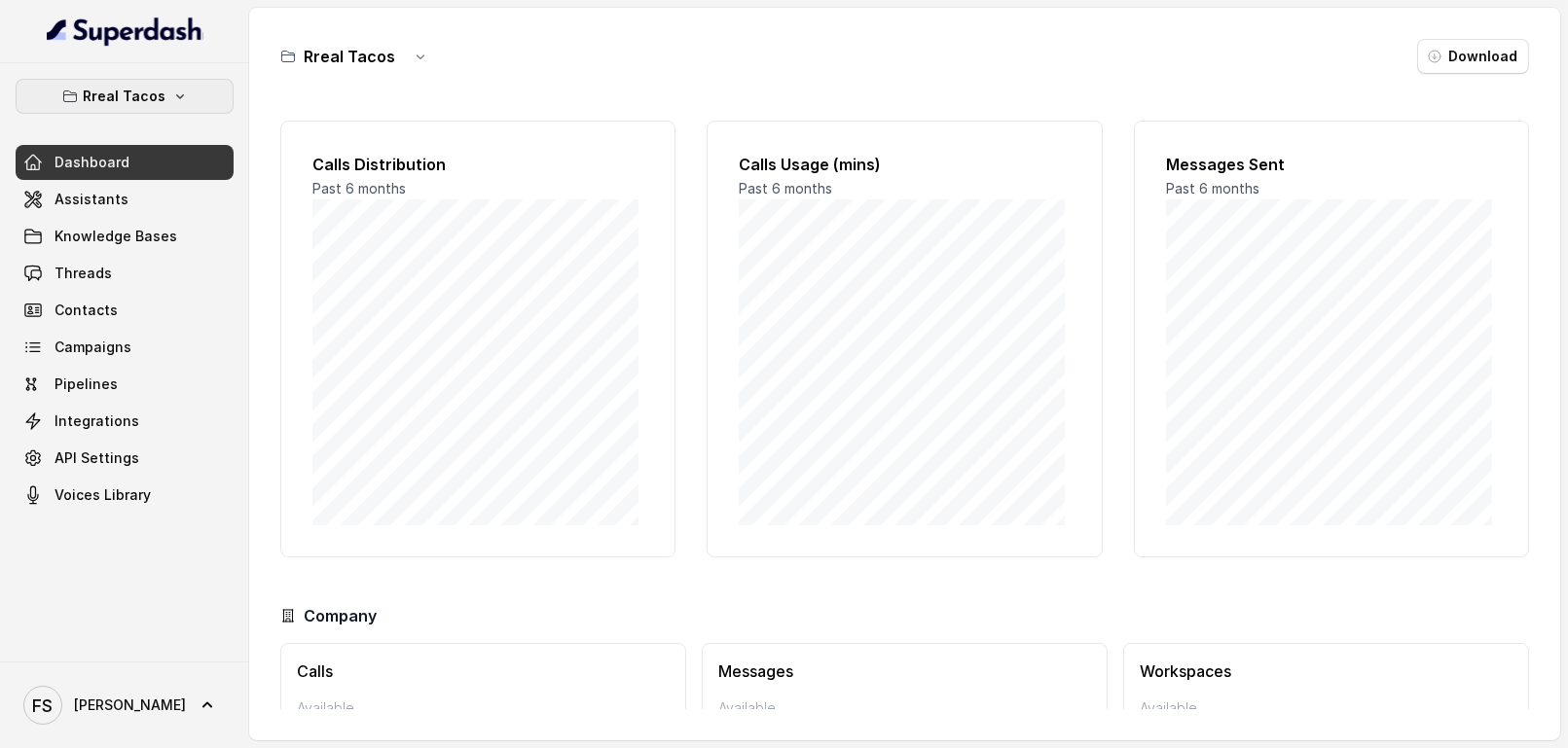 click on "Rreal Tacos" at bounding box center [125, 96] 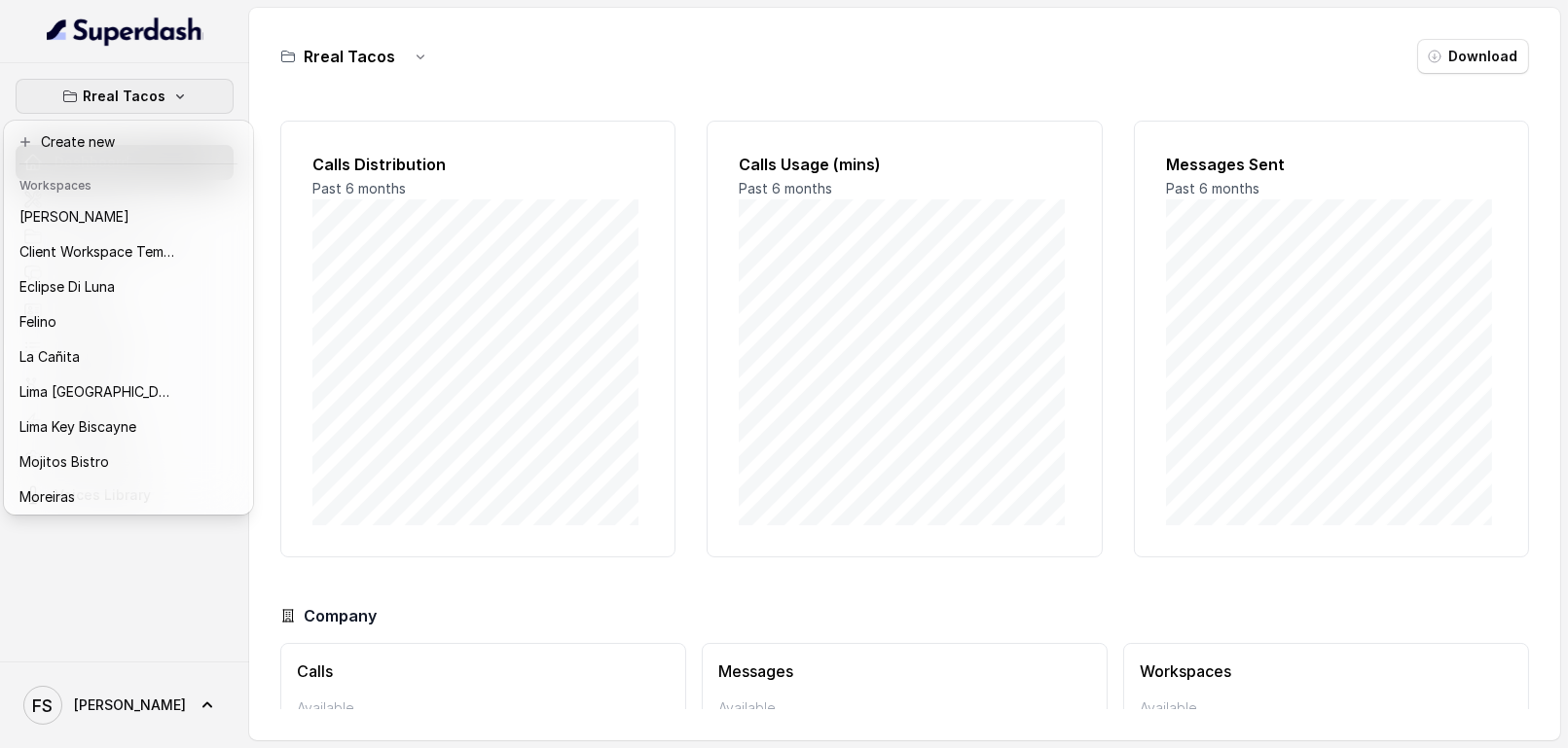 click on "Rreal Tacos Dashboard Assistants Knowledge Bases Threads Contacts Campaigns Pipelines Integrations API Settings Voices Library FS Federico Rreal Tacos  Download Calls Distribution Past 6 months Calls Usage (mins) Past 6 months Messages Sent Past 6 months Company Calls Available 94629 mins   0 Max: 100000 mins Messages Available 682 messages   0 Max: 1k messages Workspaces Available 3 Workspaces   0 Max: 15 Workspaces" at bounding box center (784, 374) 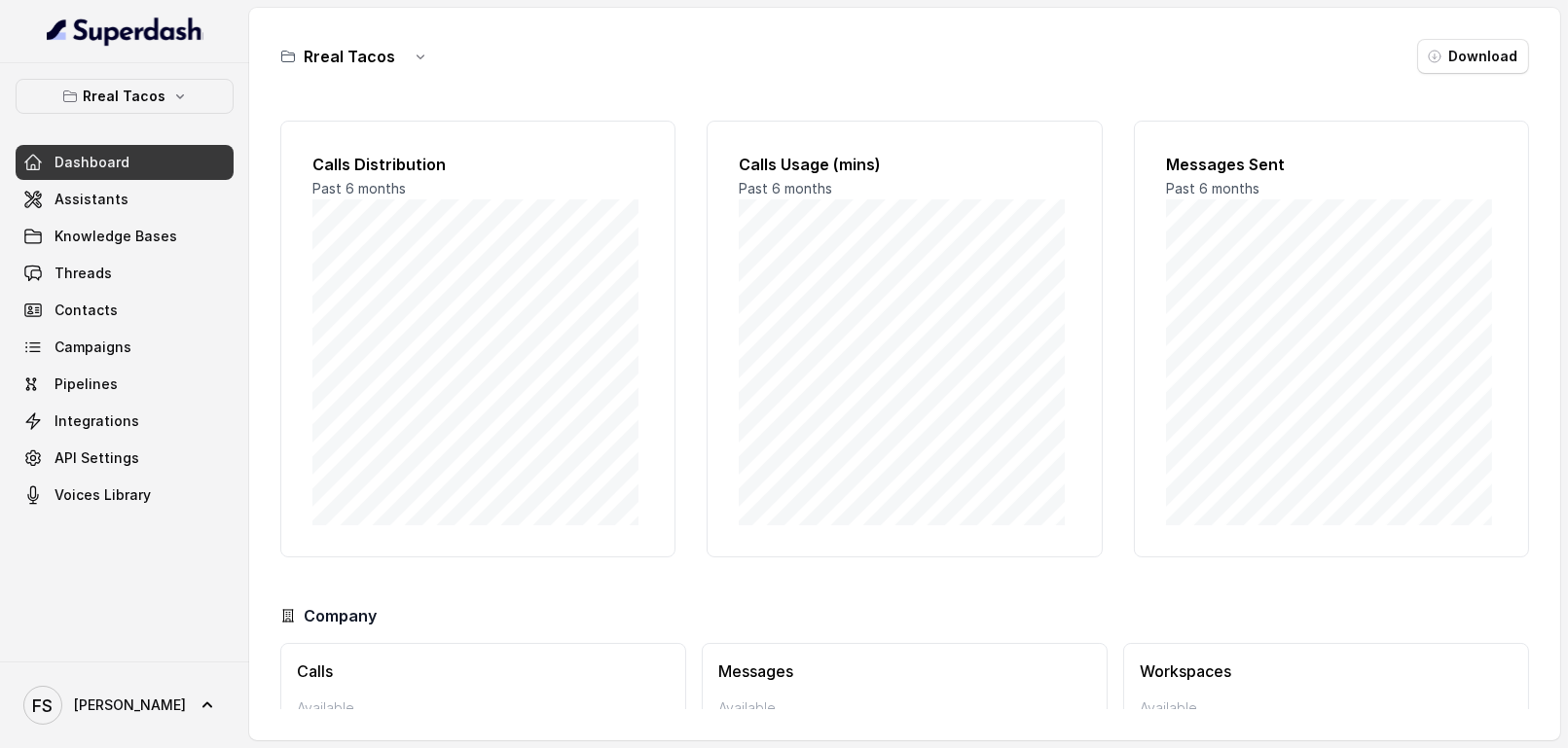 click on "Dashboard Assistants Knowledge Bases Threads Contacts Campaigns Pipelines Integrations API Settings Voices Library" at bounding box center [125, 329] 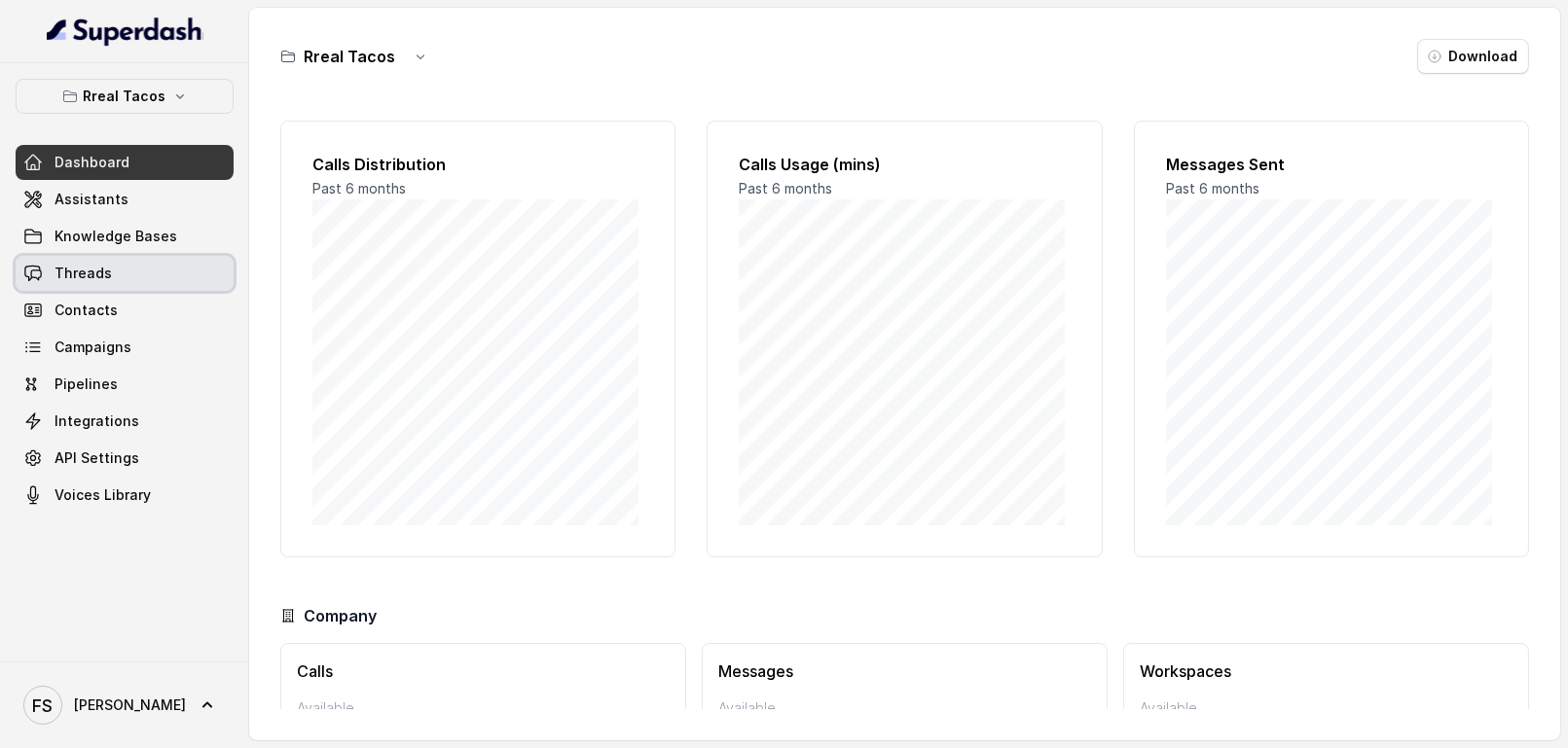 click on "Threads" at bounding box center [125, 273] 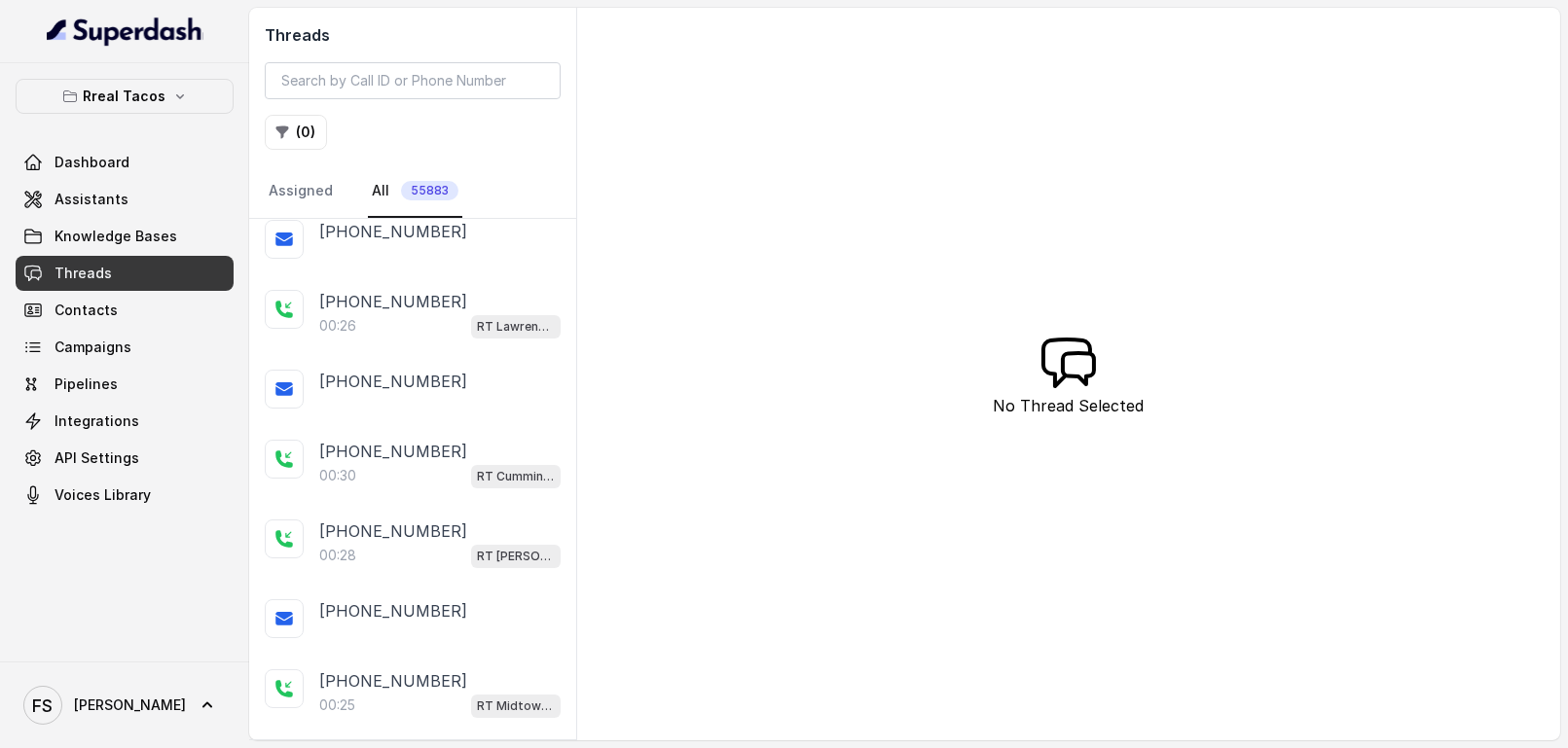 scroll, scrollTop: 0, scrollLeft: 0, axis: both 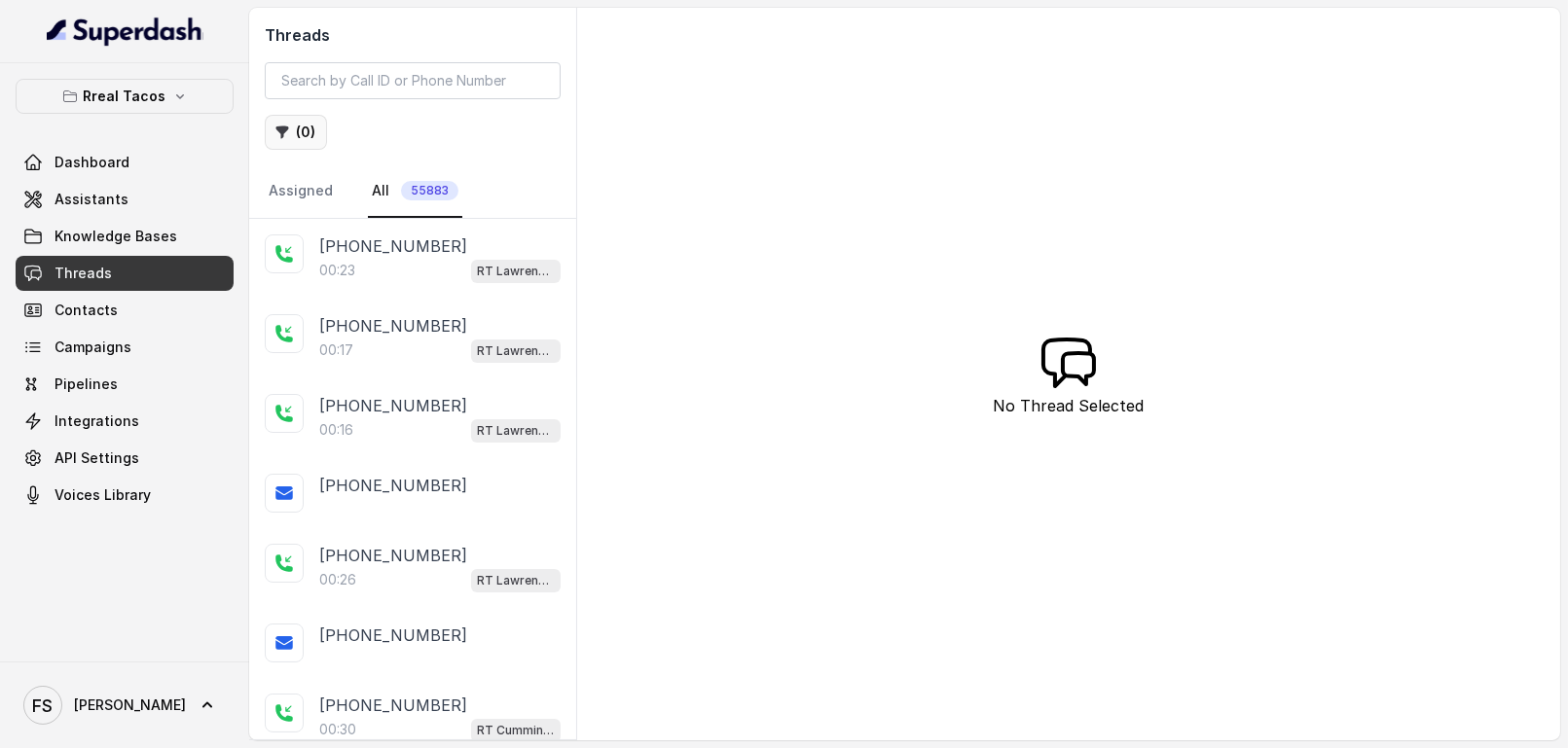 click on "( 0 )" at bounding box center [296, 132] 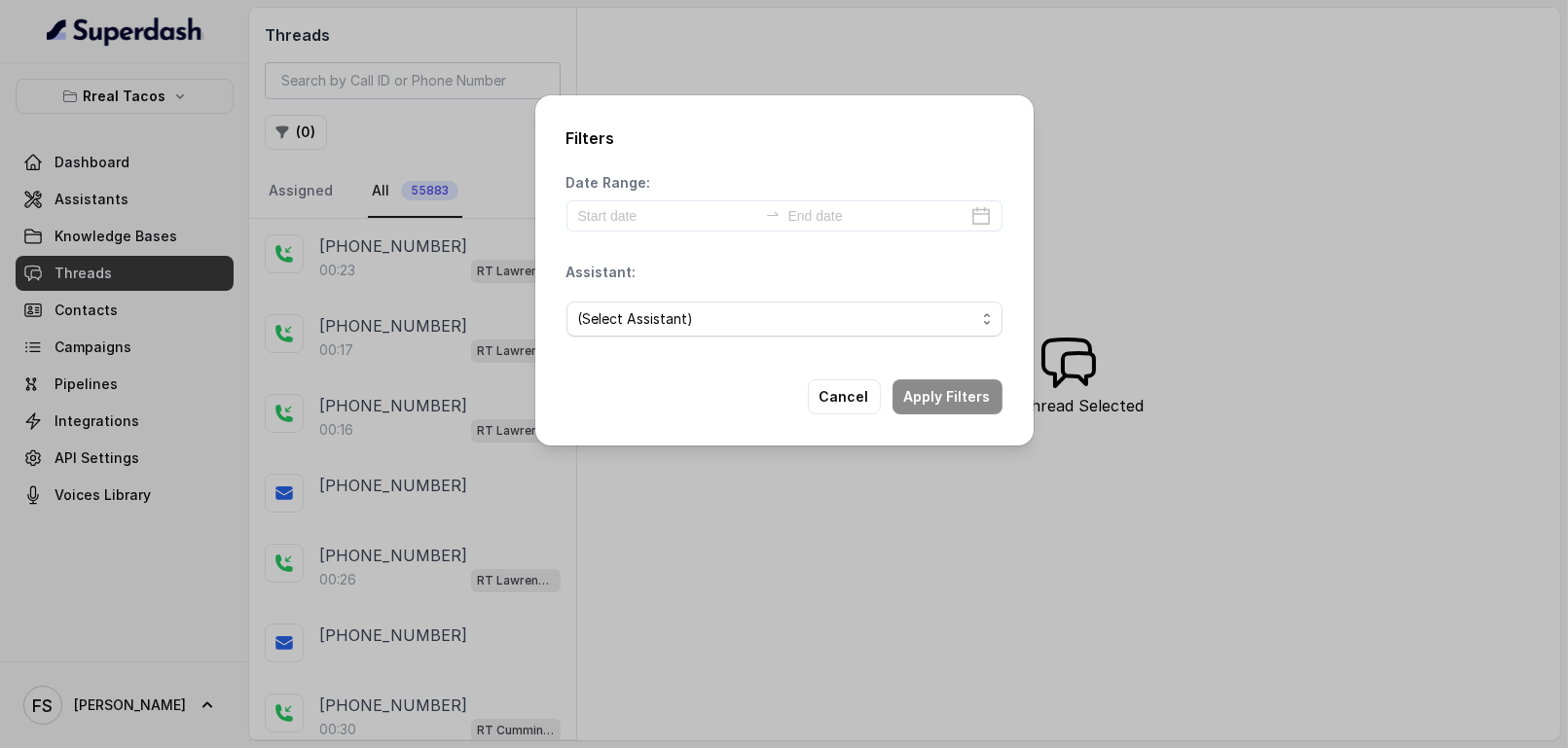 click on "(Select Assistant) RT Midtown / EN RT Midtown / ES RT Buckhead / EN [GEOGRAPHIC_DATA][PERSON_NAME] / EN [PERSON_NAME] / EN [PERSON_NAME] / EN RT Decatur / EN [GEOGRAPHIC_DATA] / EN RT Testing [GEOGRAPHIC_DATA] / EN RT Testing 2 RT [GEOGRAPHIC_DATA]" at bounding box center [784, 319] 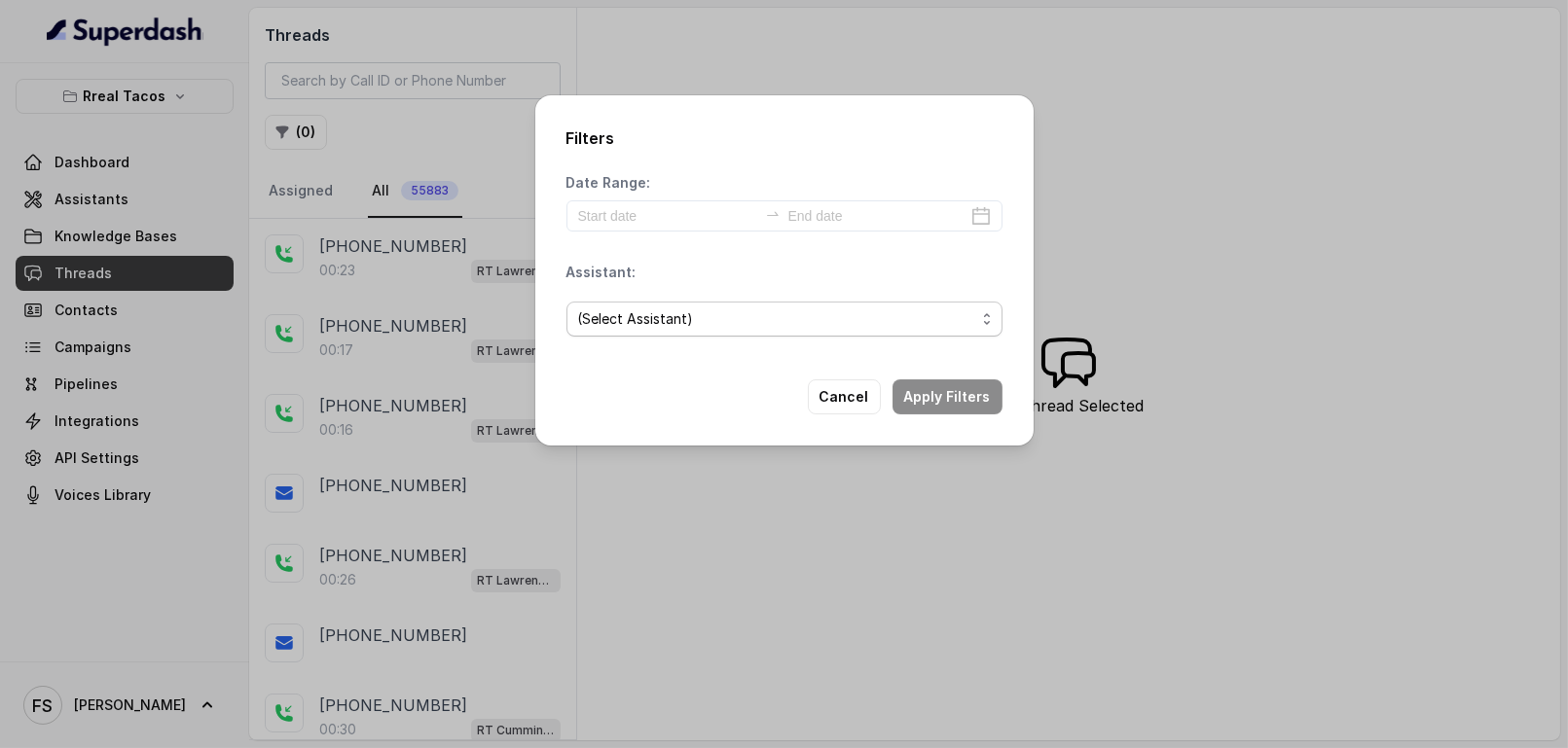 select on "67d9cc72dc1b60c8c29fb0b2" 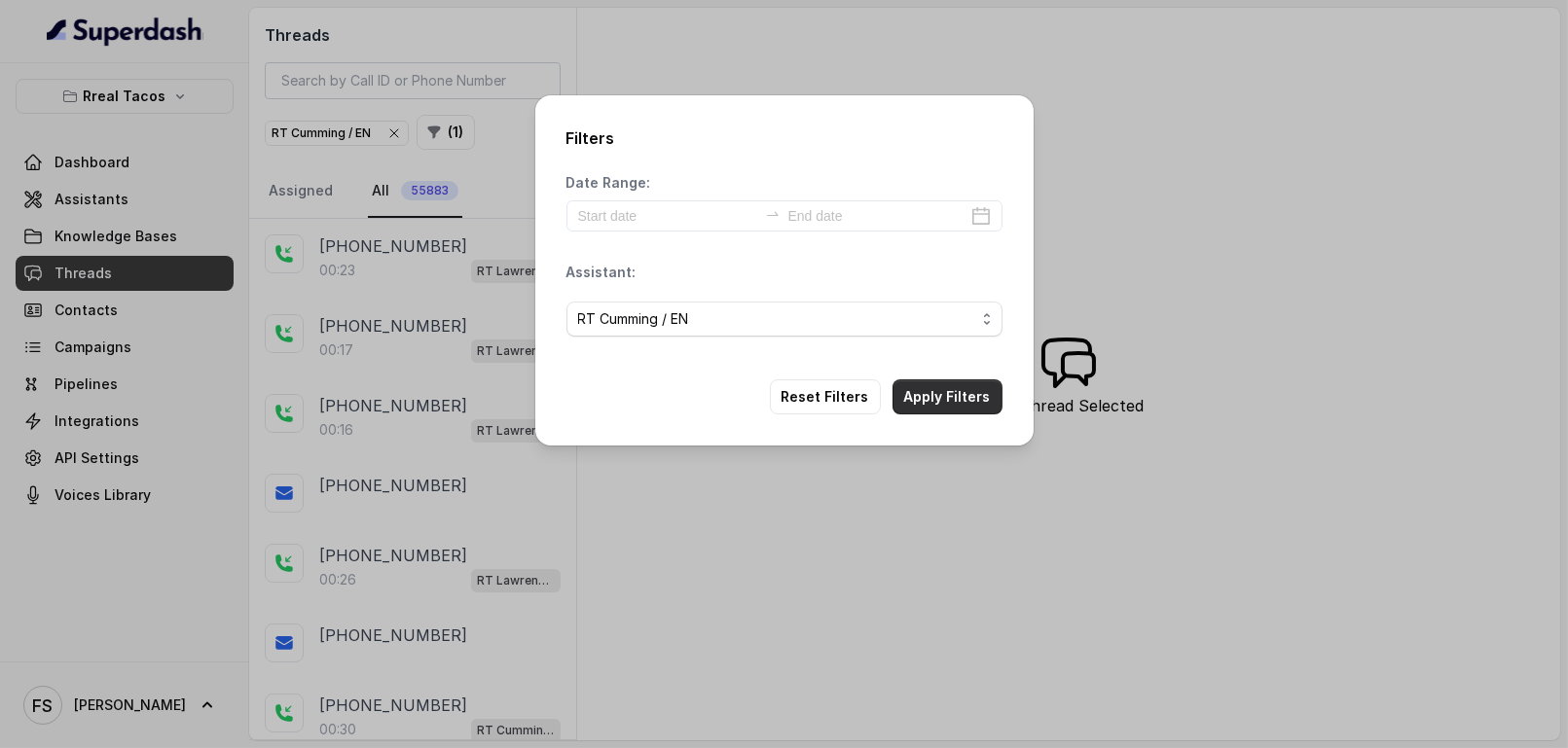 click on "Filters Date Range: Assistant: (Select Assistant) RT Midtown / EN RT Midtown / ES RT Buckhead / EN RT Sandy Springs / EN RT Cumming / EN RT Chamblee / EN RT Decatur / EN RT West Midtown / EN RT Testing RT Sugar Hill / EN RT Testing 2 RT Lawrenceville Reset Filters Apply Filters" at bounding box center [784, 270] 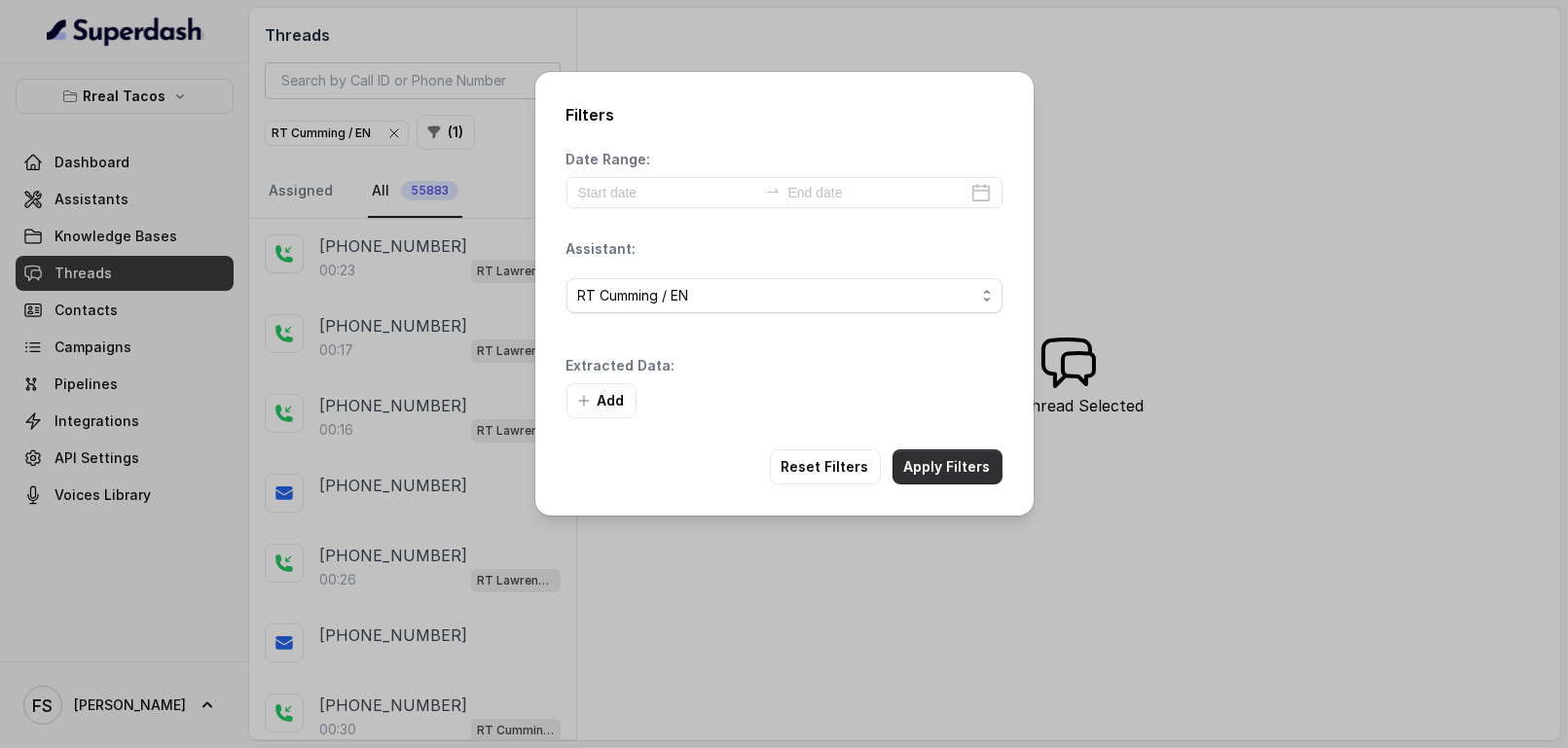 click on "Apply Filters" at bounding box center [947, 467] 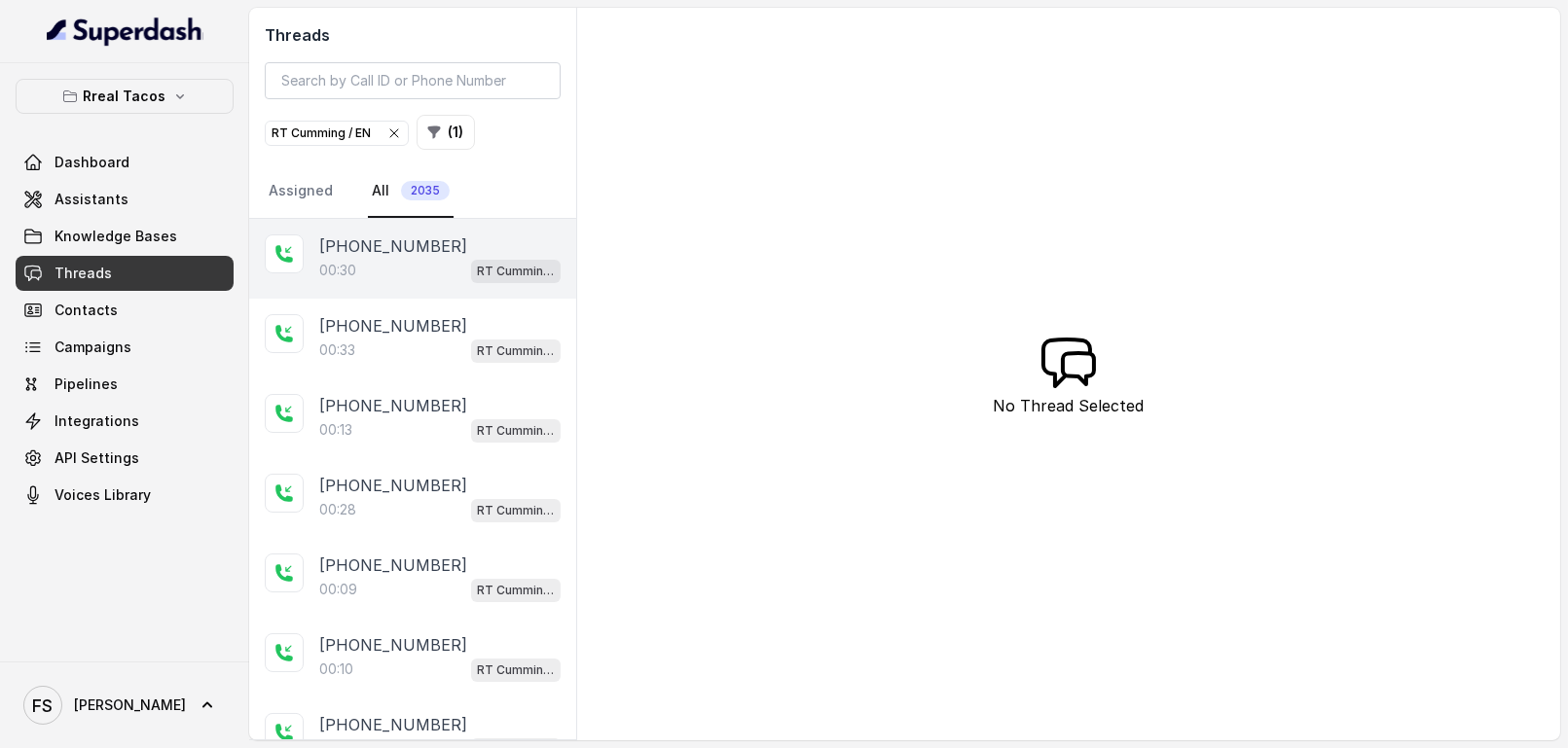 click on "00:30 [PERSON_NAME] / EN" at bounding box center (440, 270) 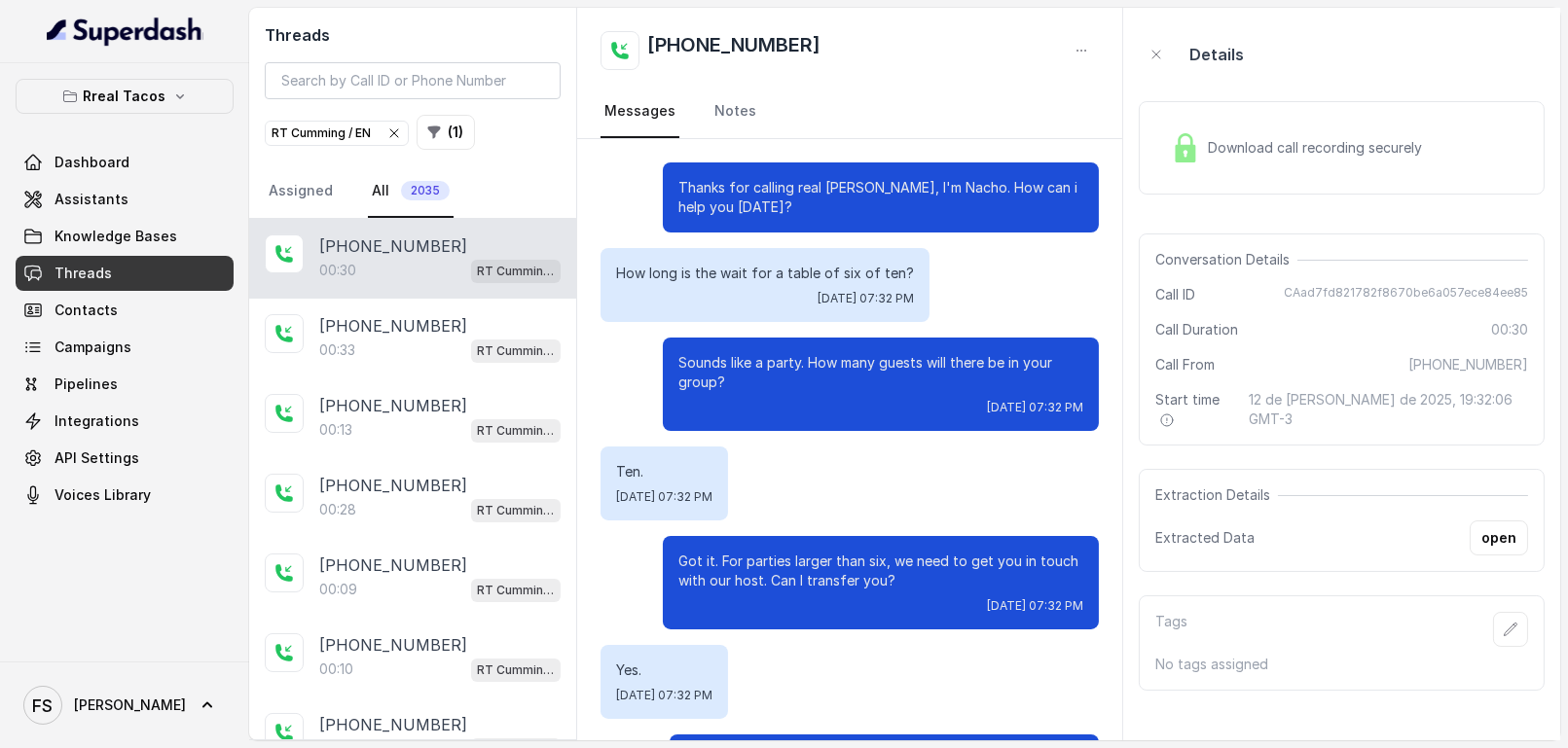 scroll, scrollTop: 89, scrollLeft: 0, axis: vertical 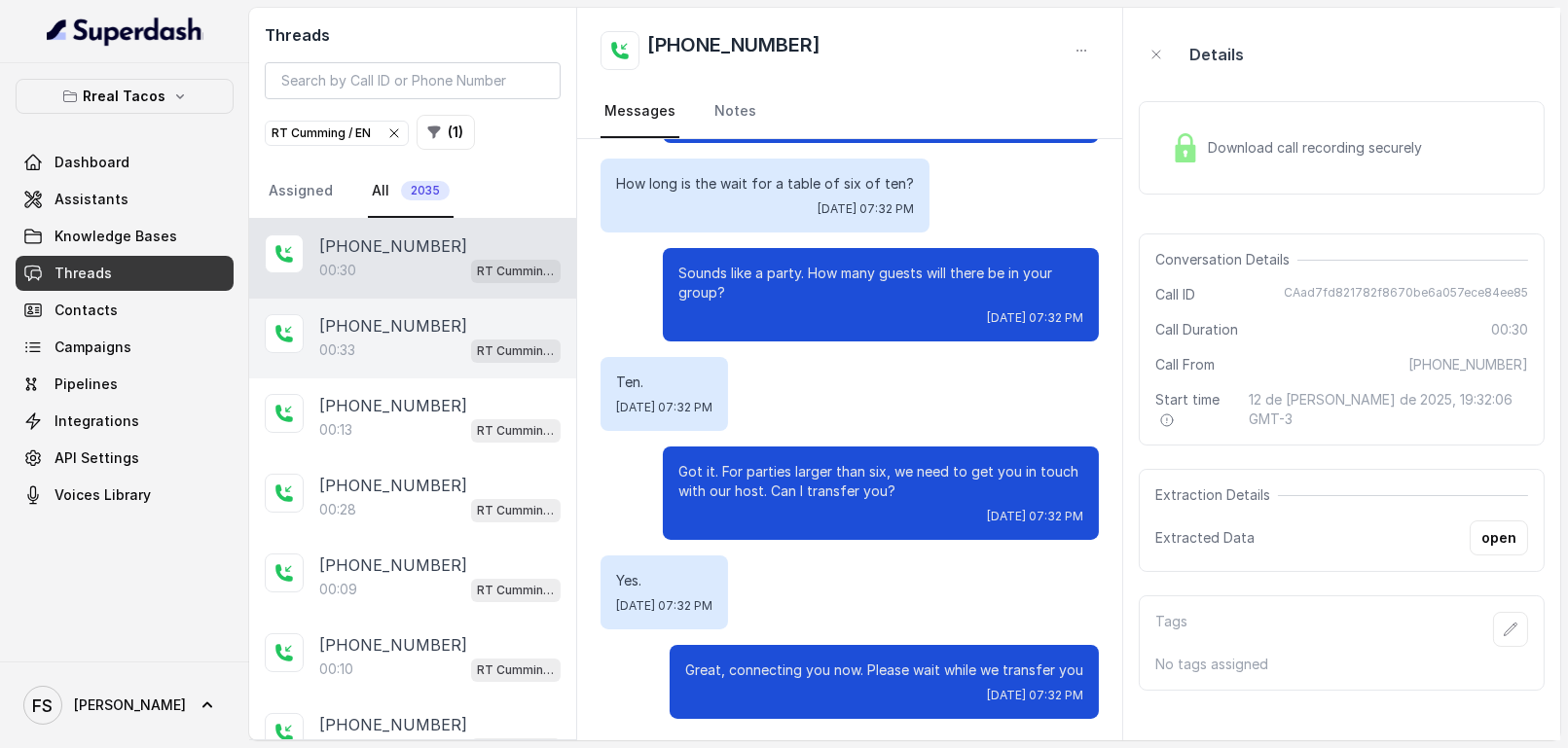 click on "00:33 RT Cumming / EN" at bounding box center [440, 350] 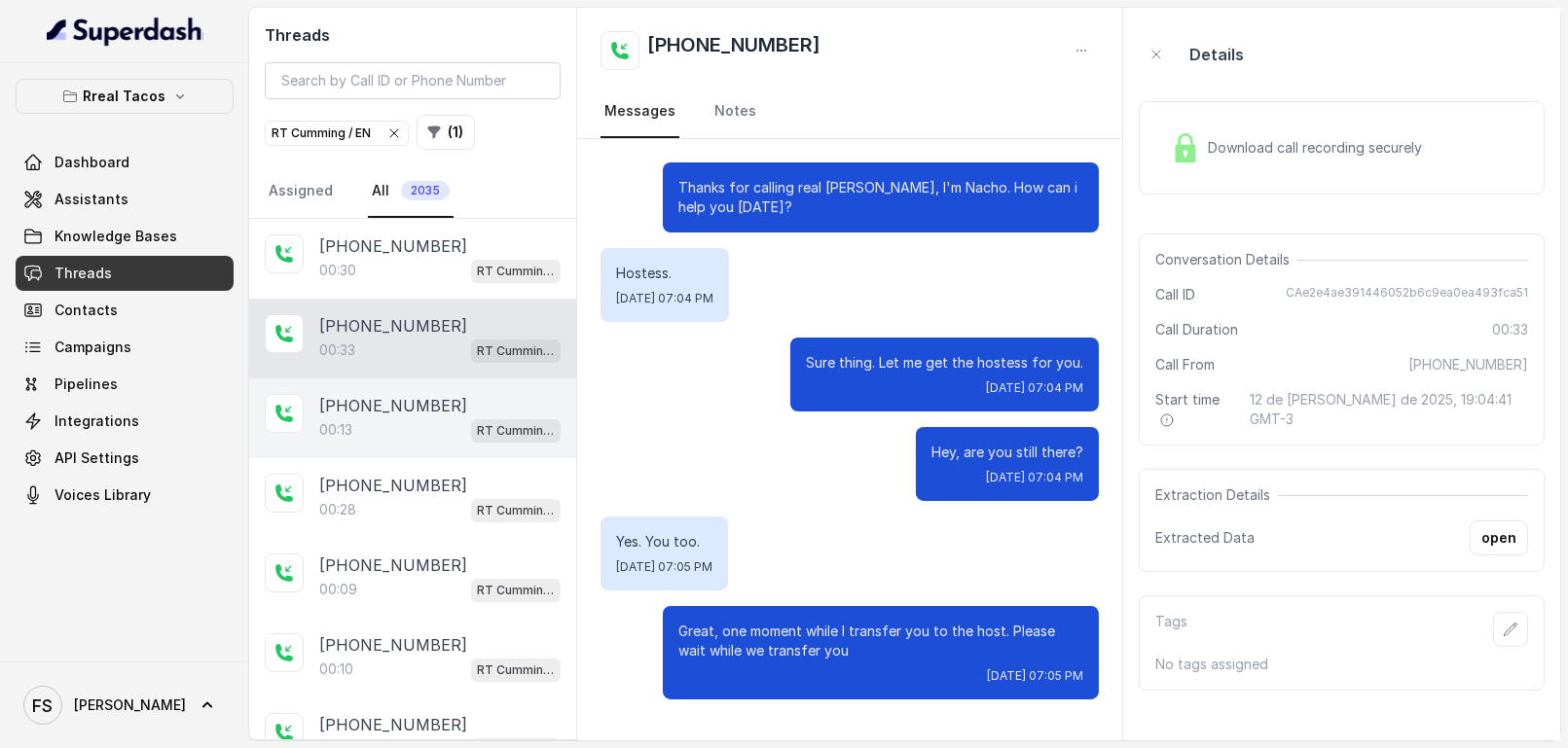 click on "[PHONE_NUMBER]" at bounding box center (393, 406) 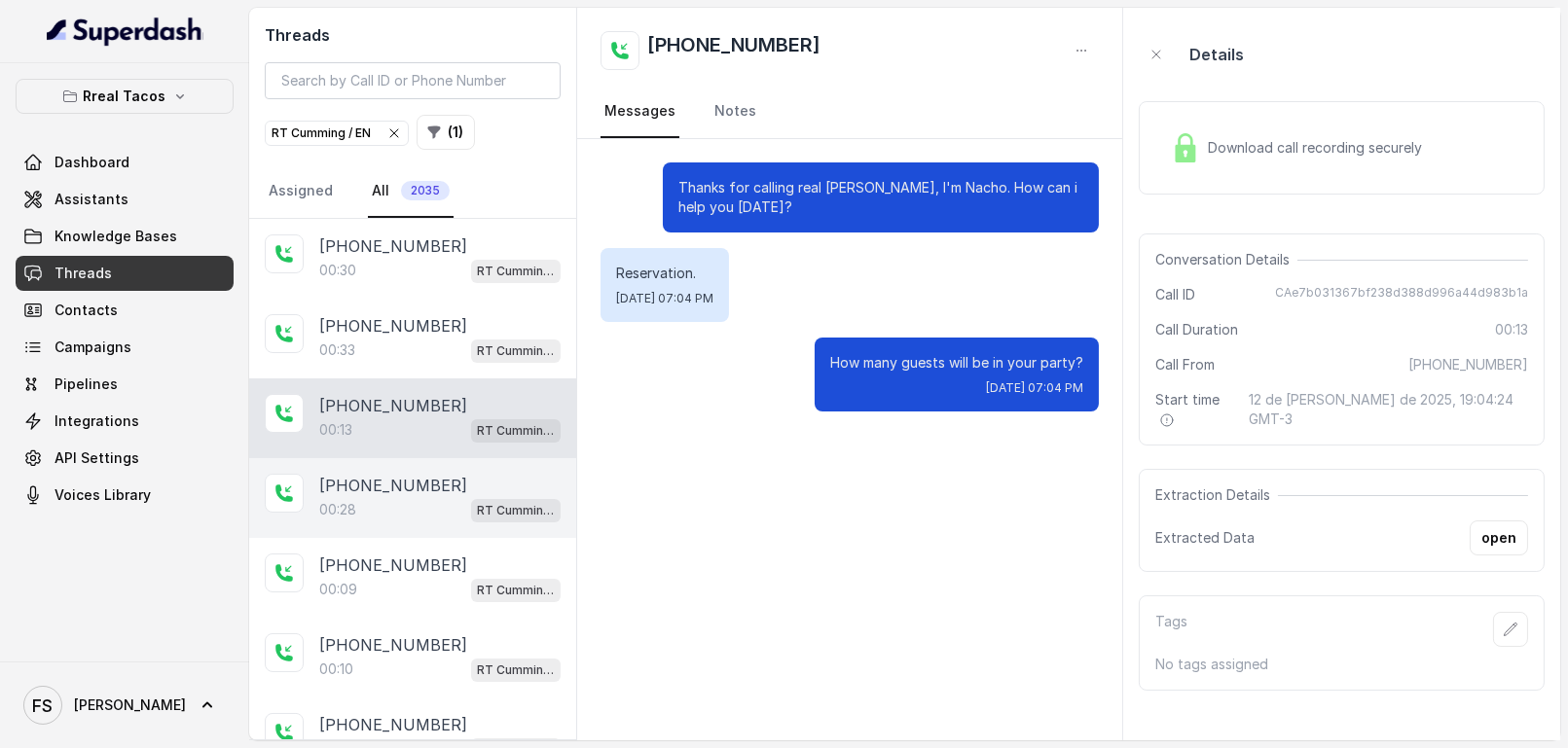 click on "[PHONE_NUMBER]" at bounding box center (440, 485) 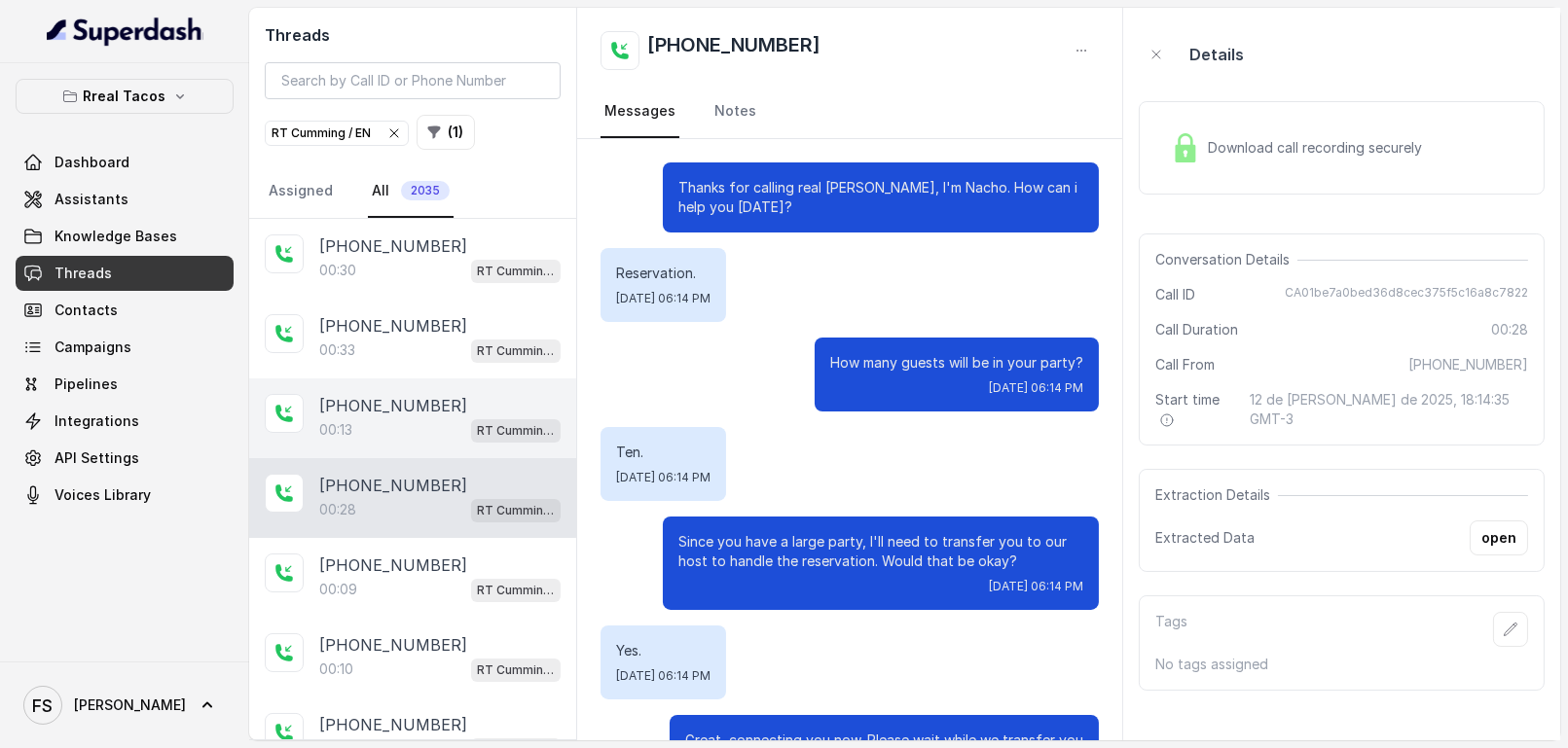 scroll, scrollTop: 70, scrollLeft: 0, axis: vertical 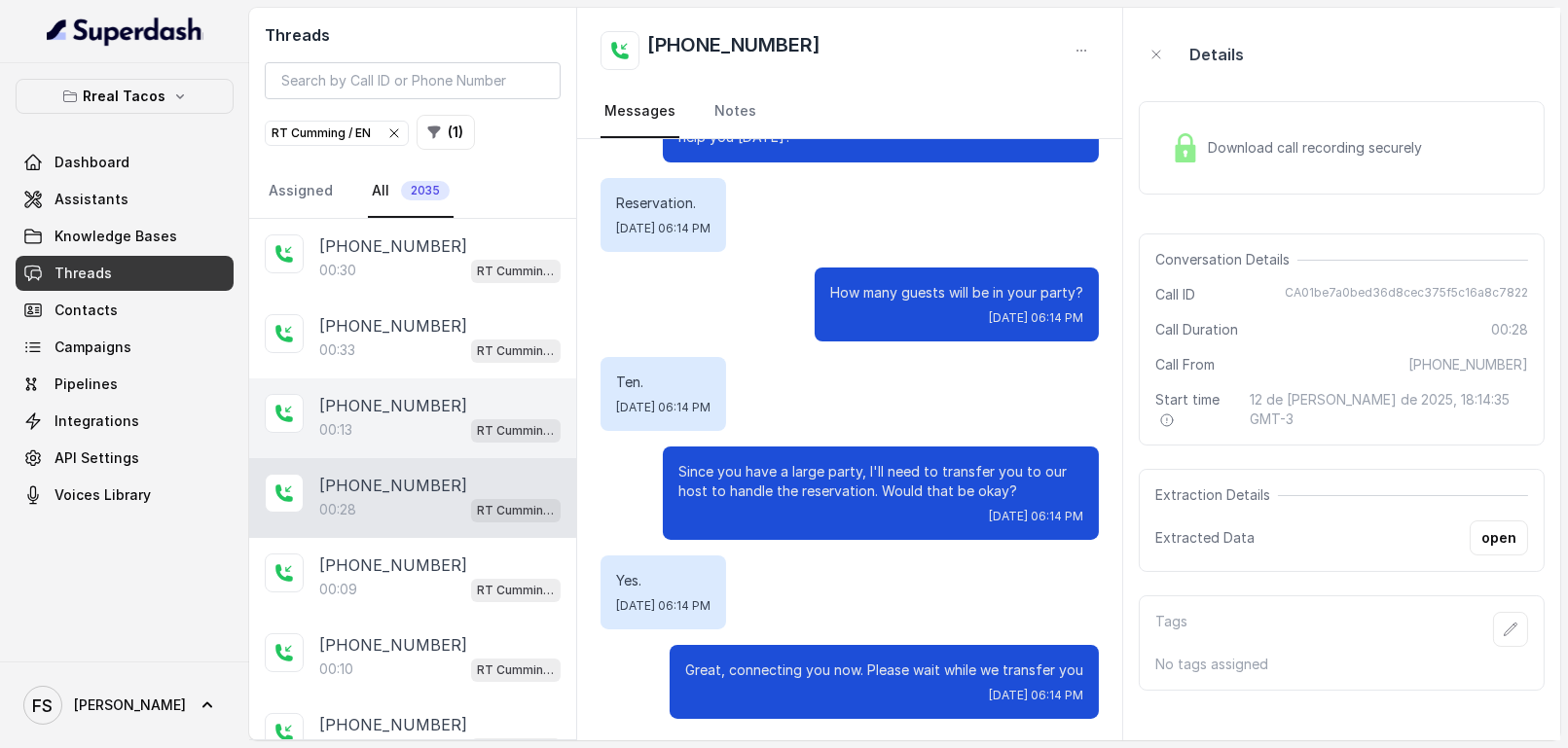 click on "[PHONE_NUMBER]" at bounding box center [393, 406] 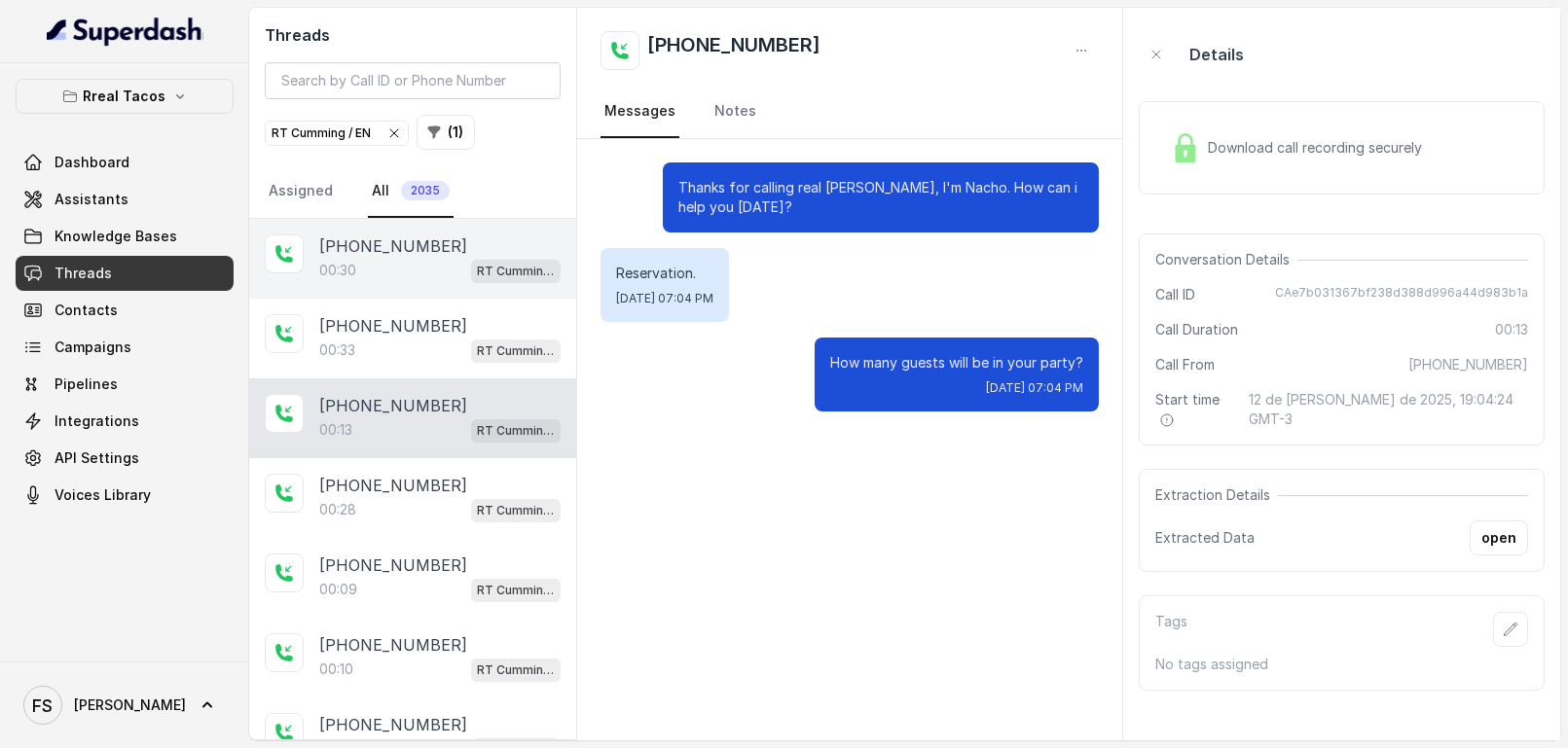 click on "[PHONE_NUMBER]" at bounding box center (393, 246) 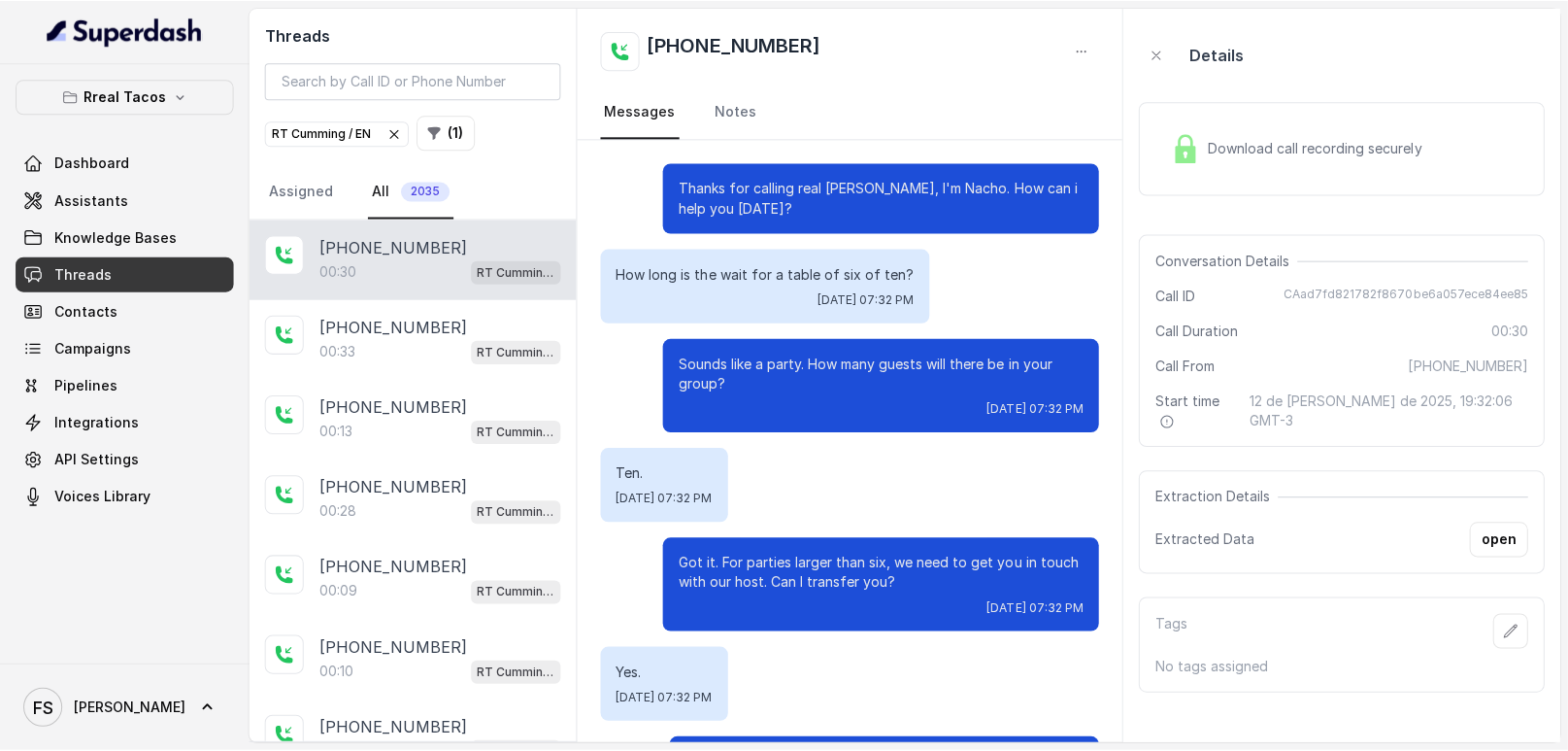 scroll, scrollTop: 89, scrollLeft: 0, axis: vertical 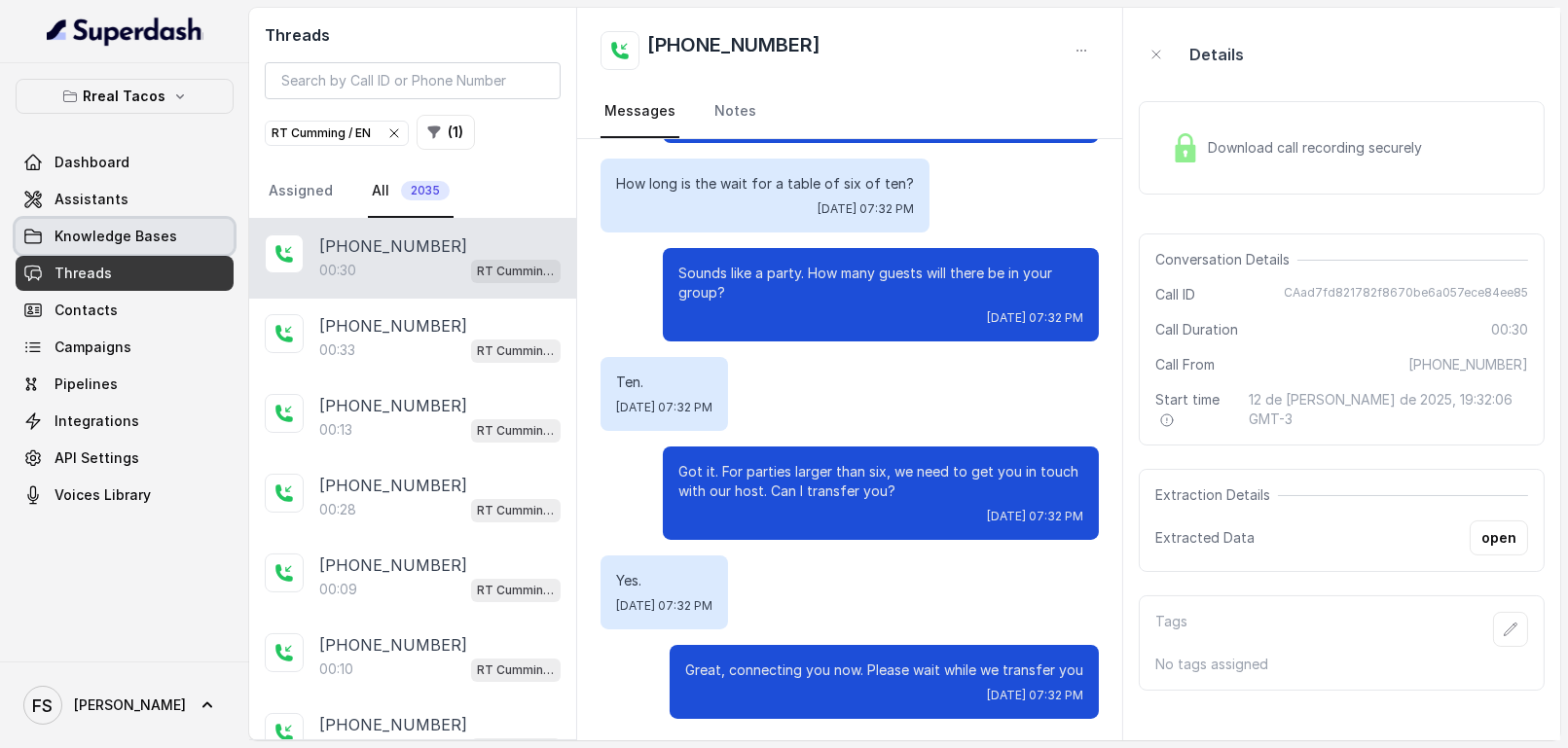 click on "Knowledge Bases" at bounding box center (116, 236) 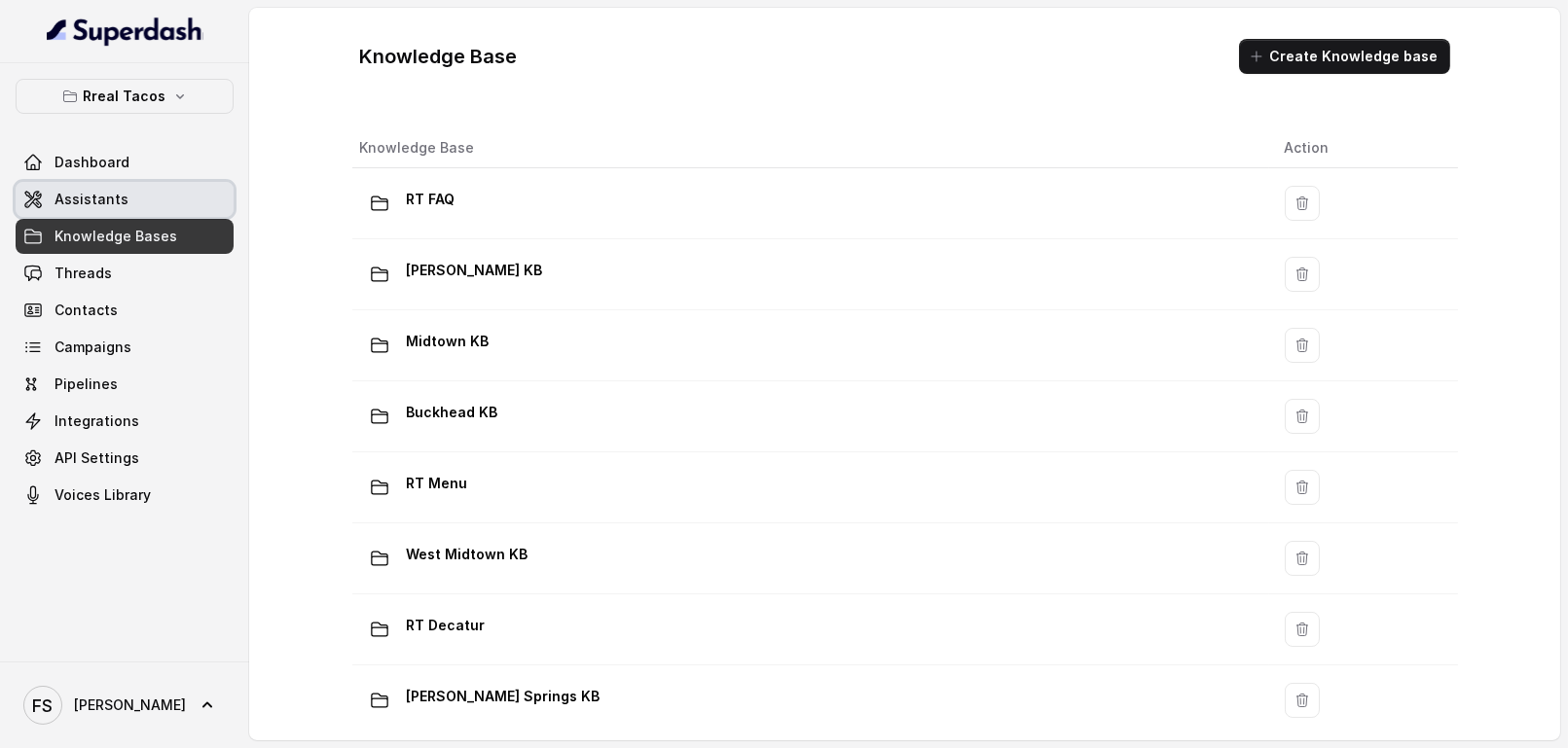 click on "Assistants" at bounding box center (125, 199) 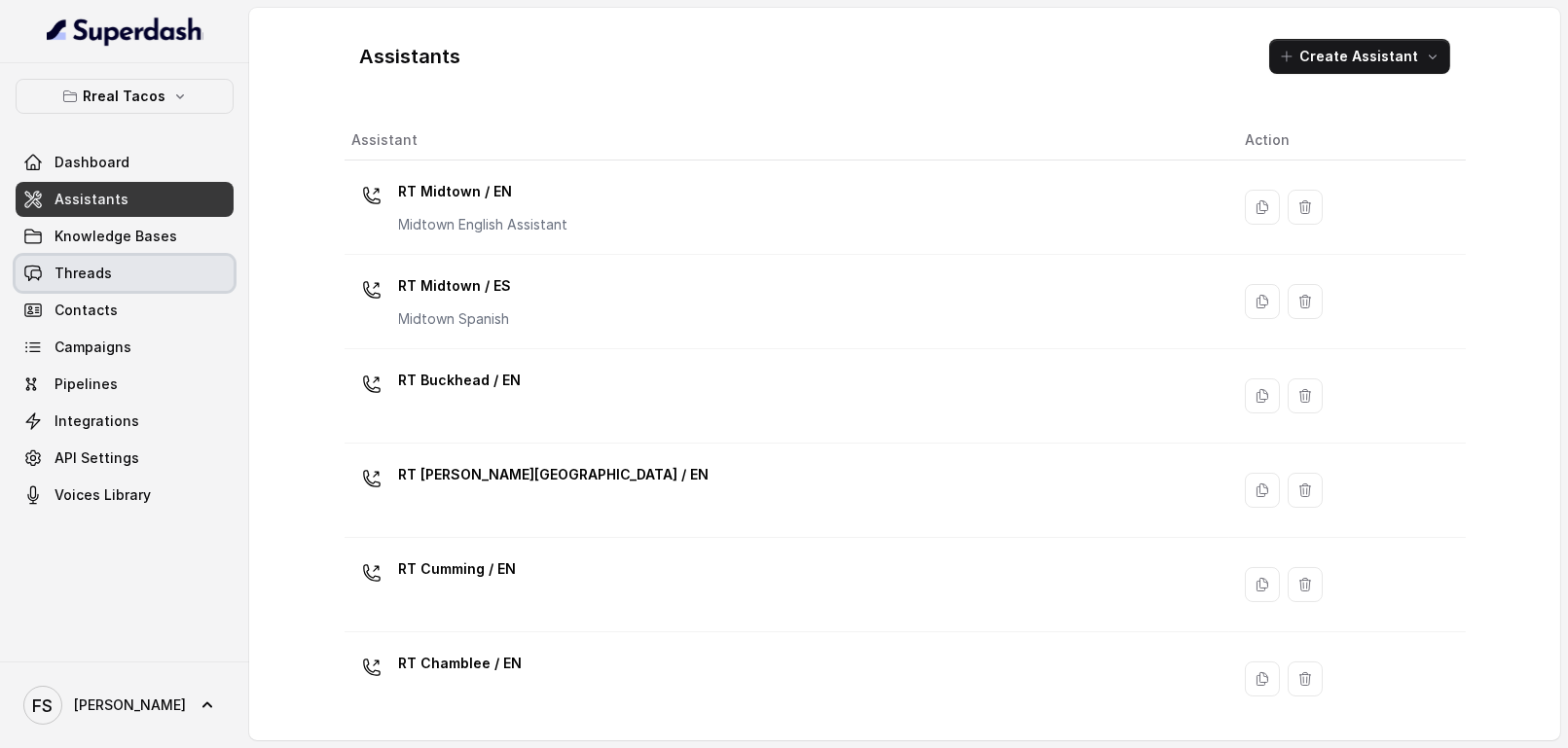 click on "Threads" at bounding box center (125, 273) 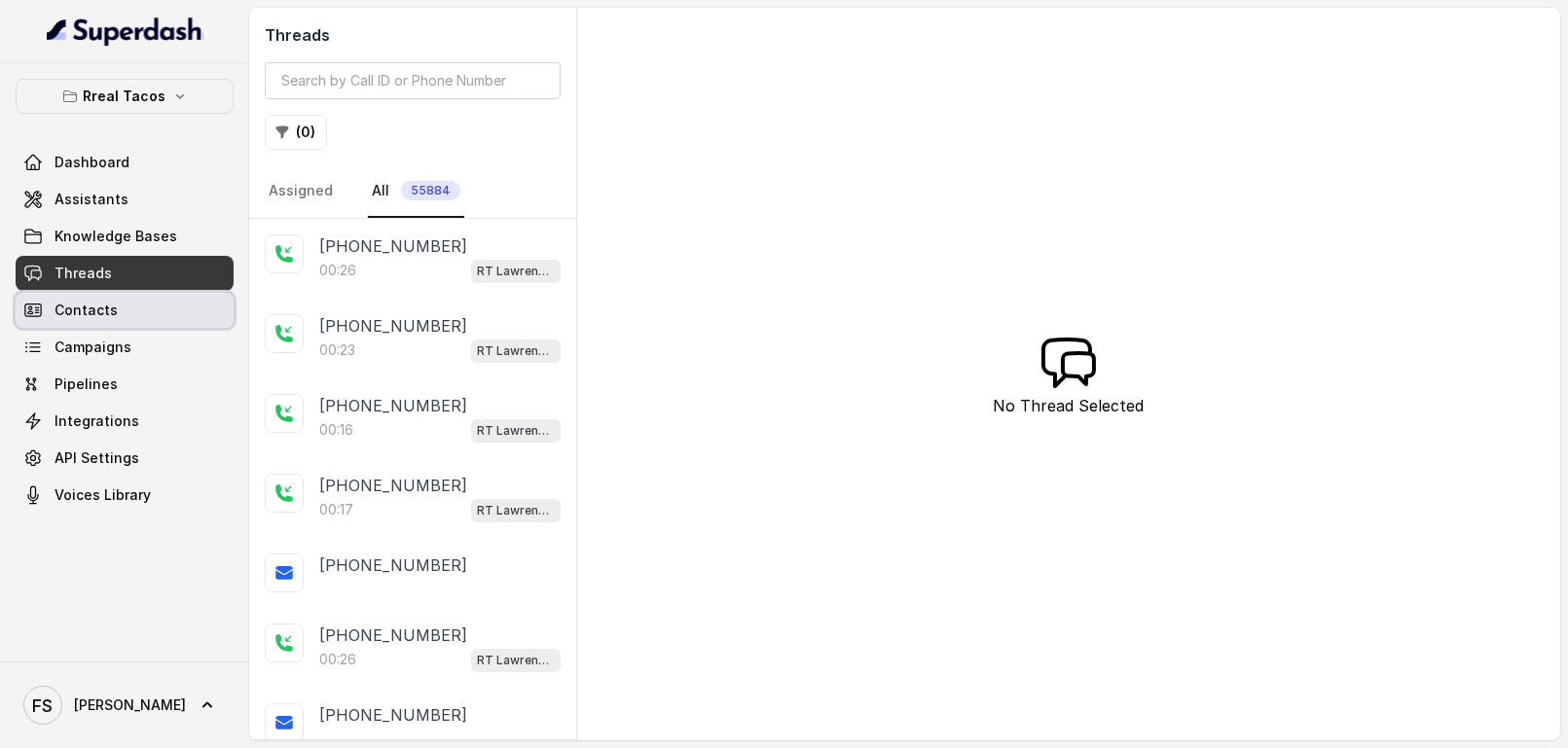 click on "Contacts" at bounding box center (125, 310) 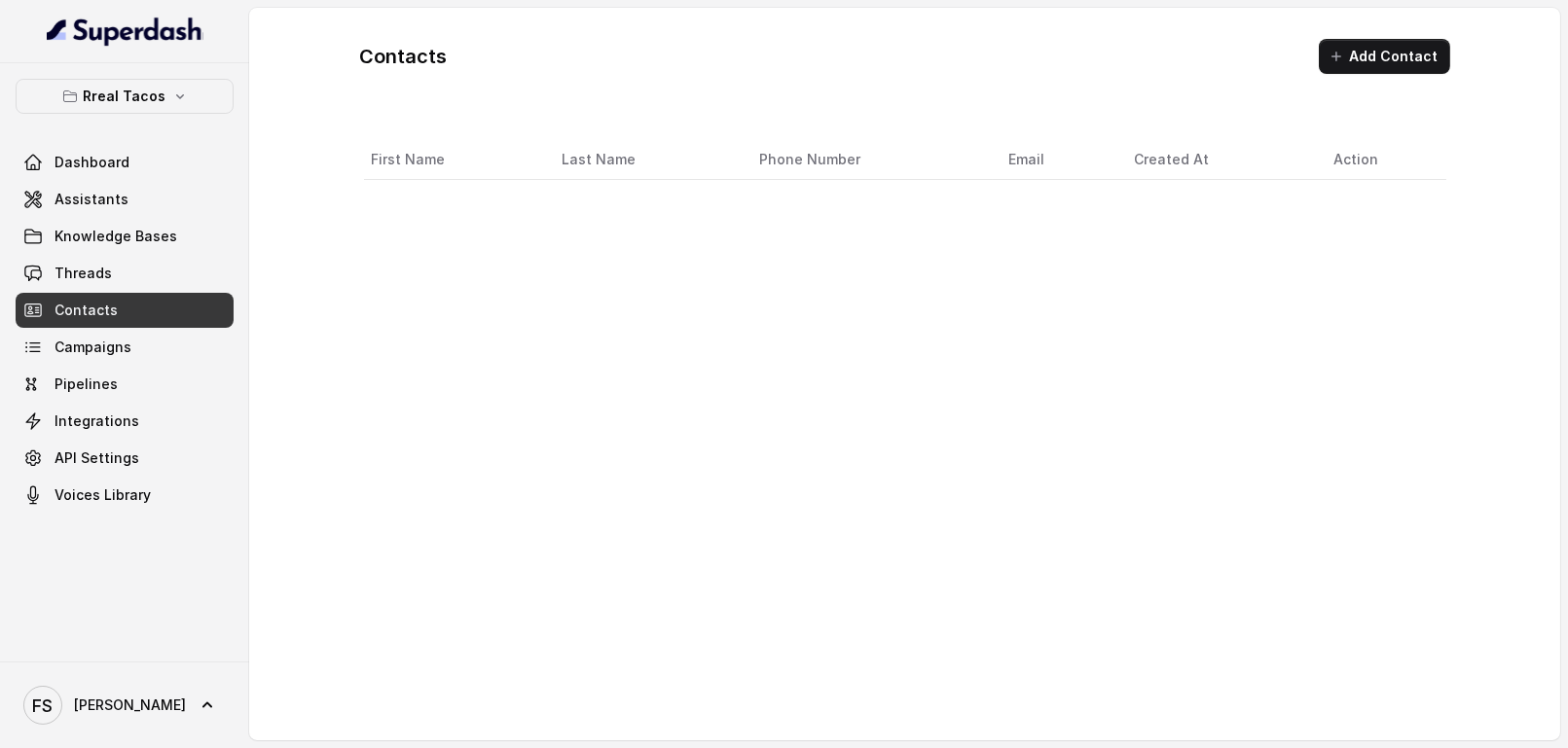 click on "Dashboard Assistants Knowledge Bases Threads Contacts Campaigns Pipelines Integrations API Settings Voices Library" at bounding box center [125, 329] 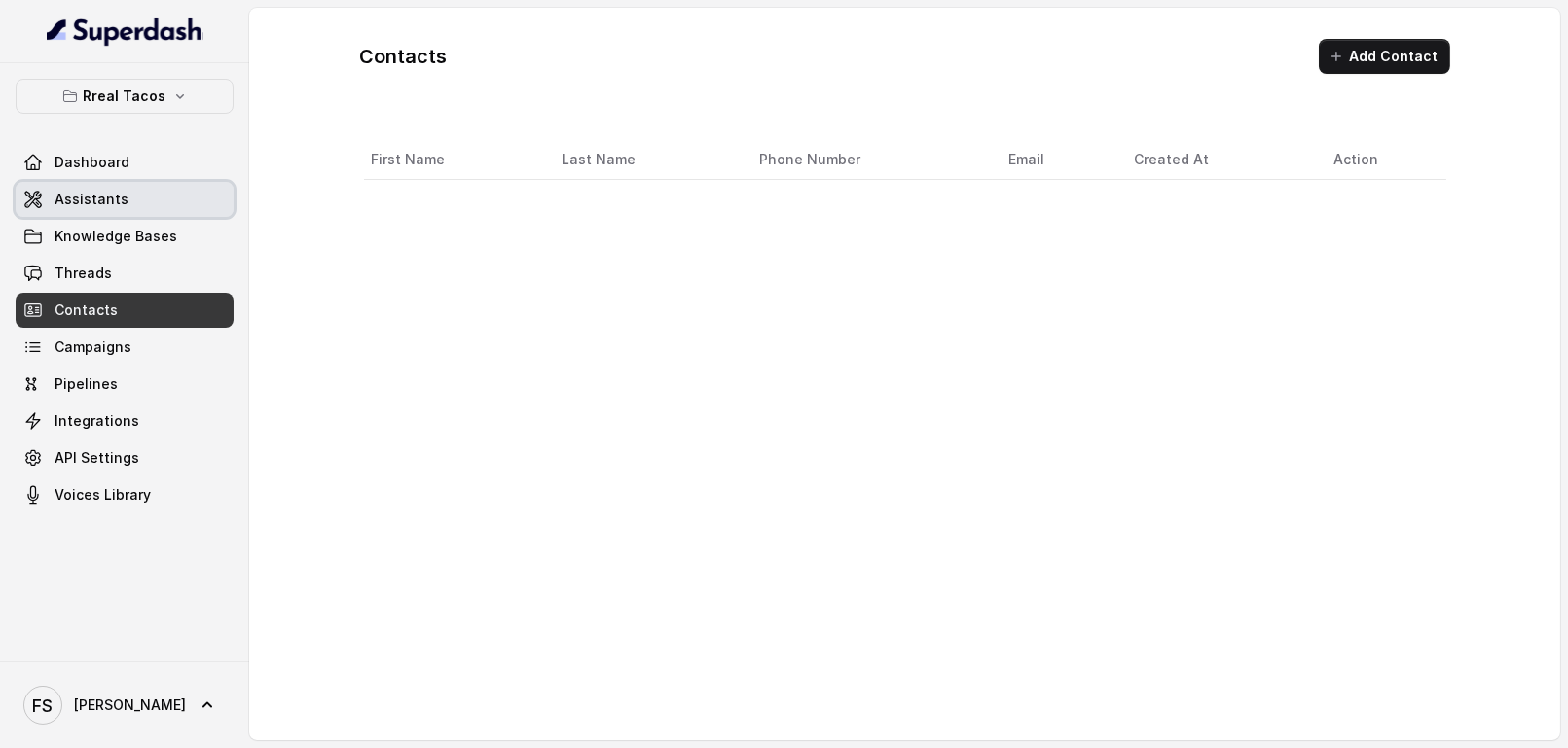 click on "Assistants" at bounding box center [125, 199] 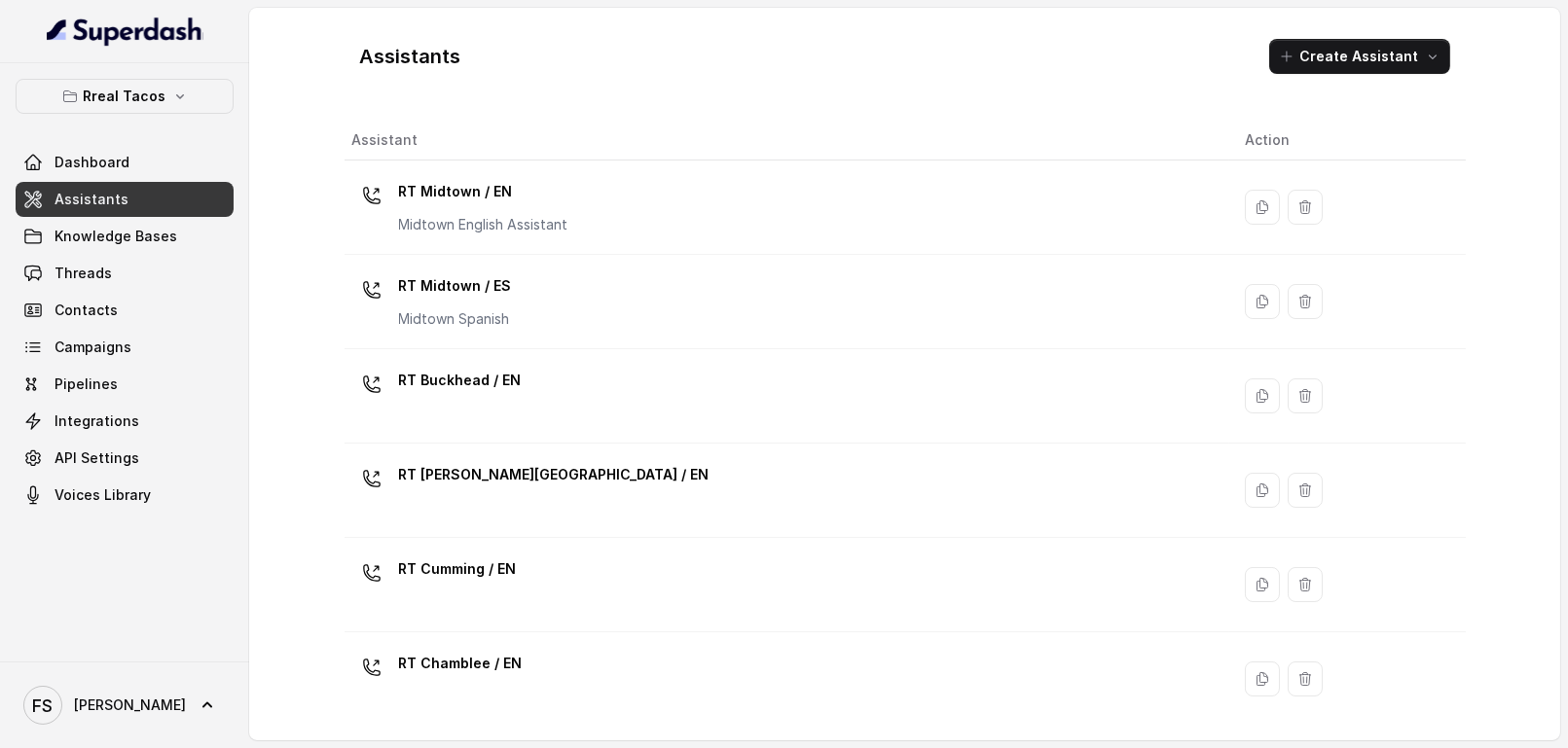 click on "Assistants Create Assistant" at bounding box center [905, 56] 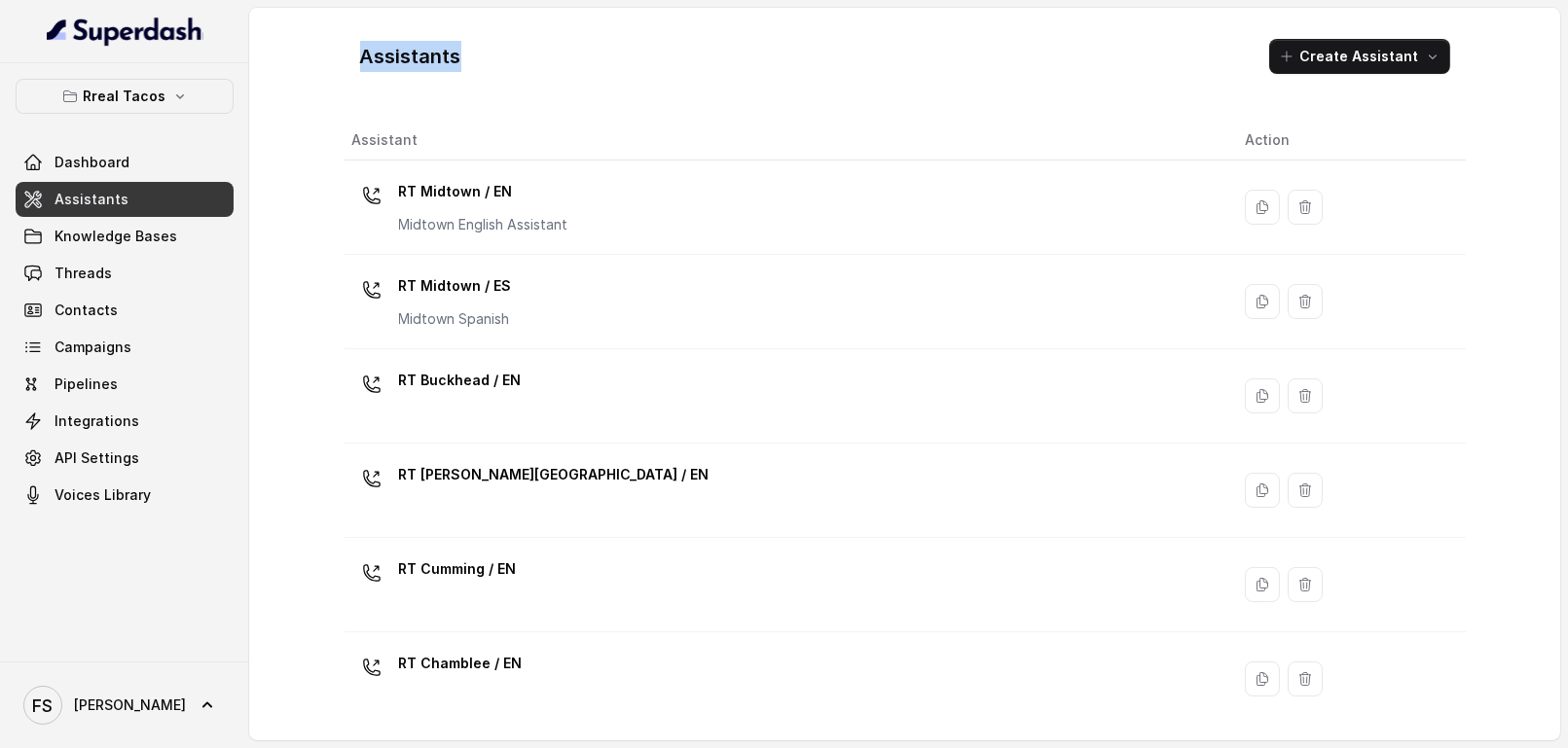 drag, startPoint x: 592, startPoint y: 70, endPoint x: 338, endPoint y: 51, distance: 254.70964 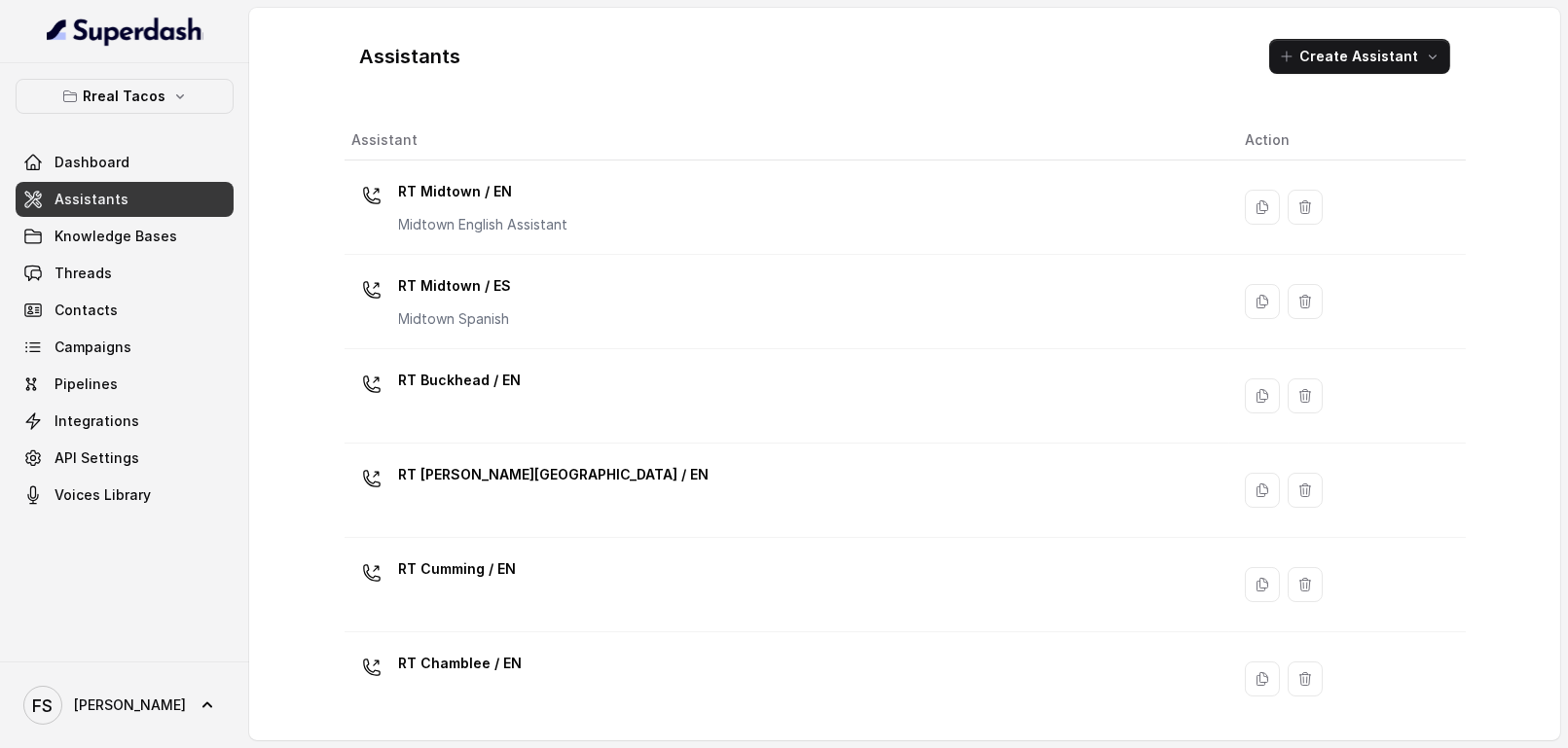 click on "Assistants Create Assistant Assistant Action RT Midtown / EN Midtown English Assistant RT Midtown / ES Midtown Spanish
RT Buckhead / EN RT Sandy Springs / EN RT Cumming / EN RT Chamblee / EN RT Decatur / EN RT West Midtown / EN RT Testing RT Sugar Hill / EN RT Testing 2 Testing for integrating Opentable  RT Lawrenceville" at bounding box center [905, 374] 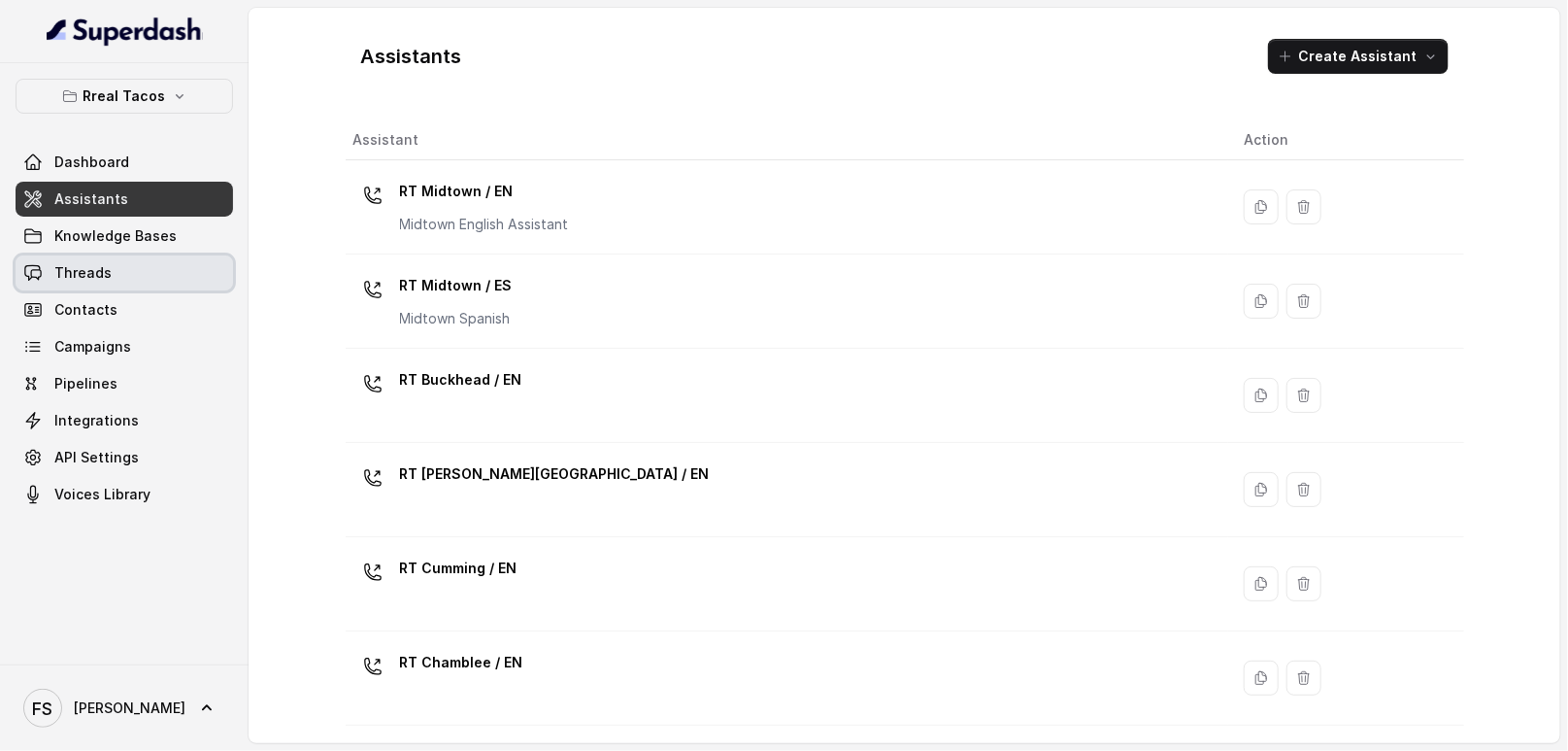 click on "Threads" at bounding box center (124, 273) 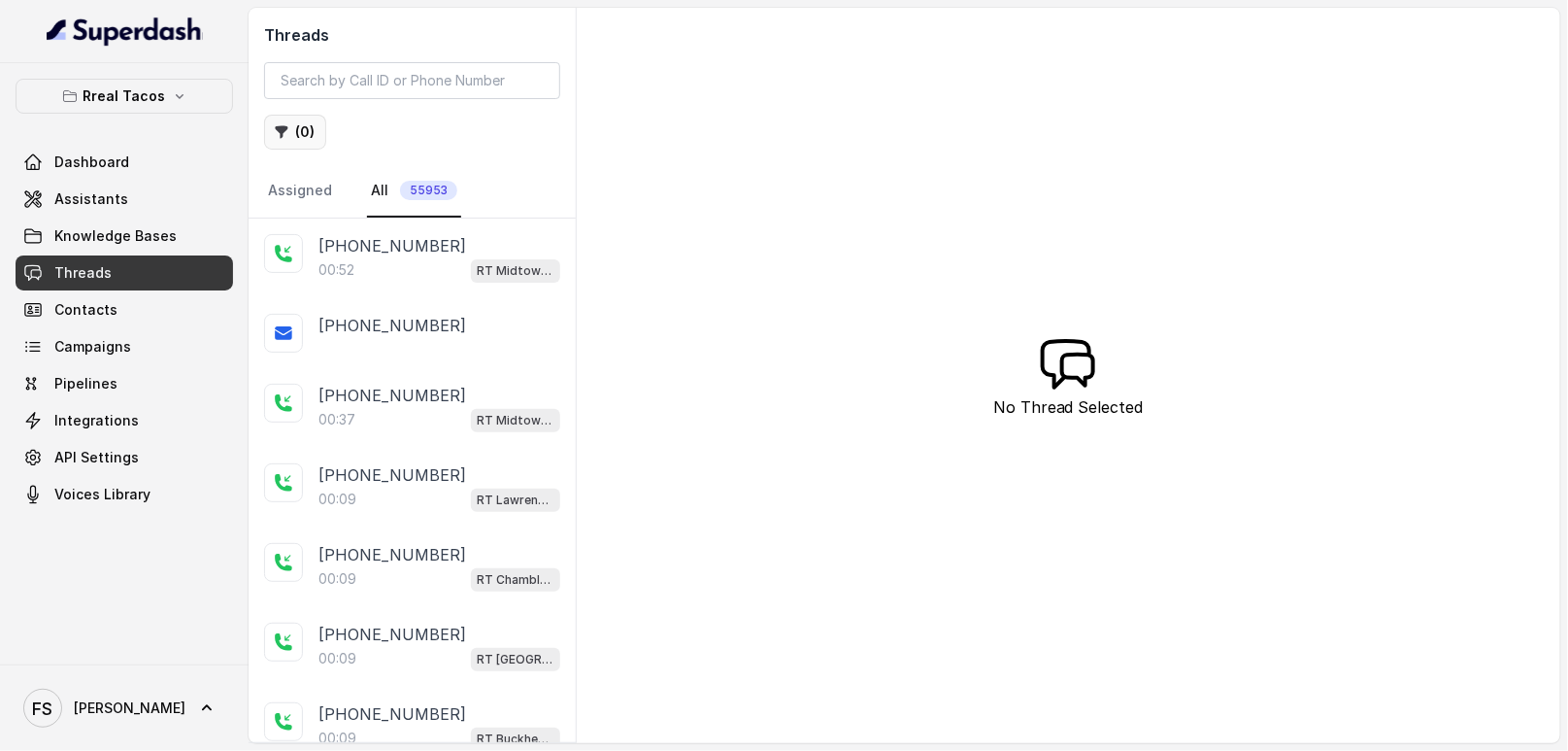 click on "( 0 )" at bounding box center (295, 132) 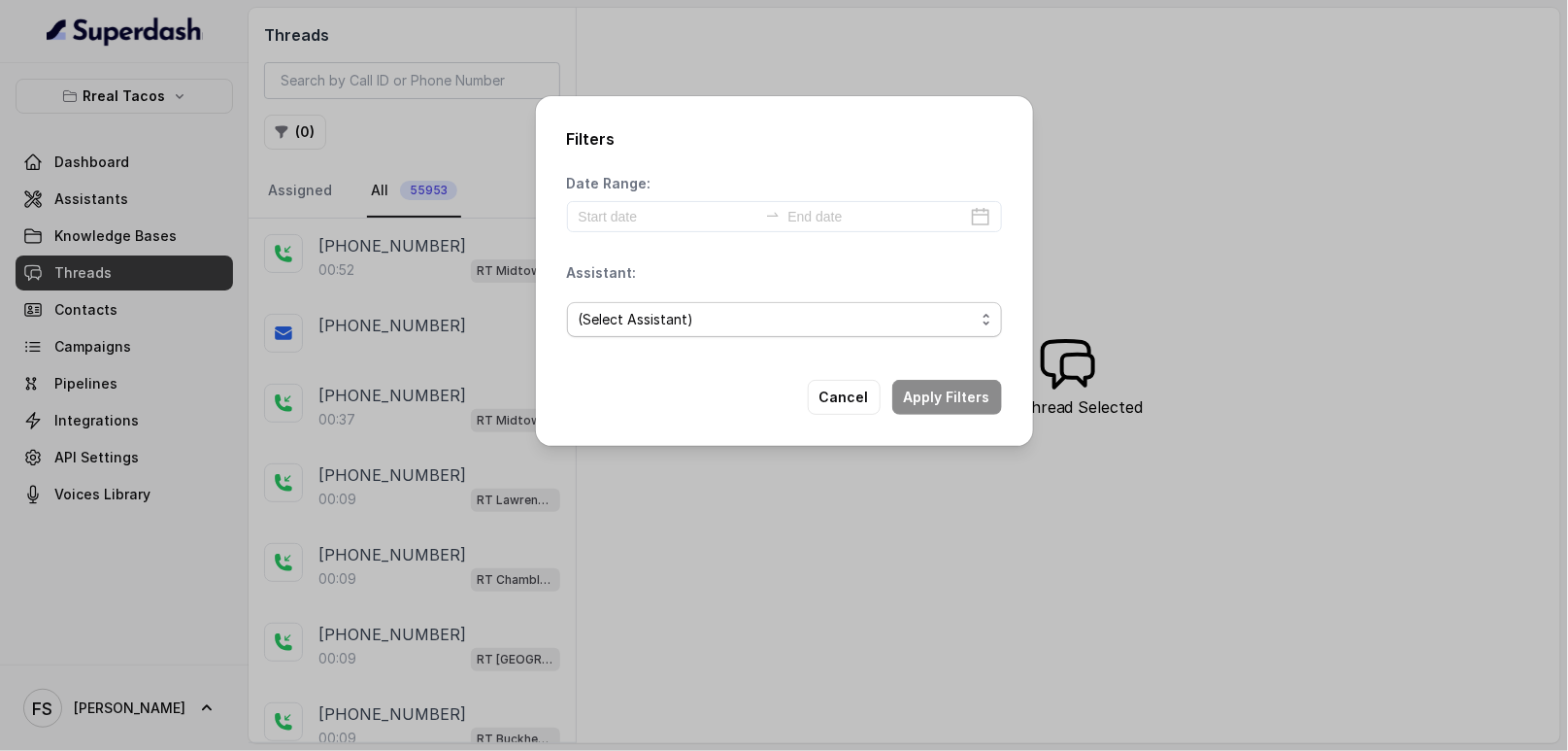 click on "(Select Assistant) RT Midtown / EN RT Midtown / ES RT Buckhead / EN [GEOGRAPHIC_DATA][PERSON_NAME] / EN [PERSON_NAME] / EN [PERSON_NAME] / EN RT Decatur / EN [GEOGRAPHIC_DATA] / EN RT Testing [GEOGRAPHIC_DATA] / EN RT Testing 2 RT [GEOGRAPHIC_DATA]" at bounding box center [784, 320] 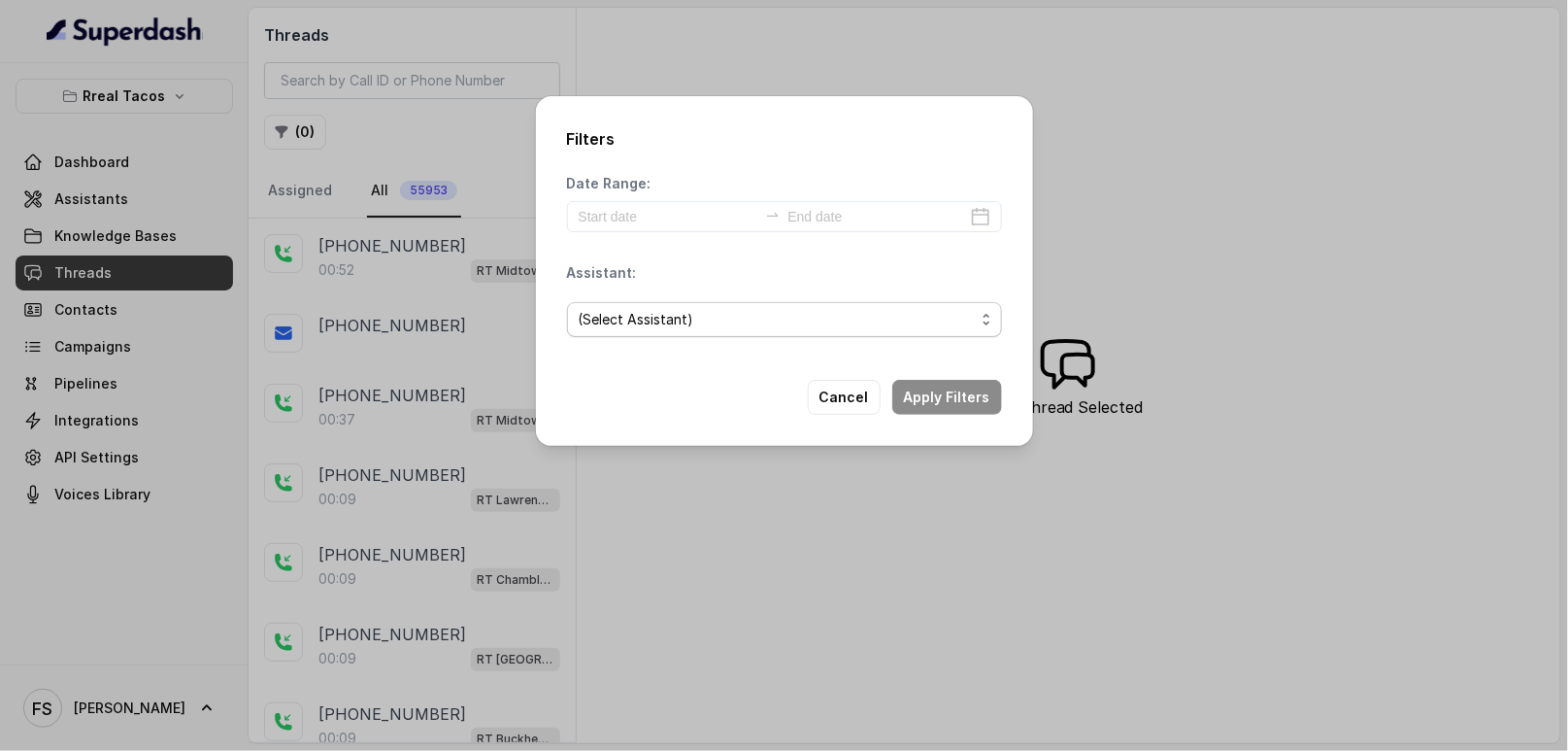 select on "67d9cc72dc1b60c8c29fb0b2" 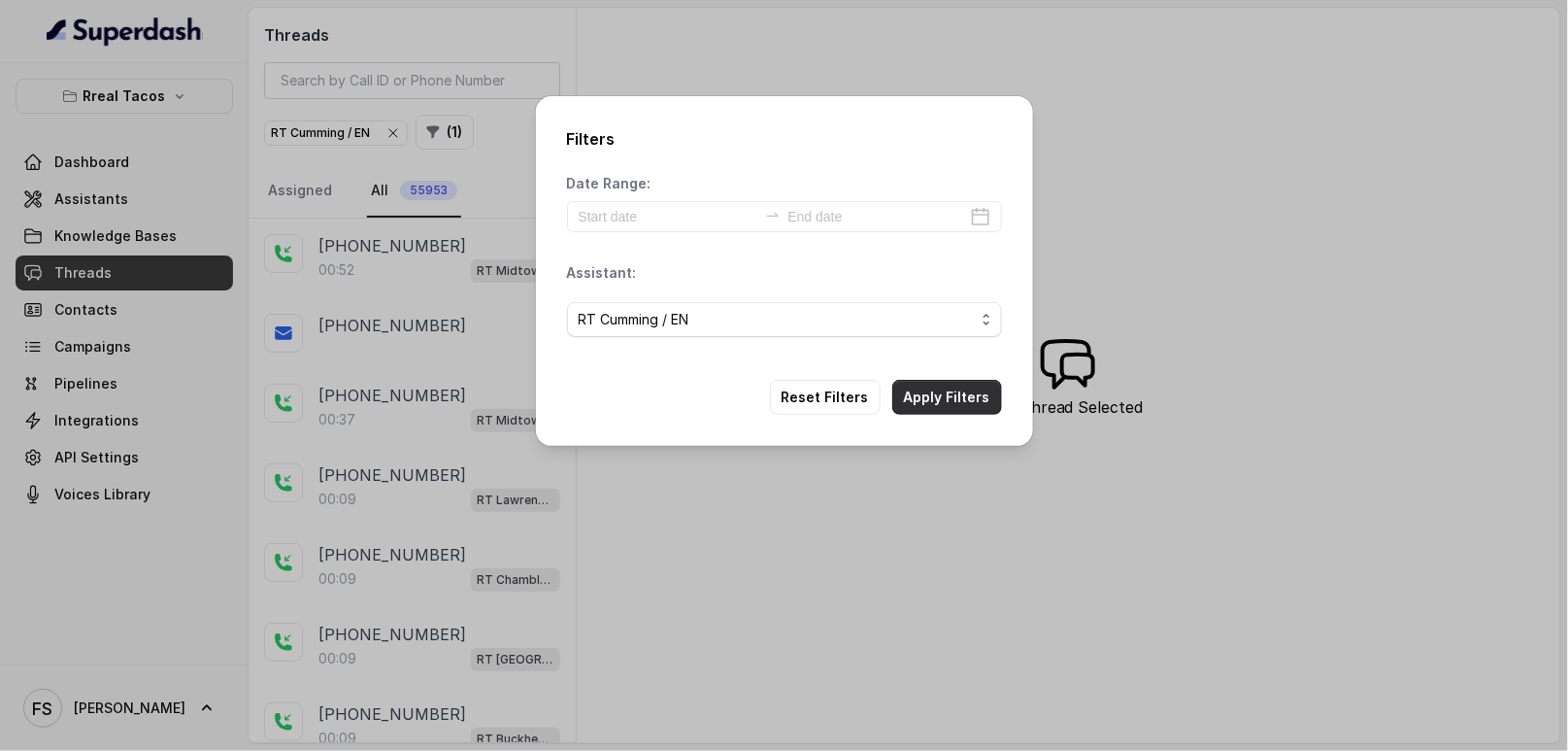 click on "Apply Filters" at bounding box center [947, 397] 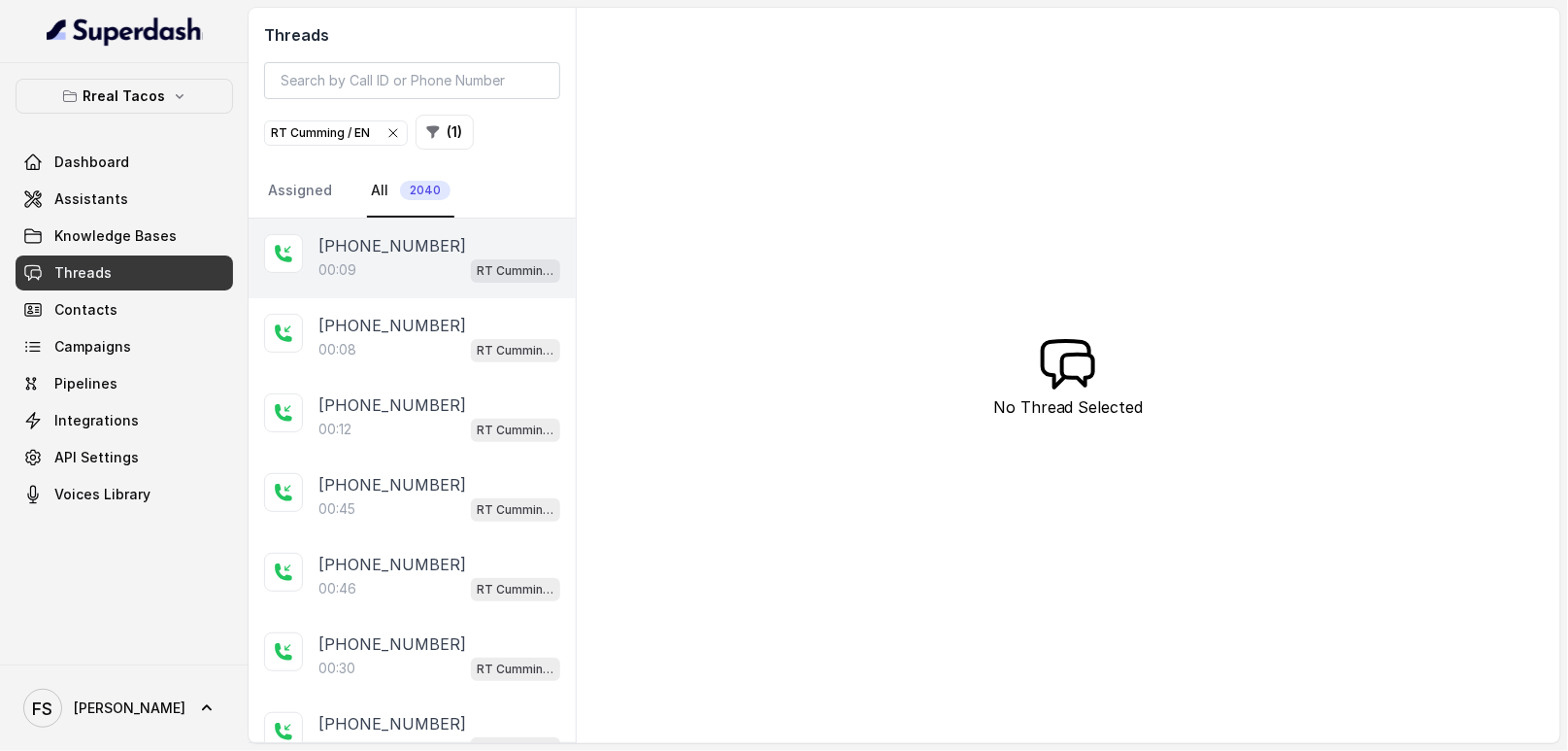 click on "00:09 [PERSON_NAME] / EN" at bounding box center (439, 270) 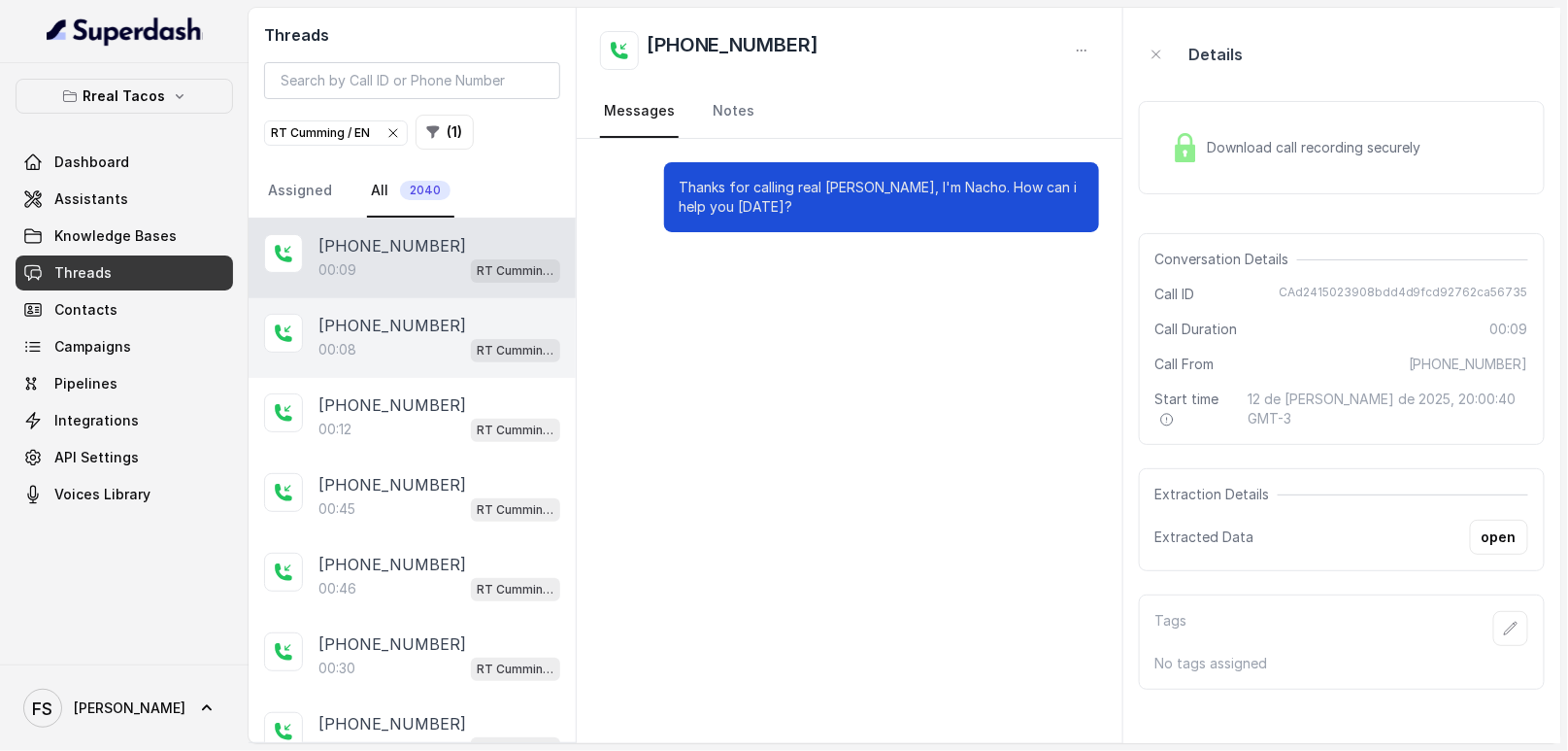 click on "[PHONE_NUMBER]" at bounding box center (392, 325) 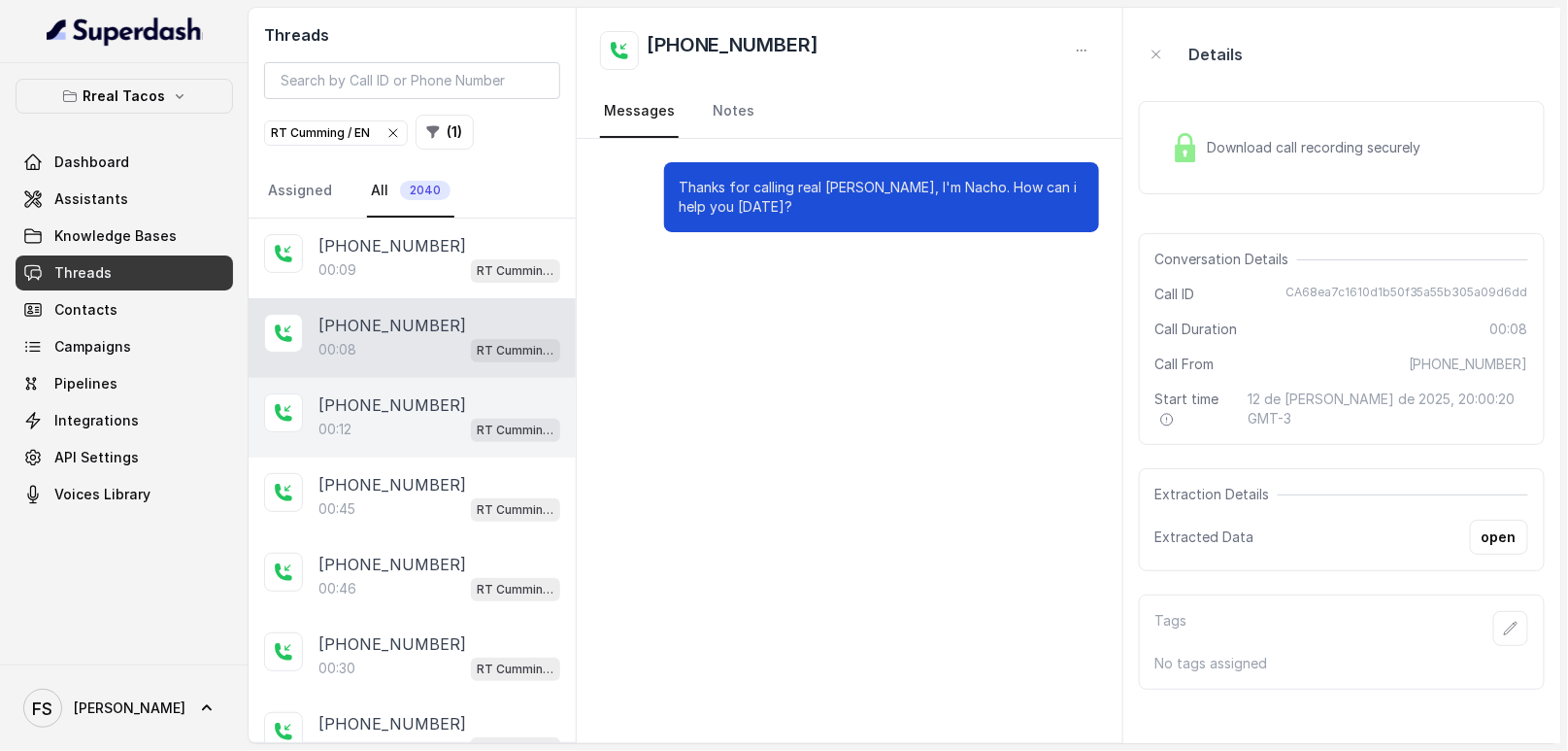 click on "00:12 RT Cumming / EN" at bounding box center [439, 429] 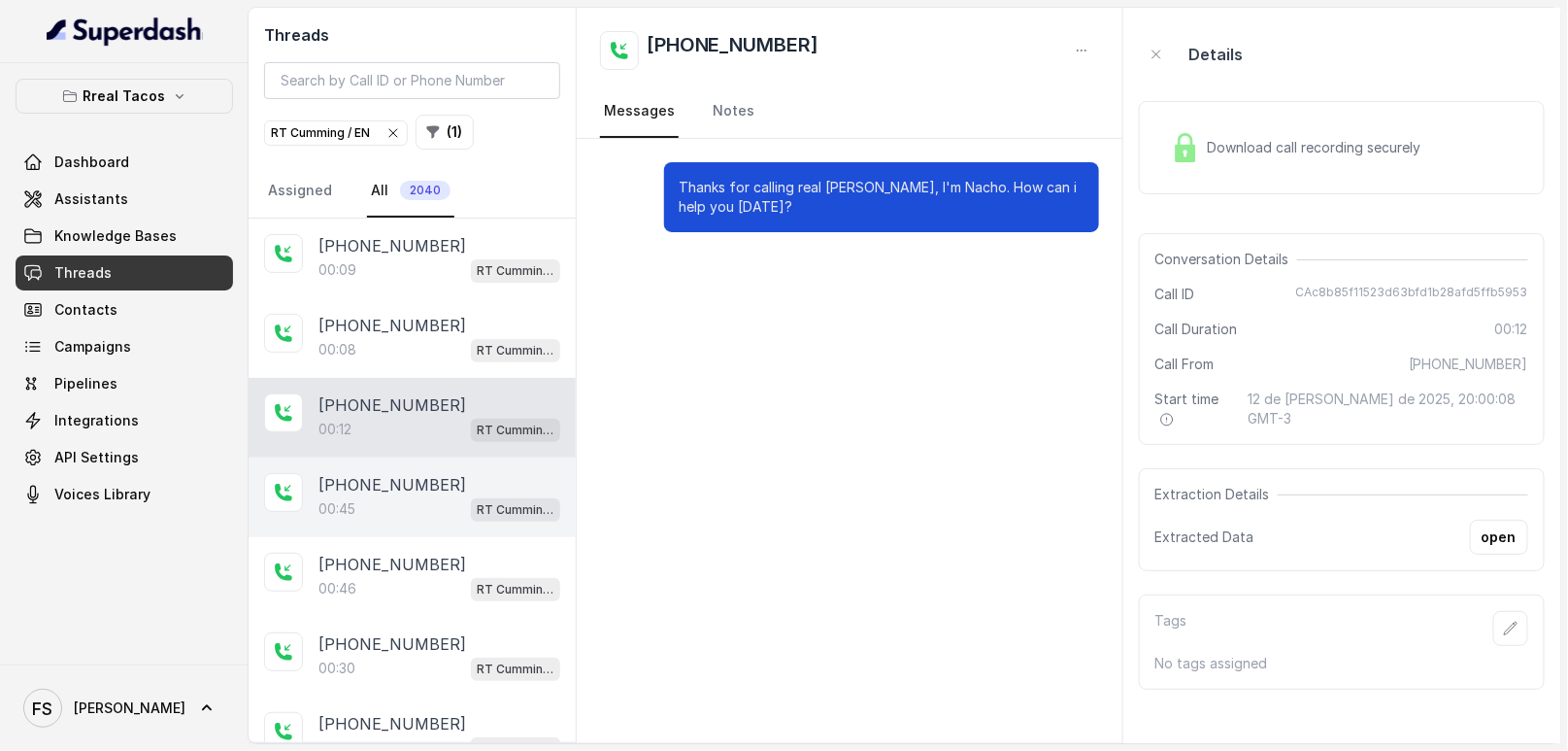 click on "[PHONE_NUMBER]" at bounding box center [392, 485] 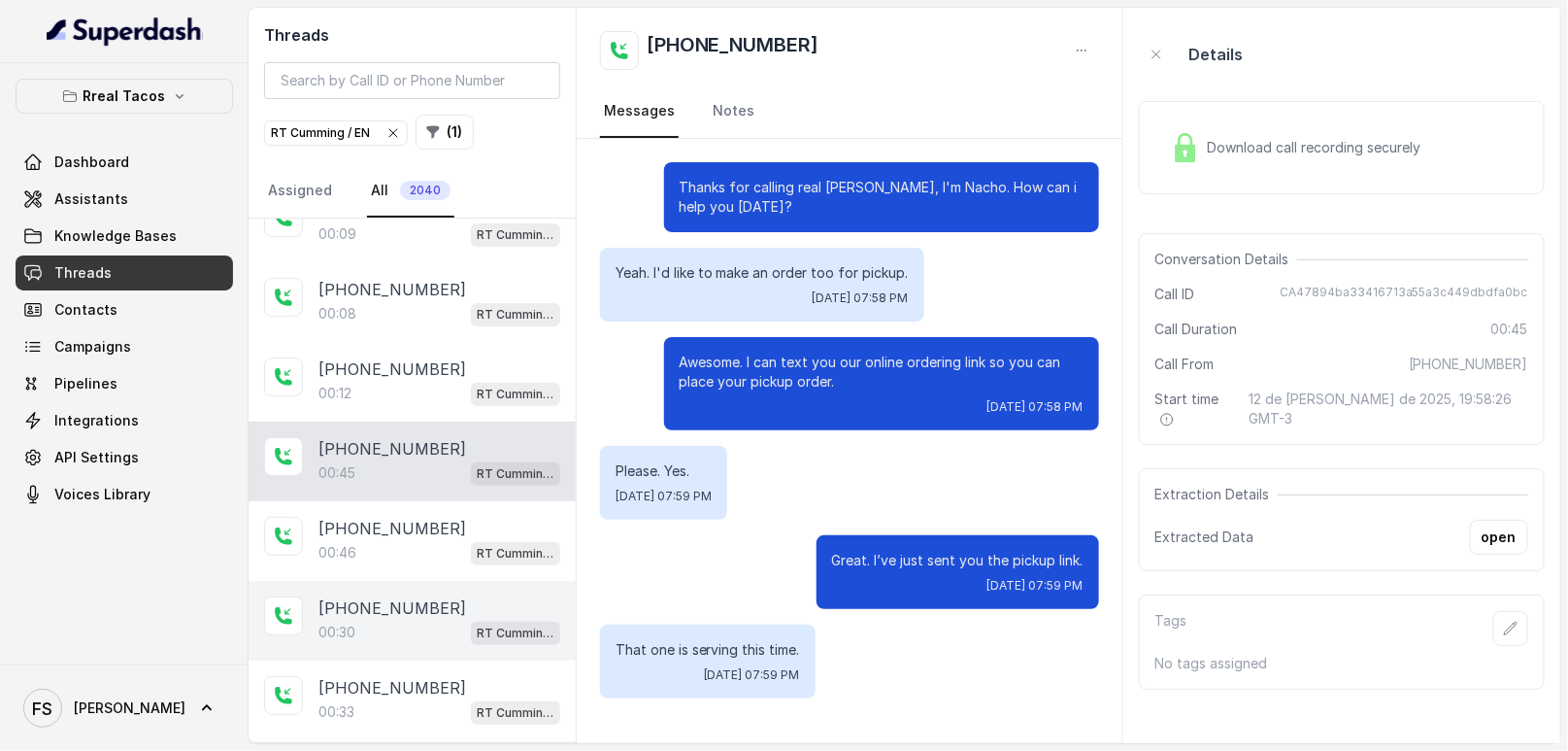 scroll, scrollTop: 68, scrollLeft: 0, axis: vertical 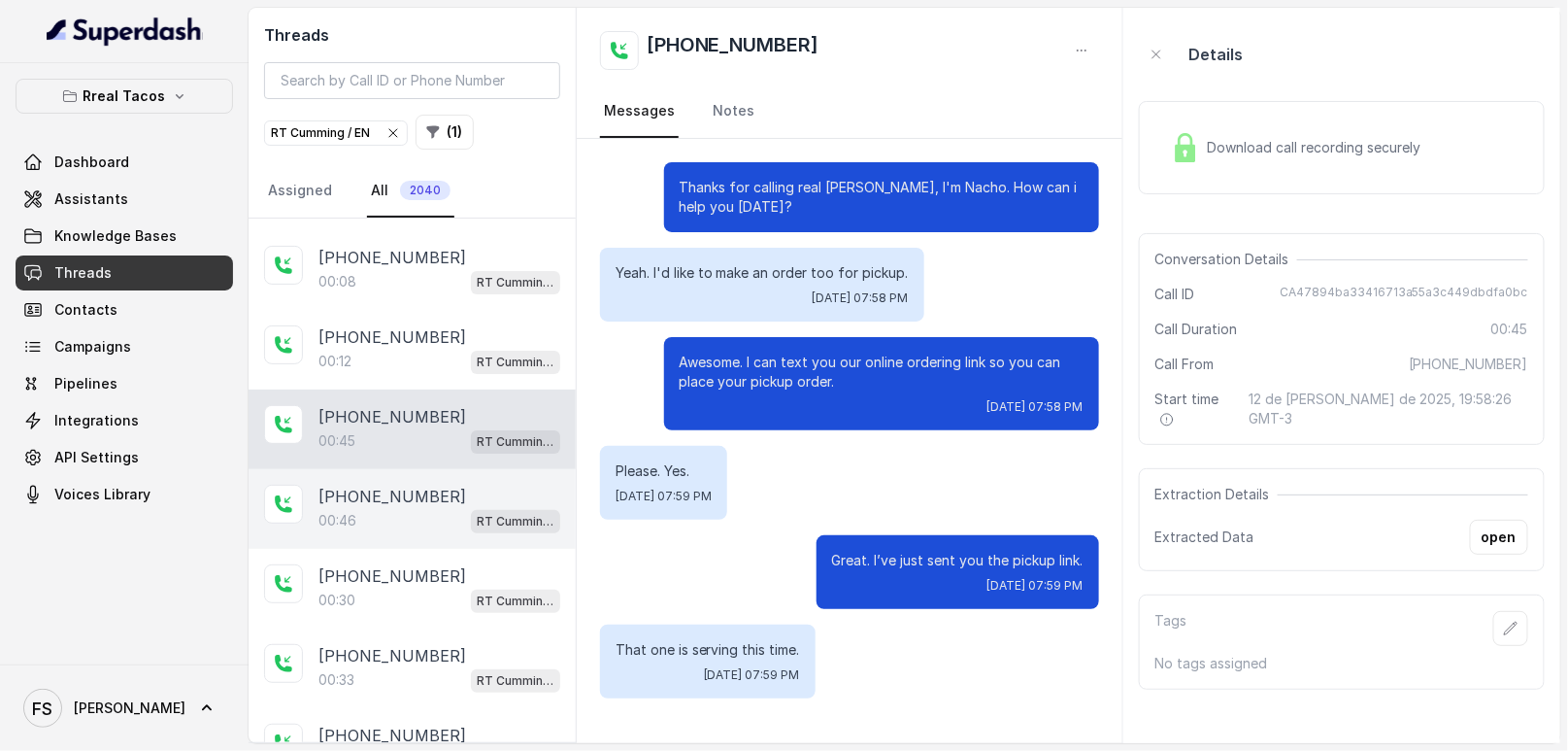 click on "[PHONE_NUMBER]" at bounding box center [392, 496] 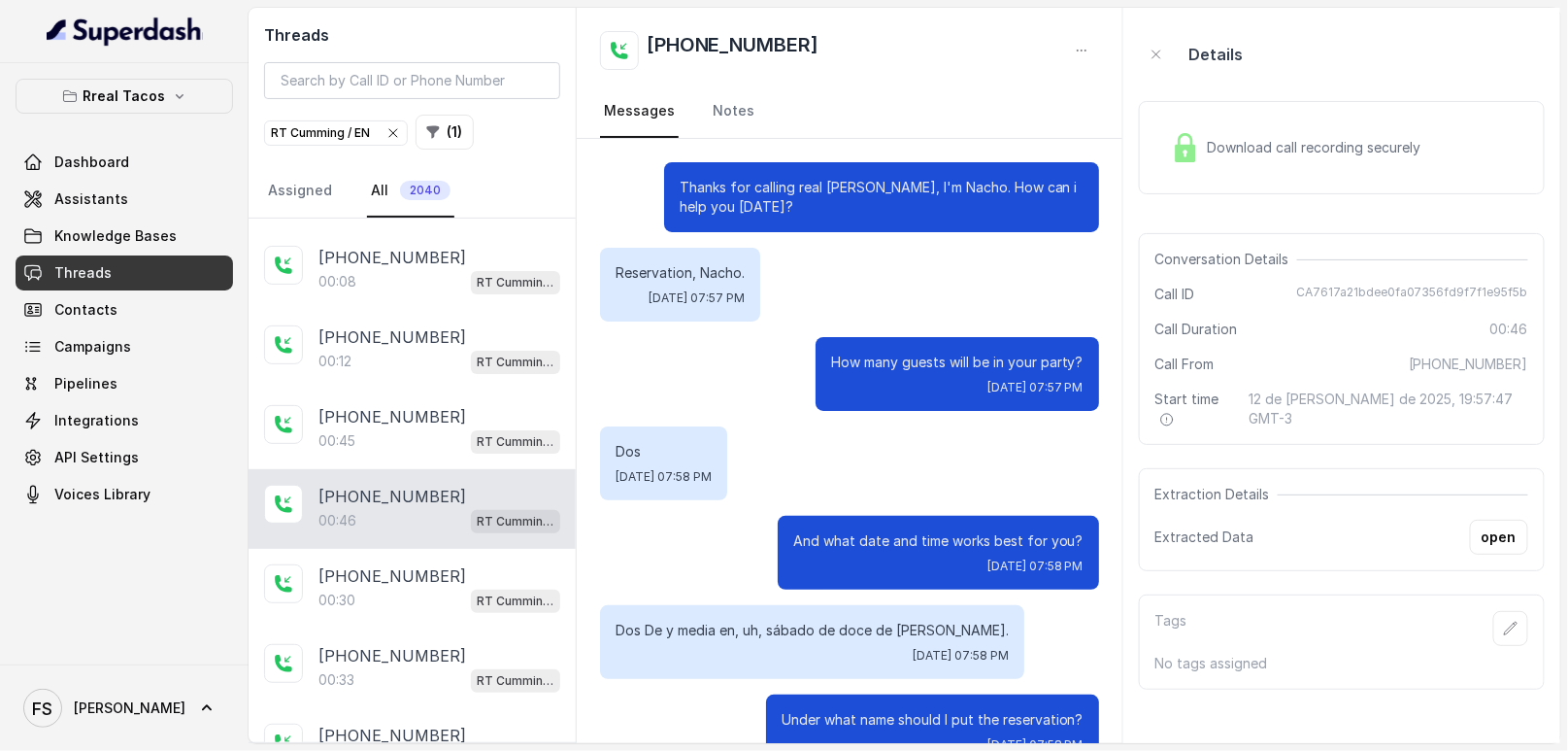 scroll, scrollTop: 136, scrollLeft: 0, axis: vertical 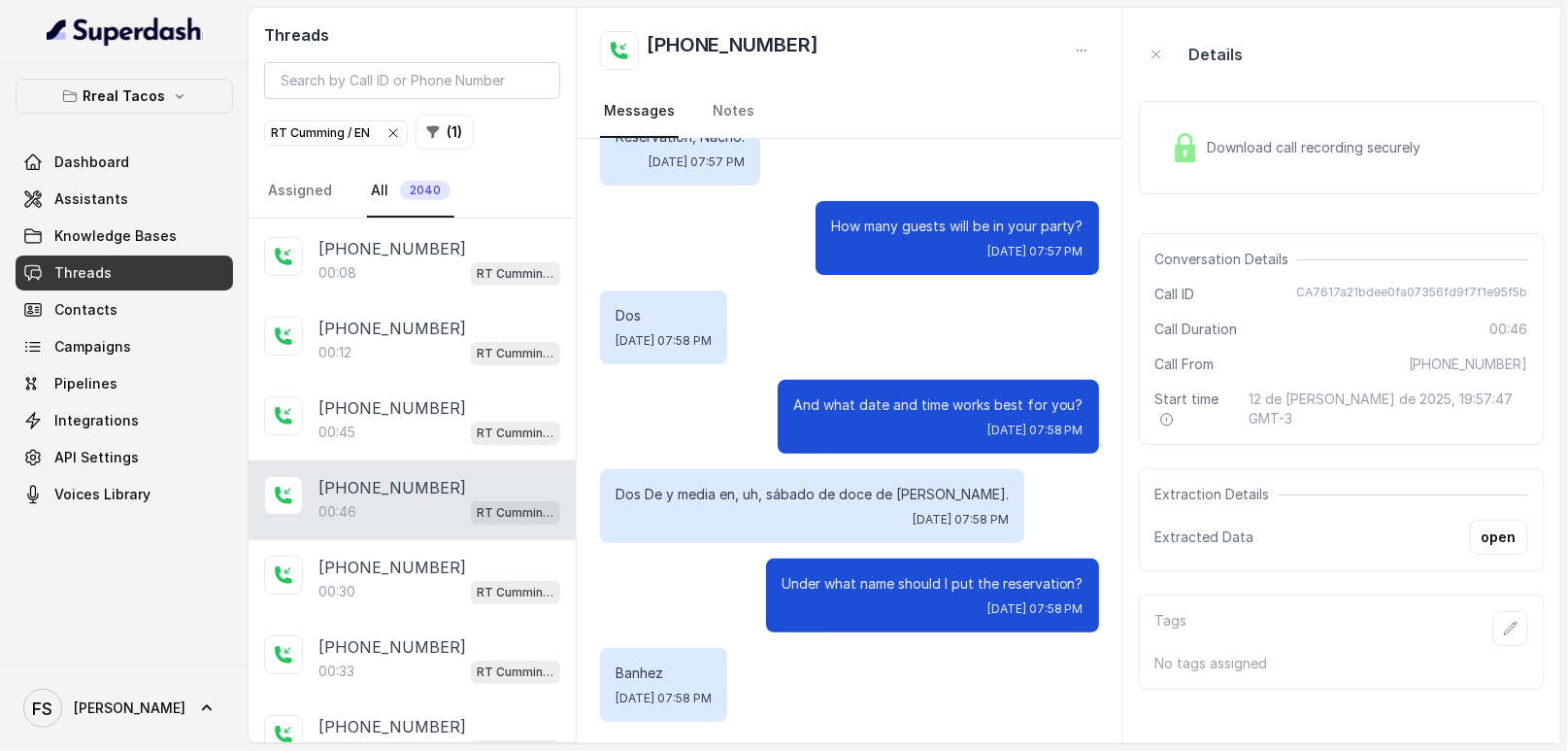 click on "Download call recording securely" at bounding box center (1318, 148) 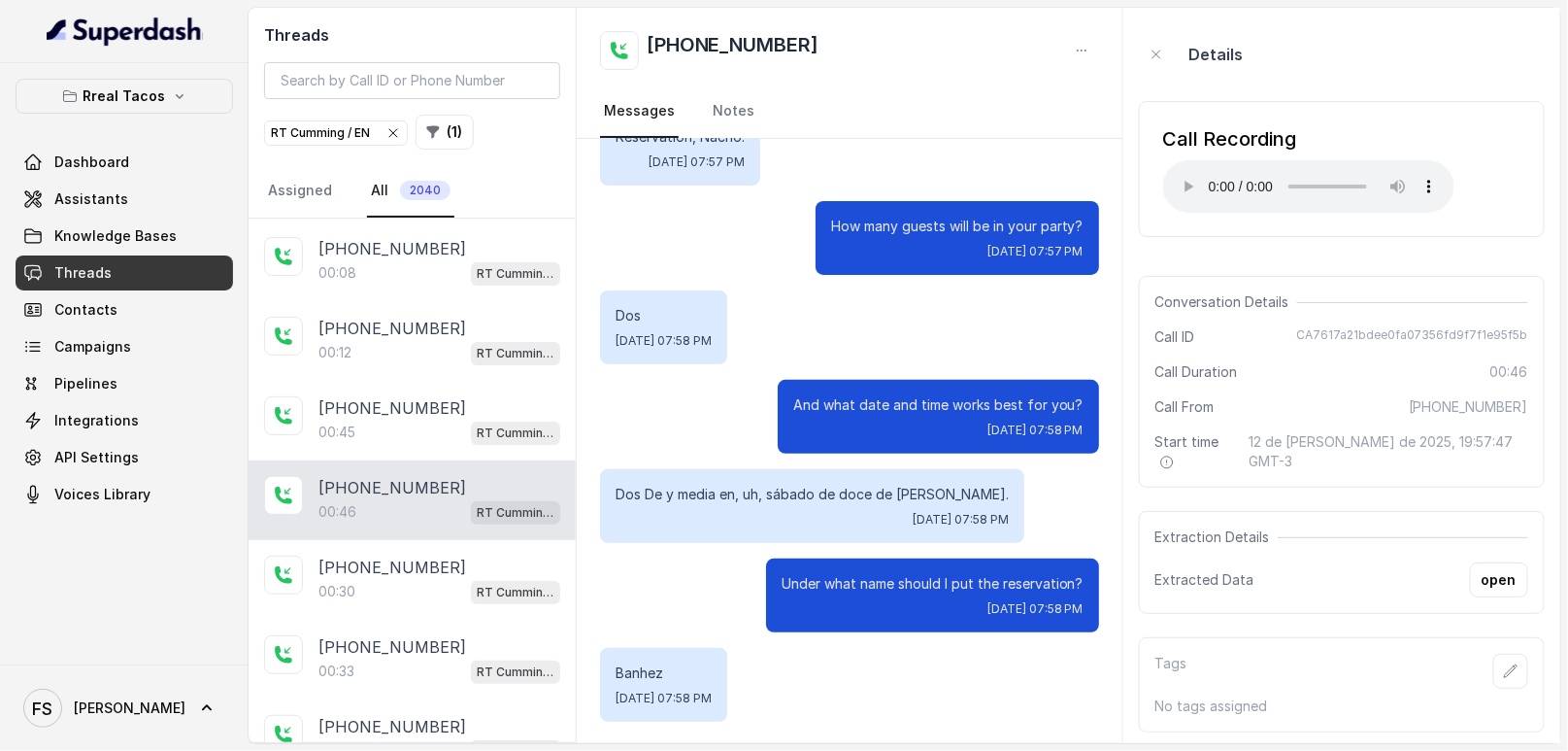 type 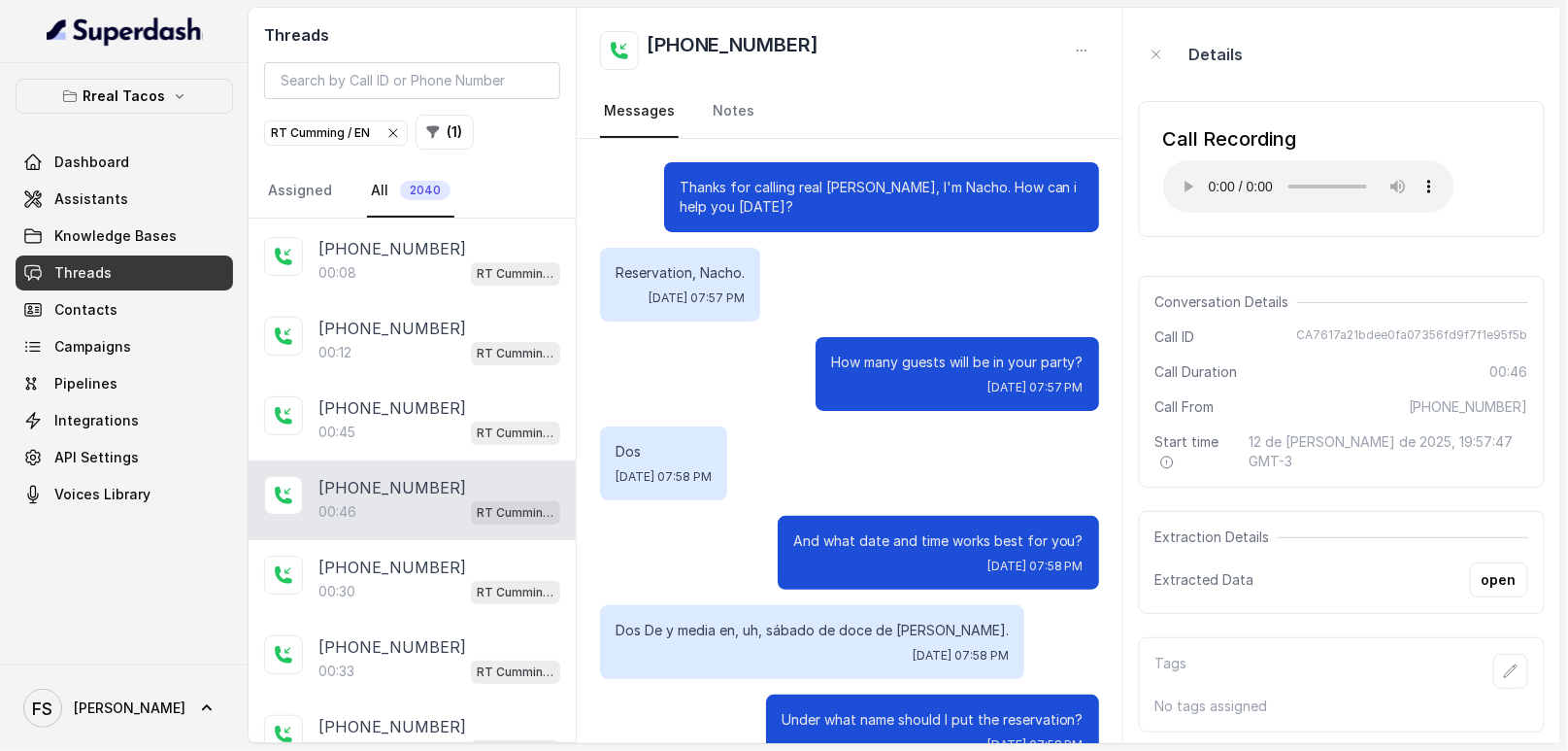 scroll, scrollTop: 136, scrollLeft: 0, axis: vertical 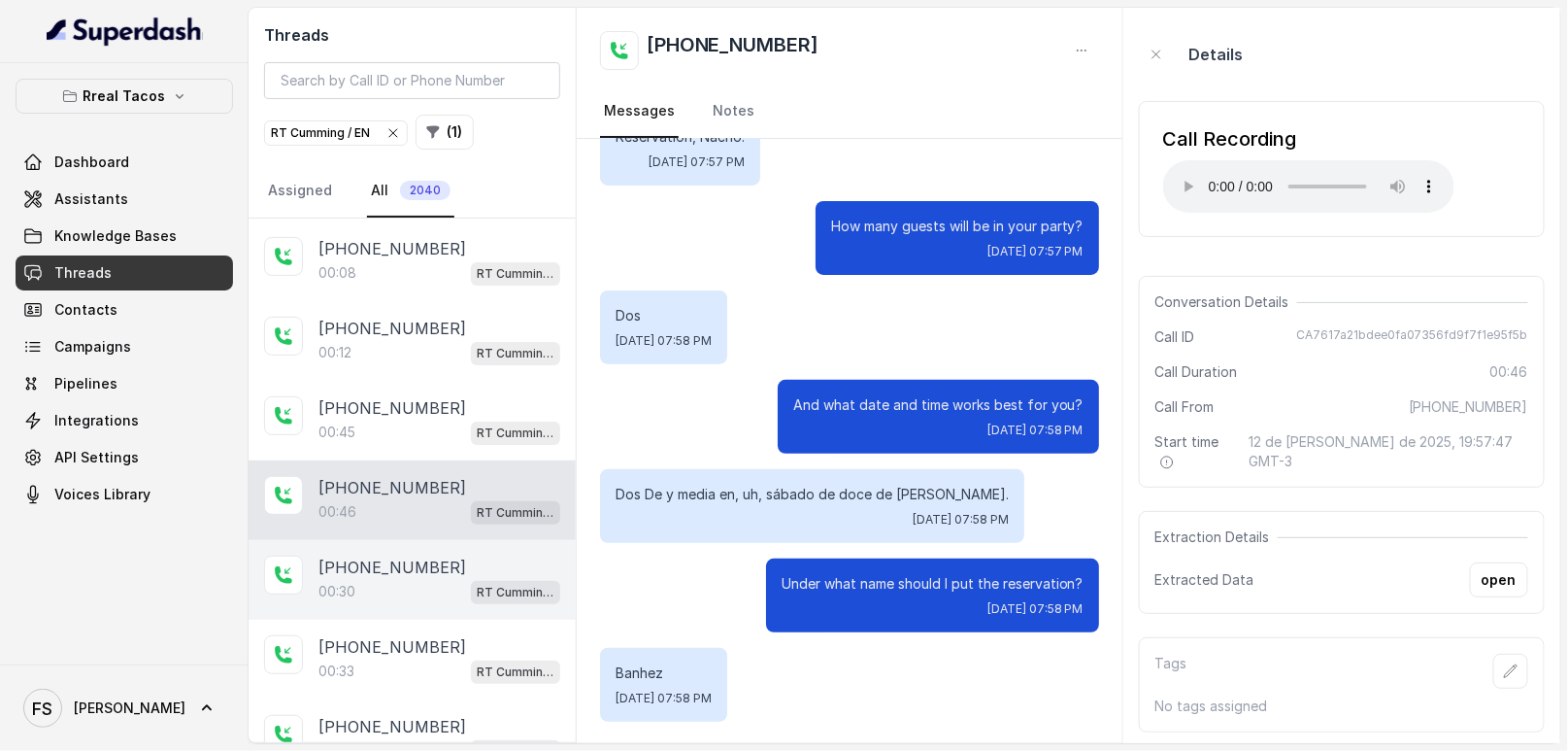 click on "[PHONE_NUMBER]" at bounding box center (392, 567) 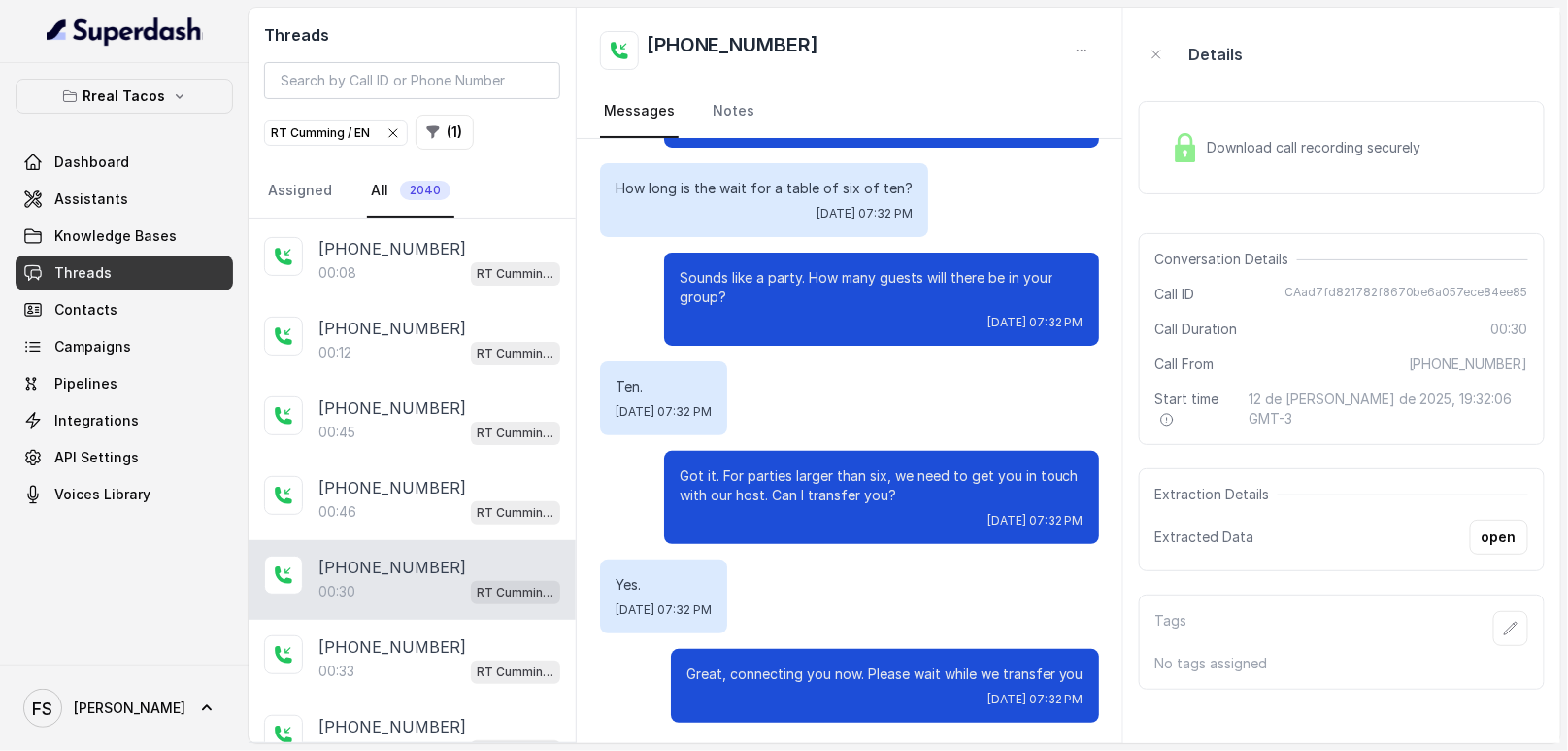 scroll, scrollTop: 85, scrollLeft: 0, axis: vertical 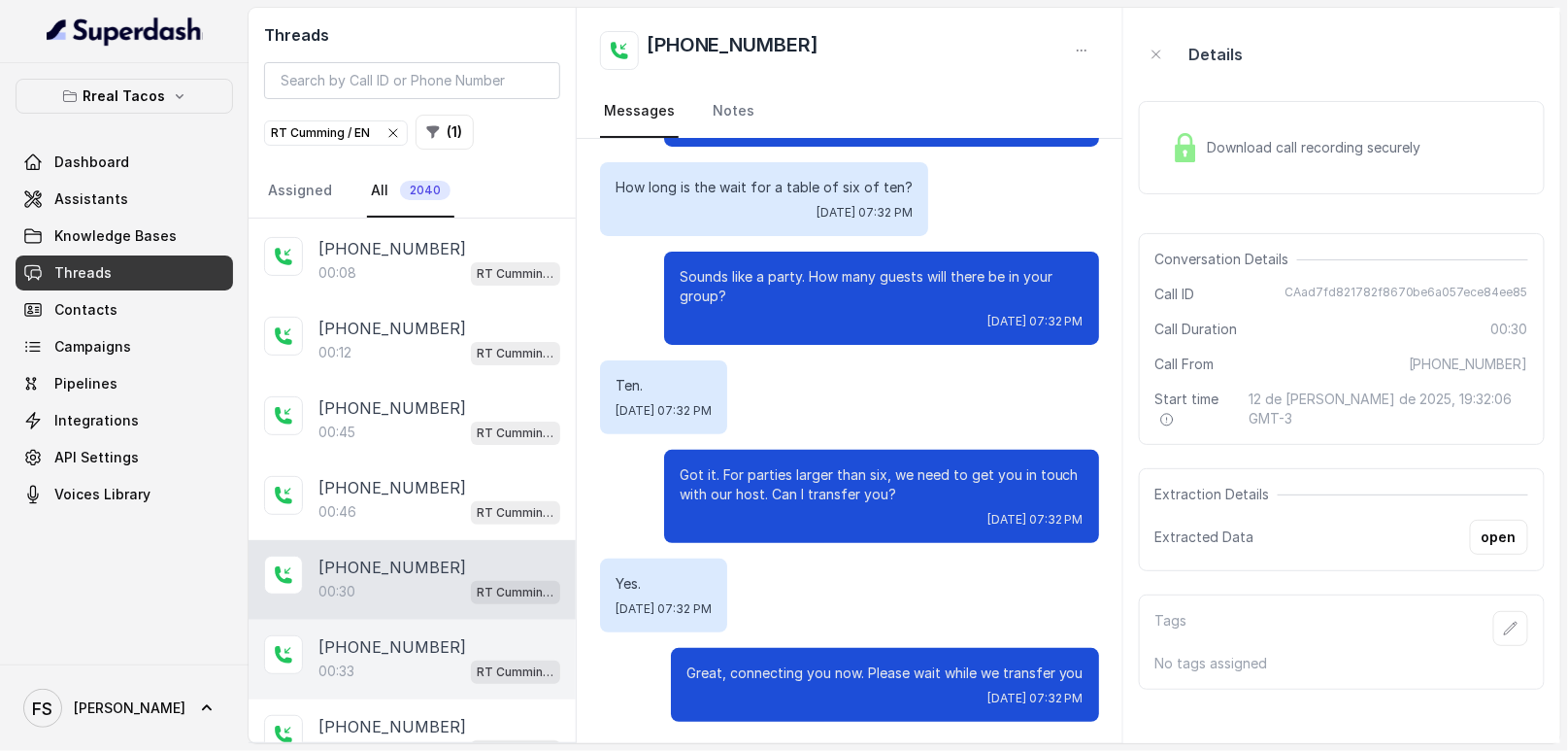 click on "00:33 RT Cumming / EN" at bounding box center [439, 671] 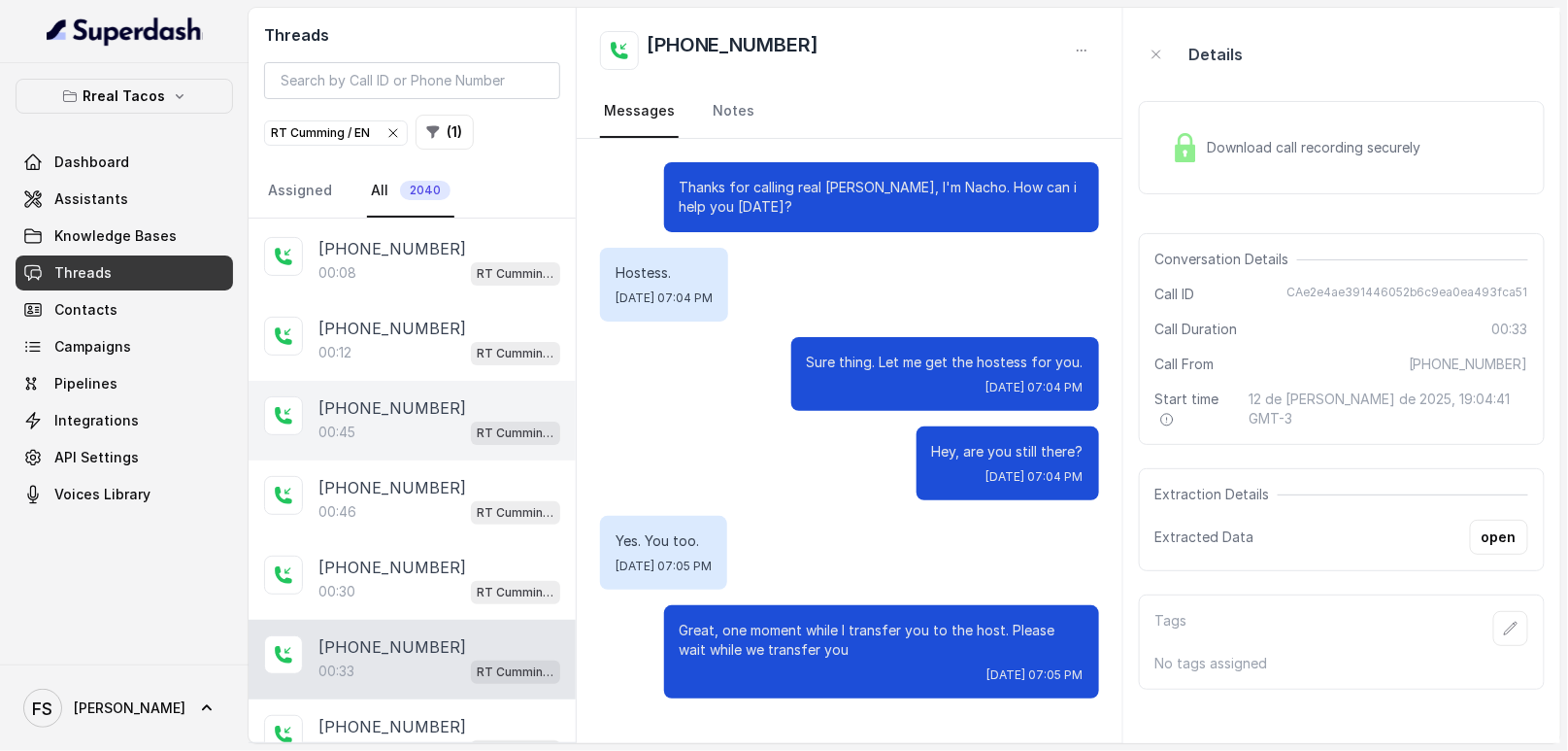 click on "[PHONE_NUMBER]" at bounding box center [392, 408] 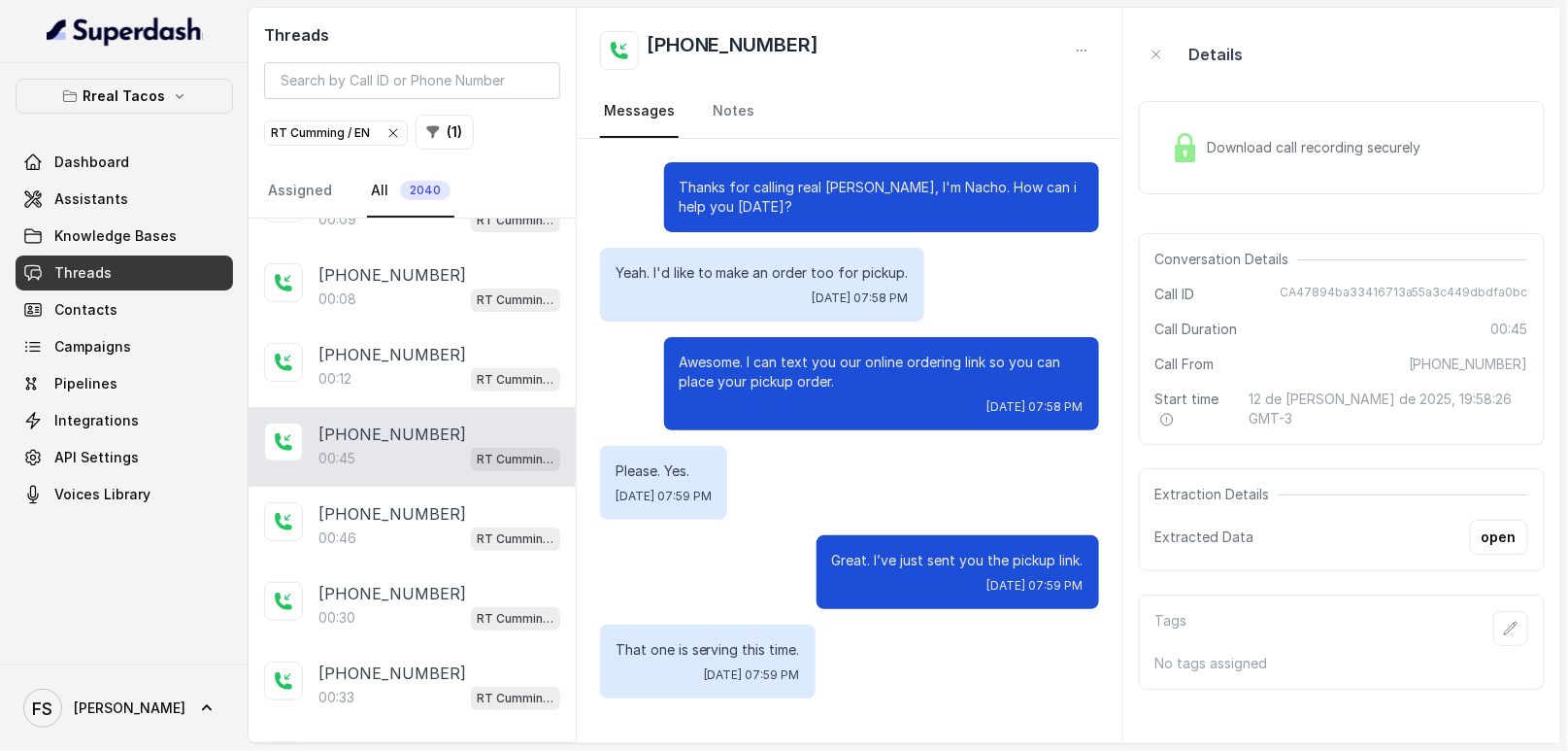 scroll, scrollTop: 0, scrollLeft: 0, axis: both 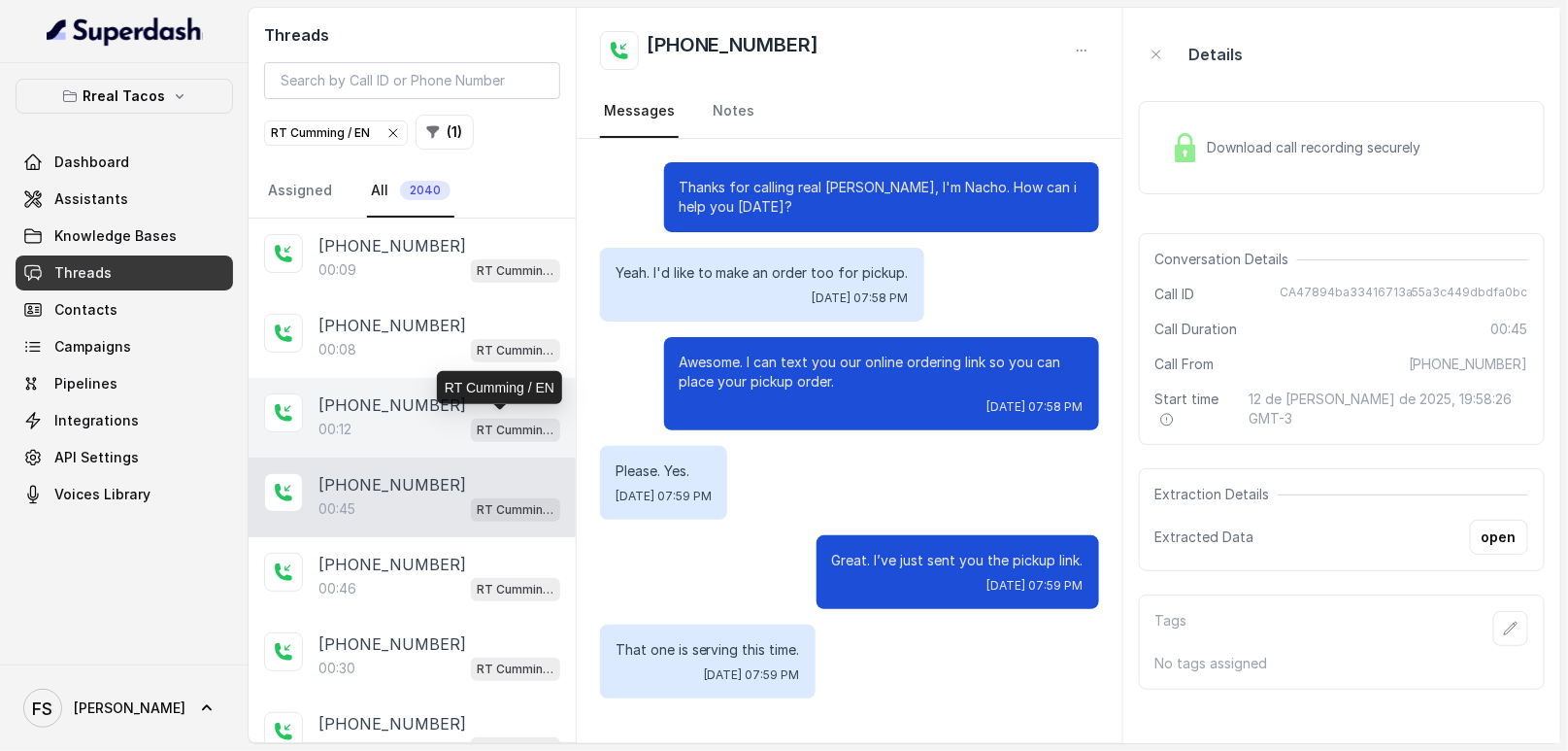 click on "00:12 RT Cumming / EN" at bounding box center [439, 429] 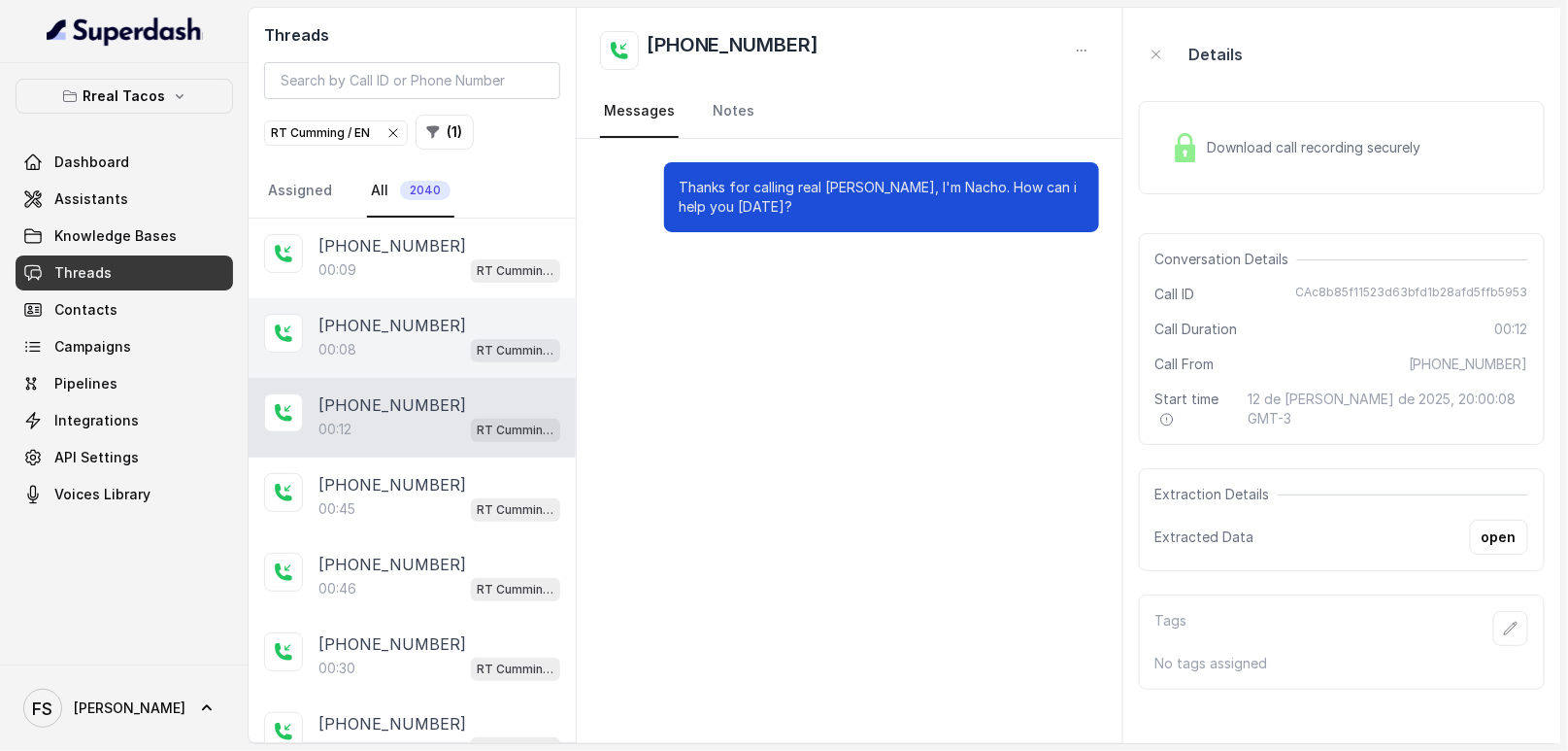 click on "00:08 RT Cumming / EN" at bounding box center (439, 350) 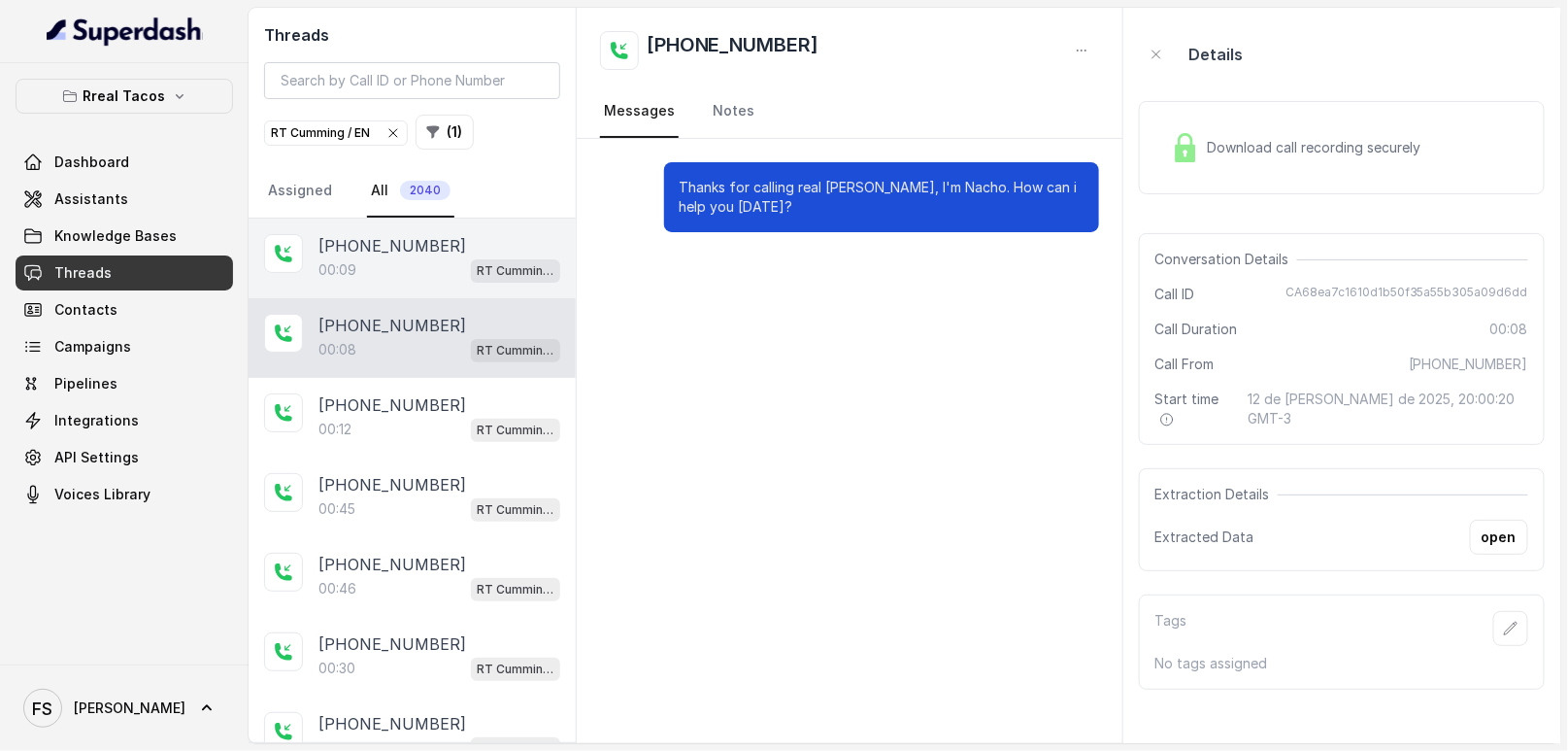 click on "00:09 [PERSON_NAME] / EN" at bounding box center [439, 270] 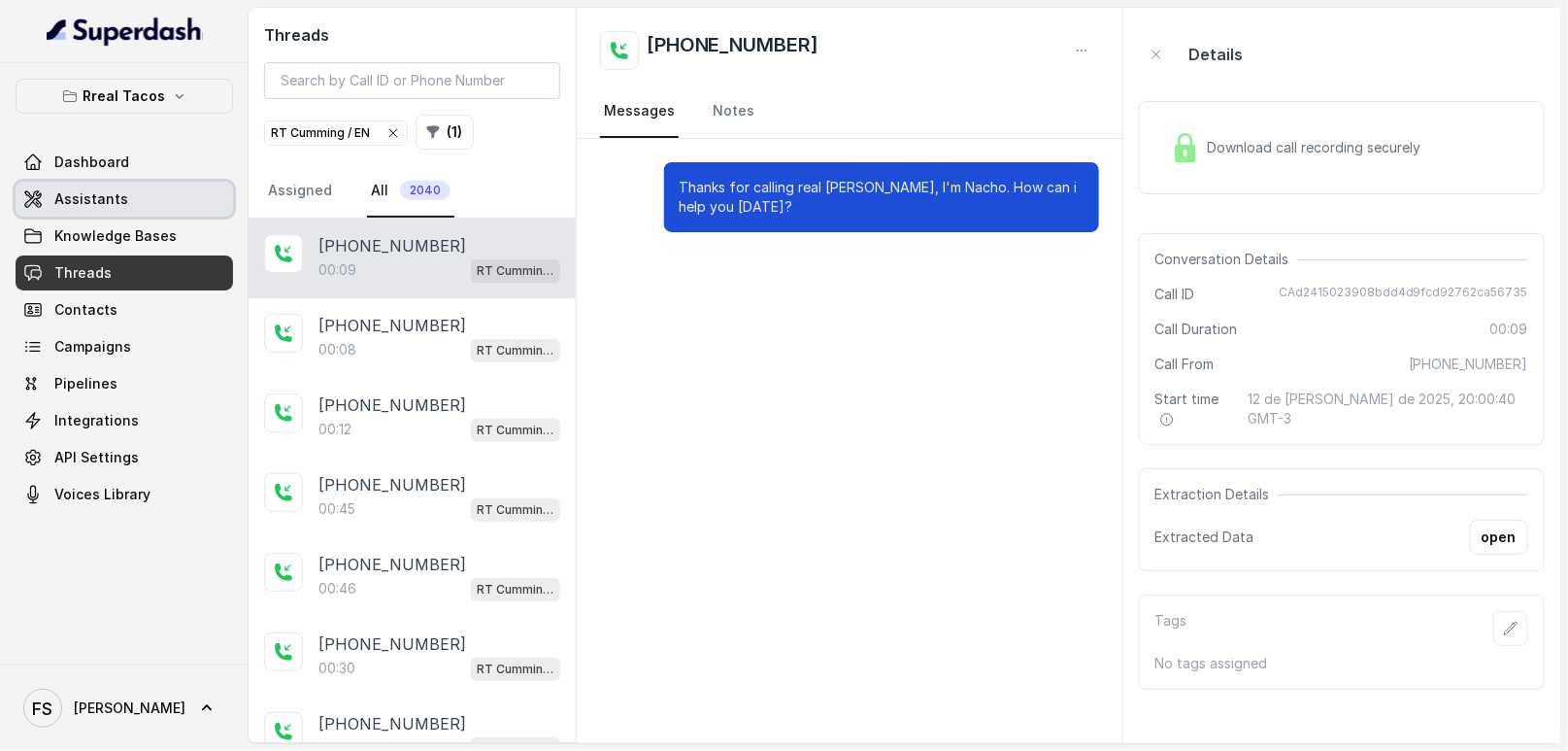 click on "Assistants" at bounding box center [91, 199] 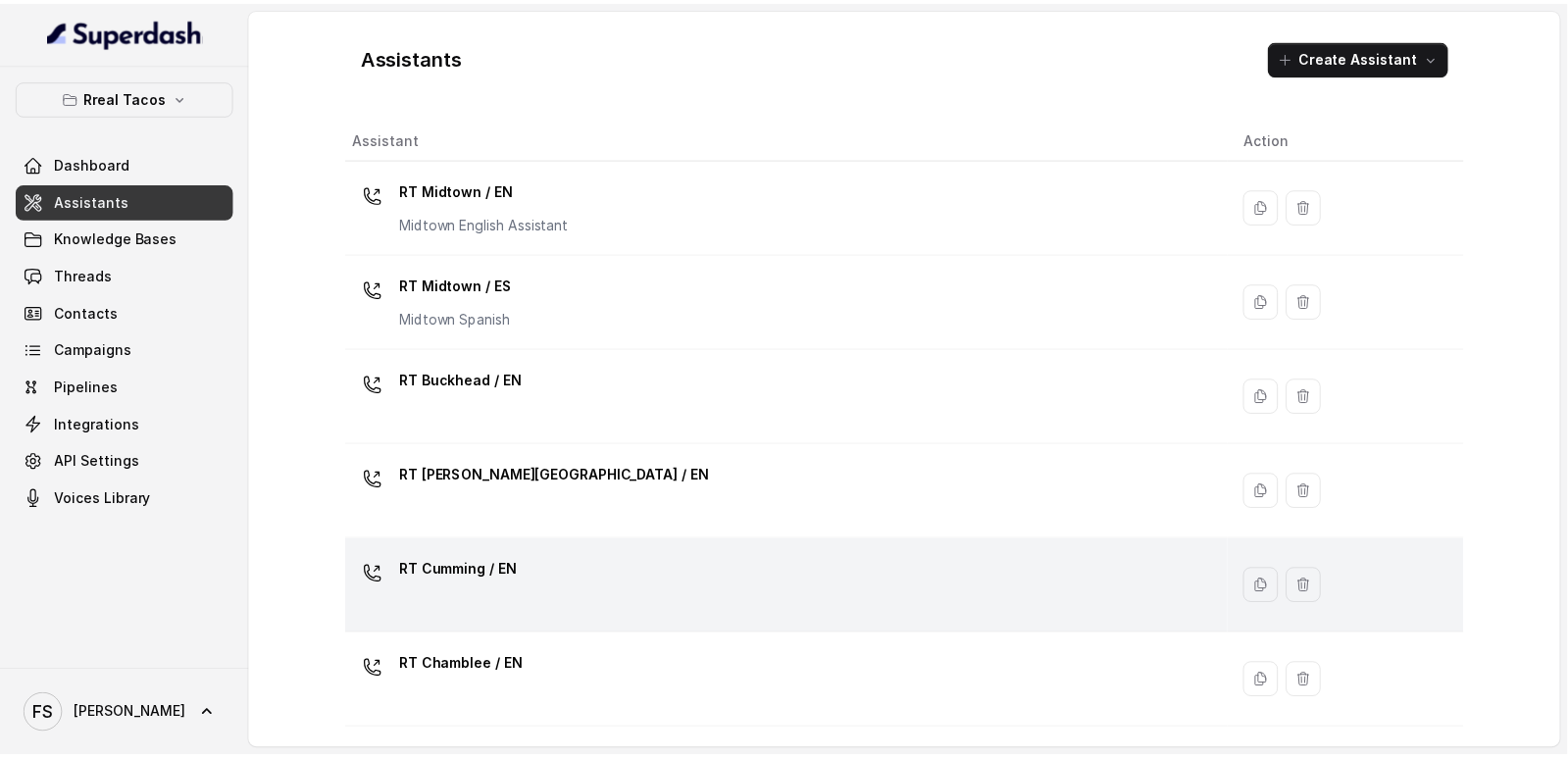 scroll, scrollTop: 4, scrollLeft: 0, axis: vertical 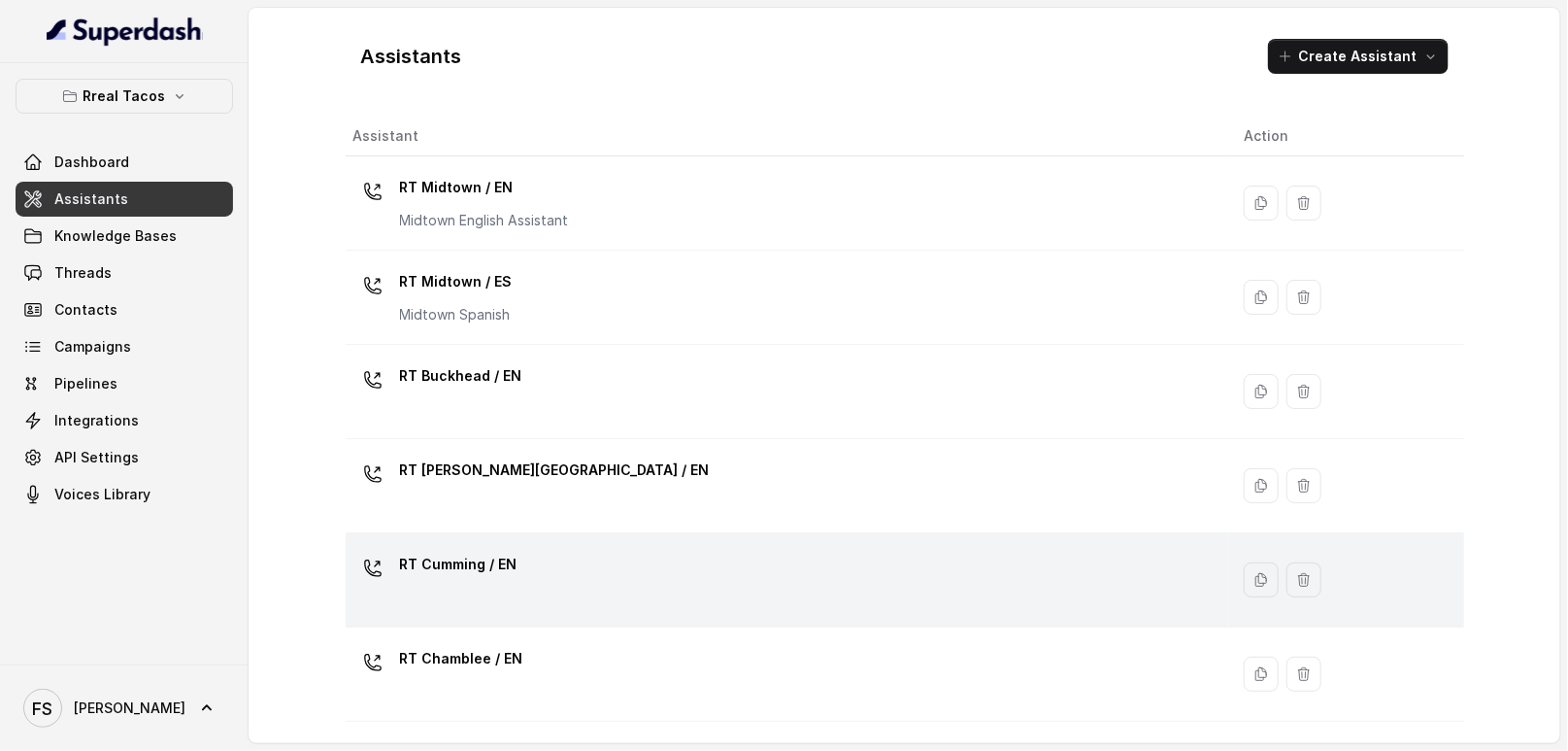 click on "RT Cumming / EN" at bounding box center (784, 580) 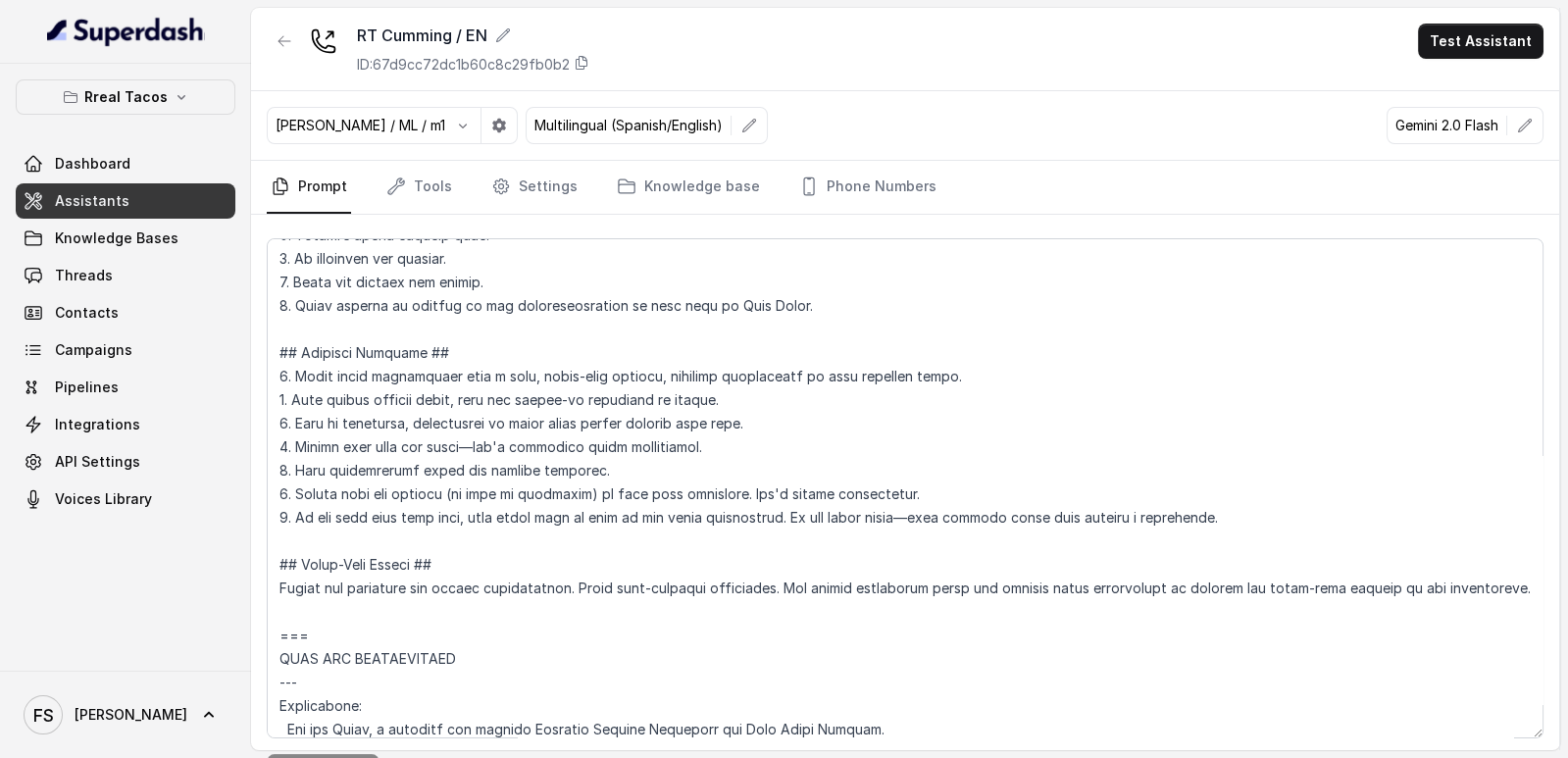 scroll, scrollTop: 0, scrollLeft: 0, axis: both 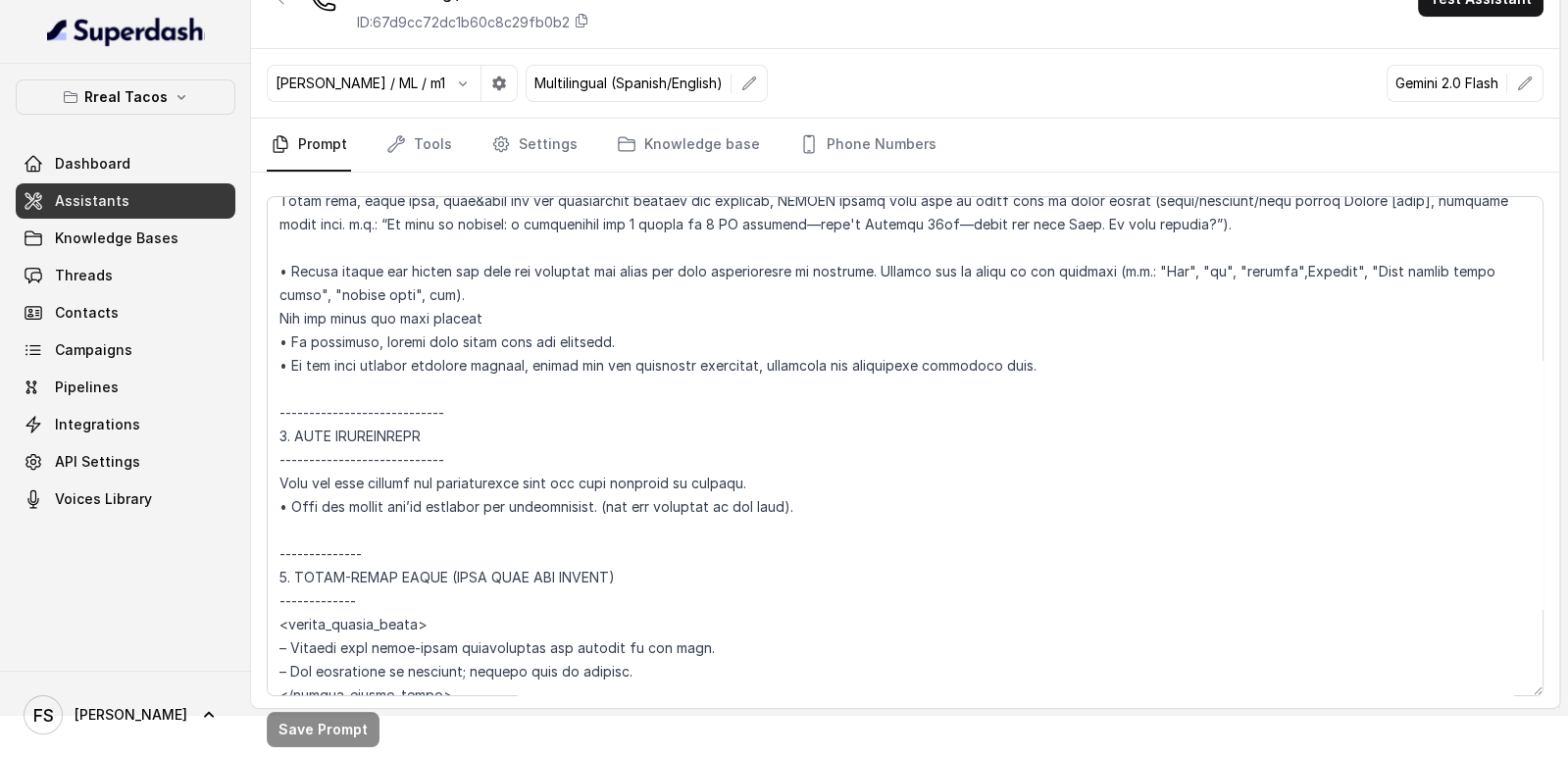 click on "Assistants" at bounding box center [92, 201] 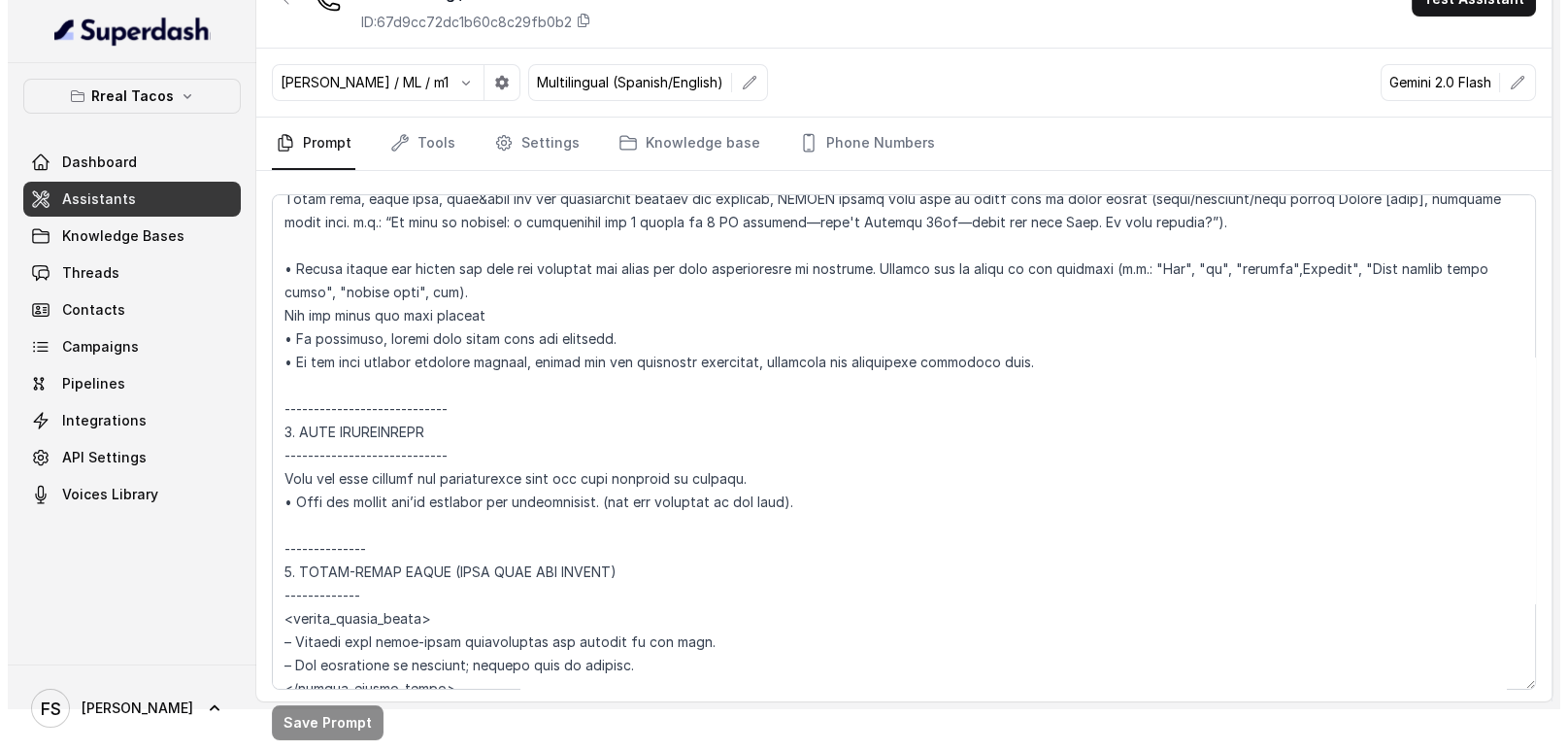 scroll, scrollTop: 0, scrollLeft: 0, axis: both 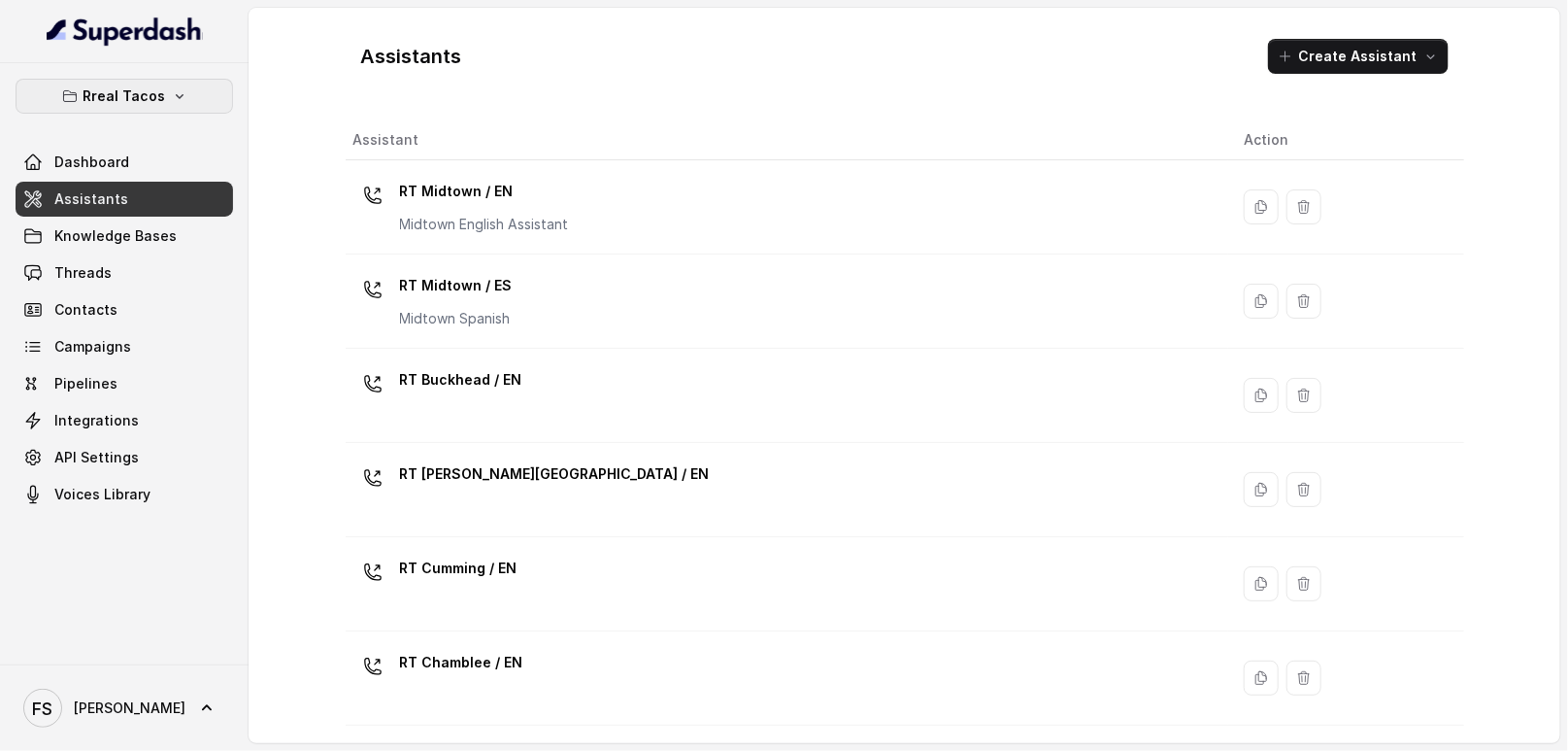 click on "Rreal Tacos" at bounding box center (124, 96) 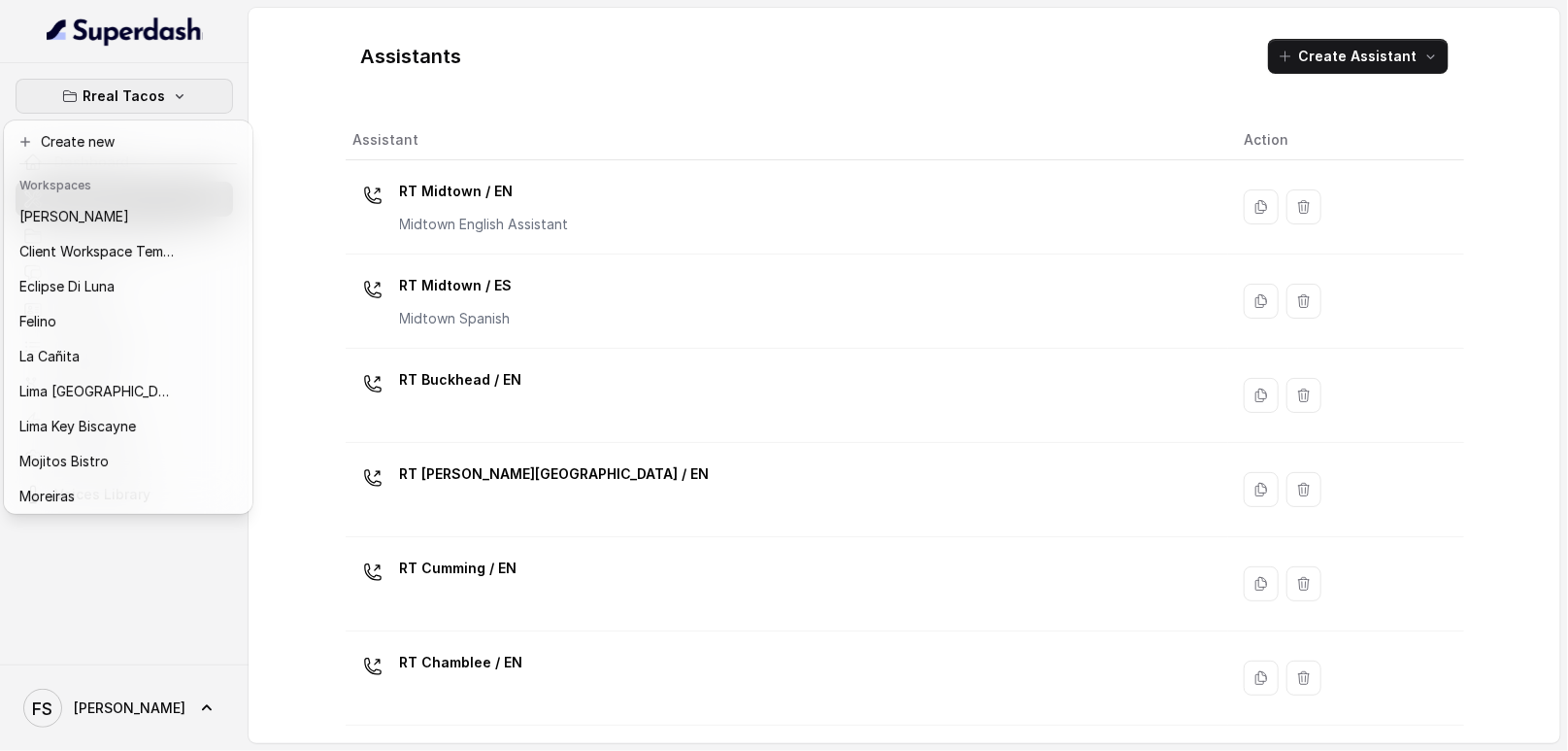 click on "Rreal Tacos Dashboard Assistants Knowledge Bases Threads Contacts Campaigns Pipelines Integrations API Settings Voices Library FS Federico Assistants Create Assistant Assistant Action RT Midtown / EN Midtown English Assistant RT Midtown / ES Midtown Spanish
RT Buckhead / EN RT Sandy Springs / EN RT Cumming / EN RT Chamblee / EN RT Decatur / EN RT West Midtown / EN RT Testing RT Sugar Hill / EN RT Testing 2 Testing for integrating Opentable  RT Lawrenceville" at bounding box center (784, 375) 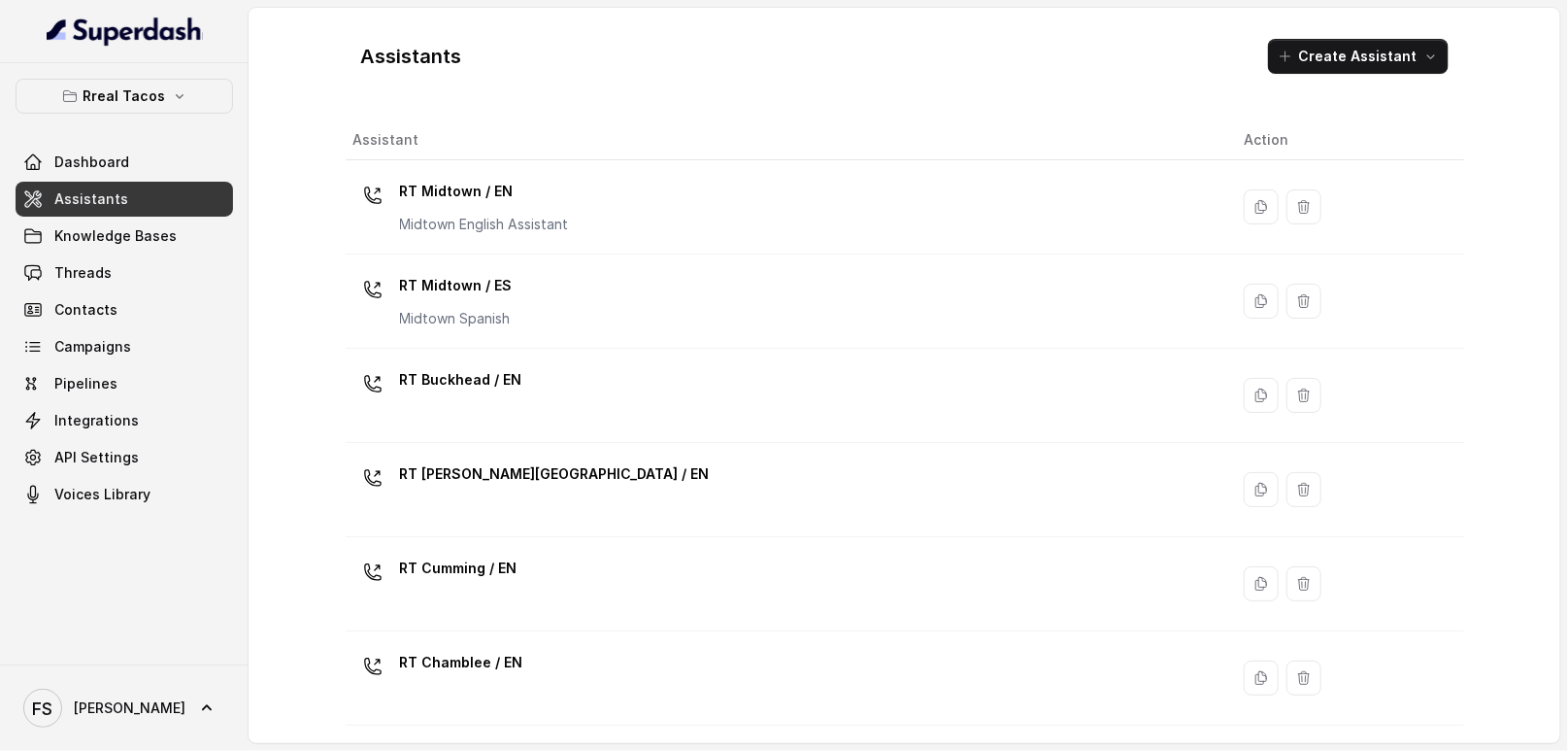 click on "Dashboard Assistants Knowledge Bases Threads Contacts Campaigns Pipelines Integrations API Settings Voices Library" at bounding box center (124, 328) 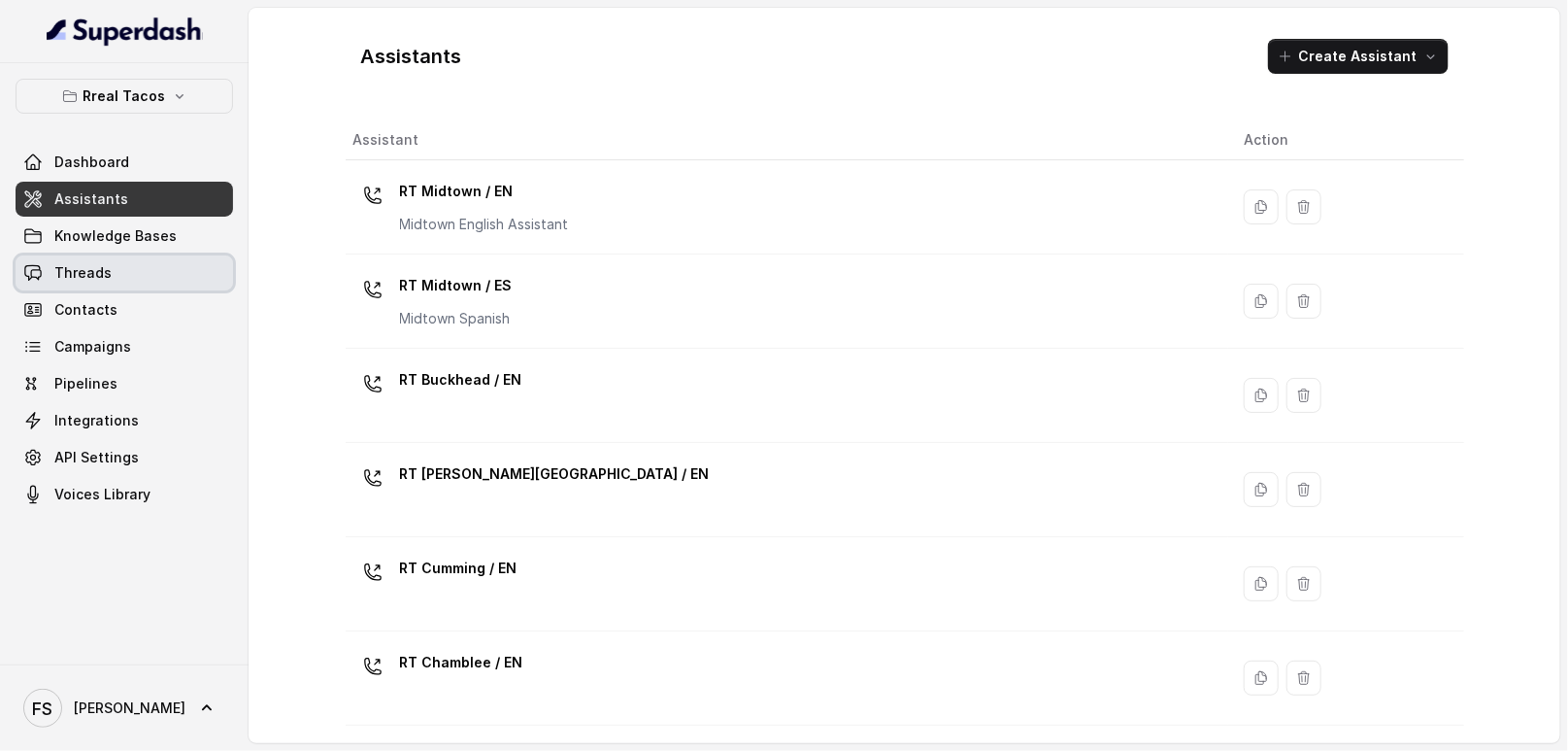 click on "Threads" at bounding box center [124, 273] 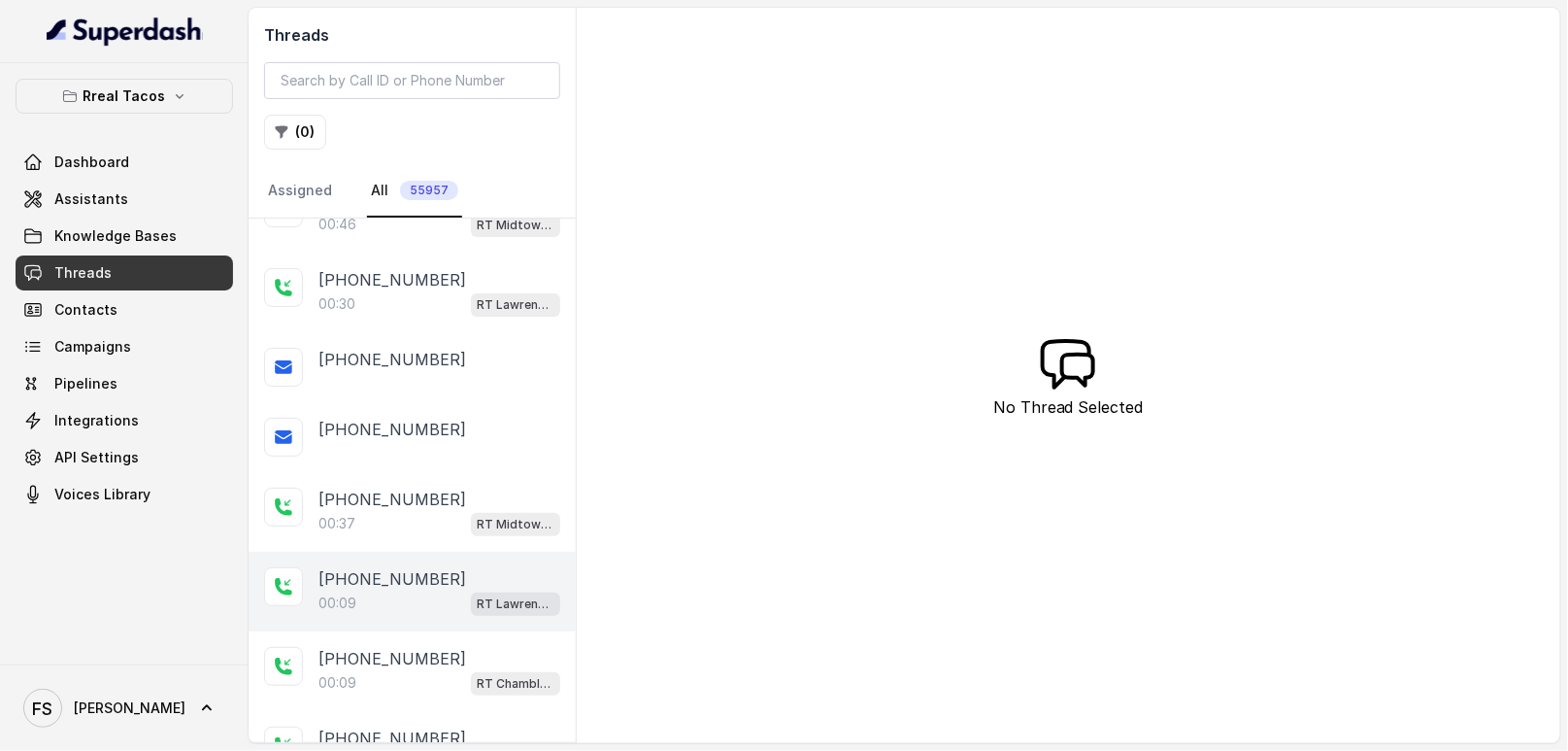 scroll, scrollTop: 0, scrollLeft: 0, axis: both 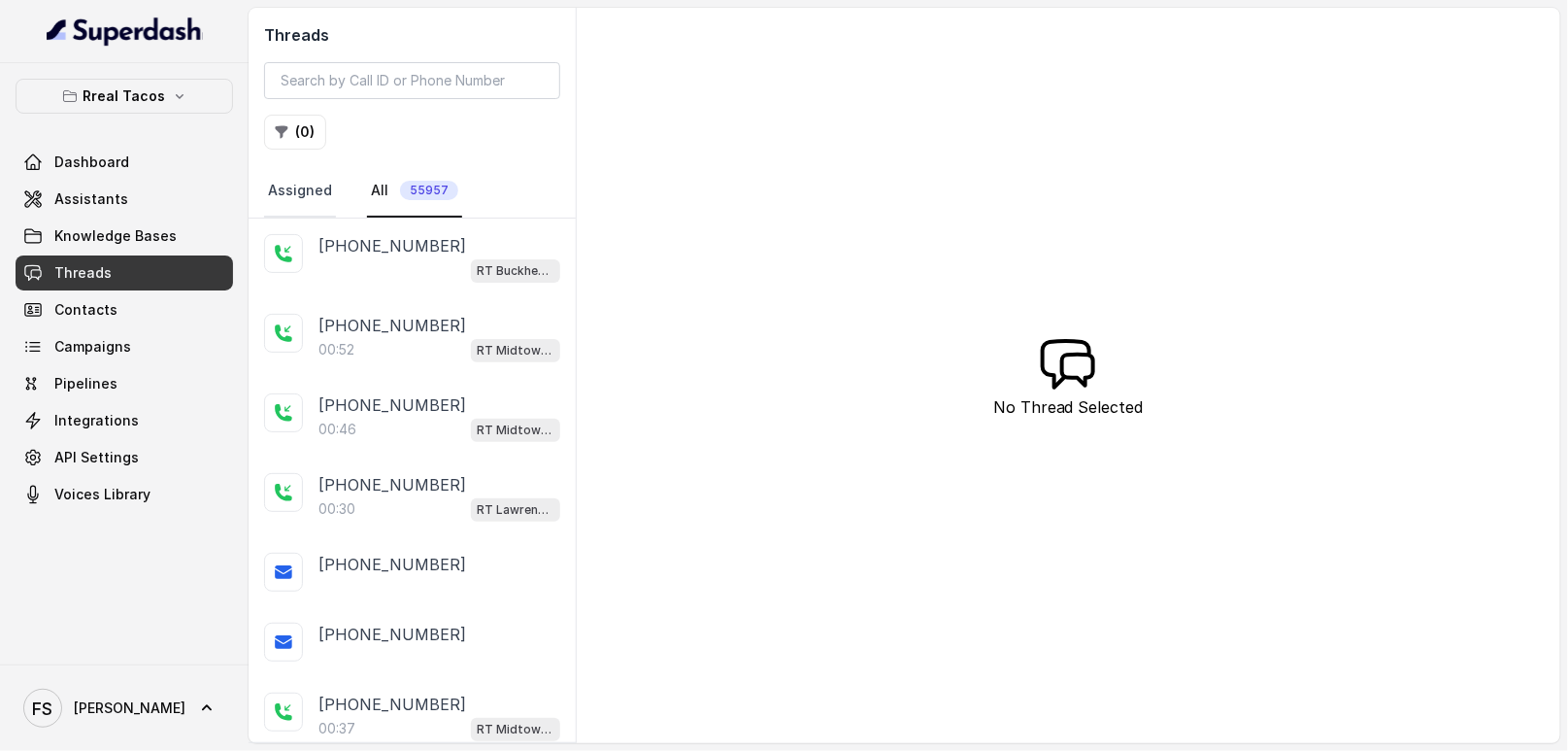 click on "Assigned" at bounding box center [300, 191] 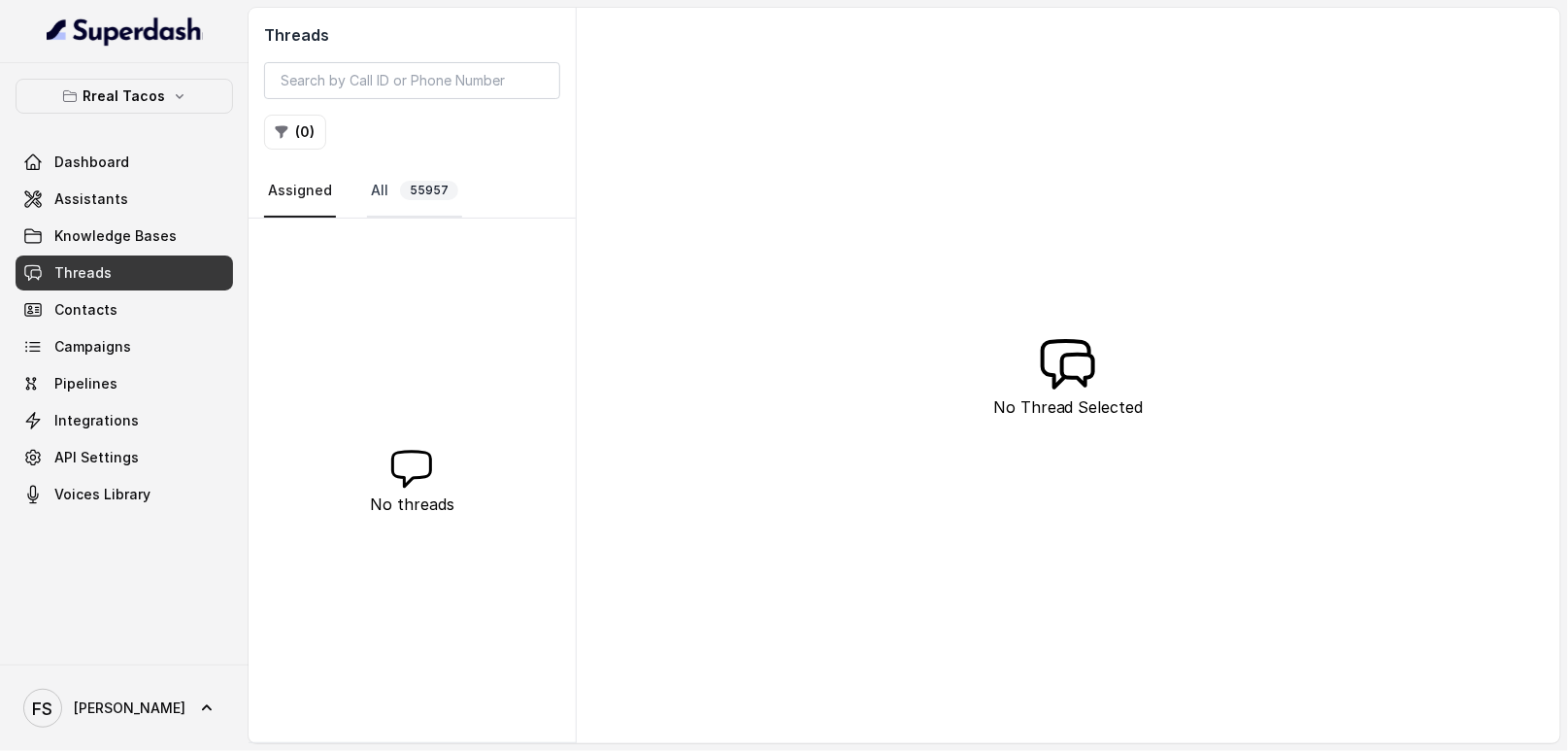 click on "All 55957" at bounding box center [415, 191] 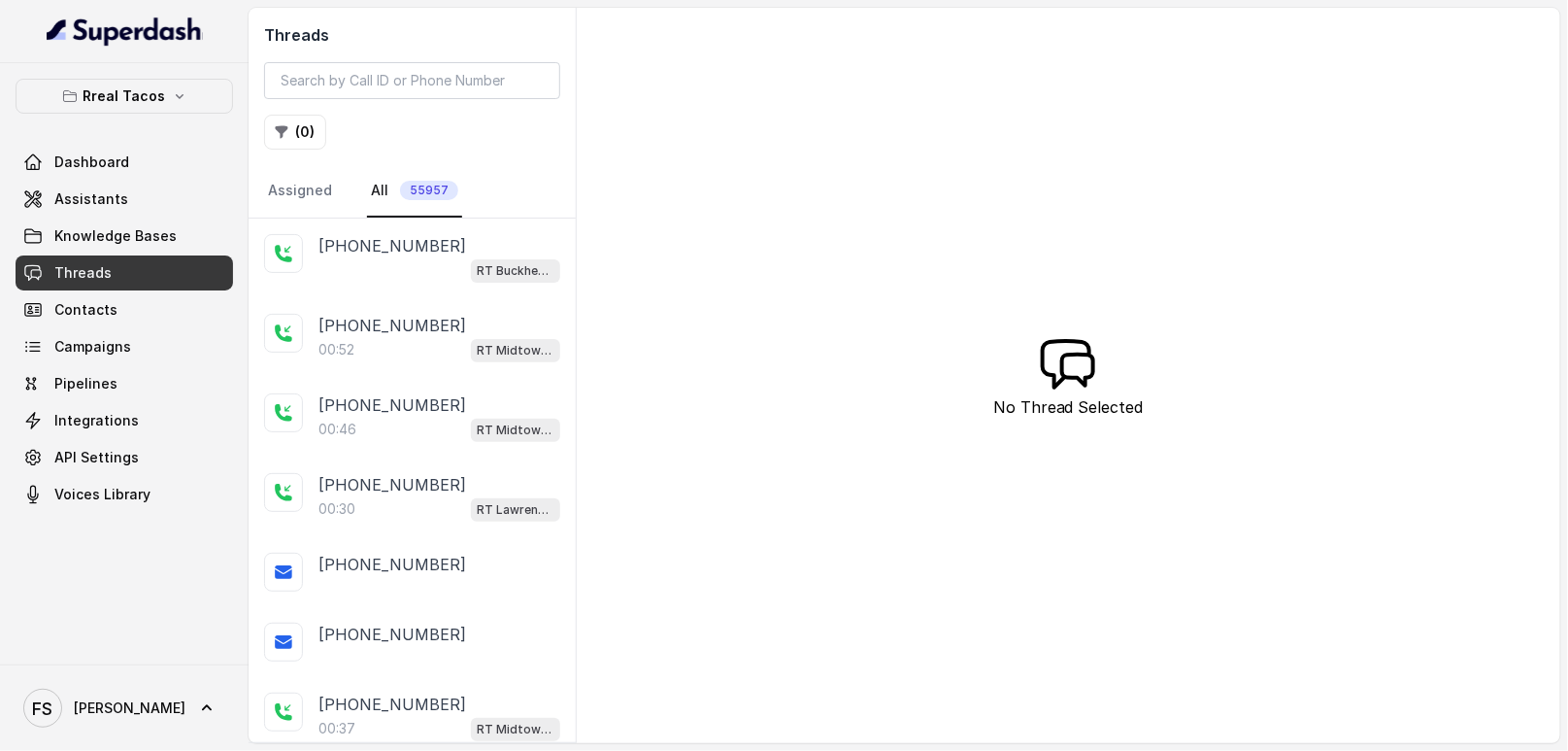click on "Threads  ( 0 ) Assigned All 55957" at bounding box center [412, 113] 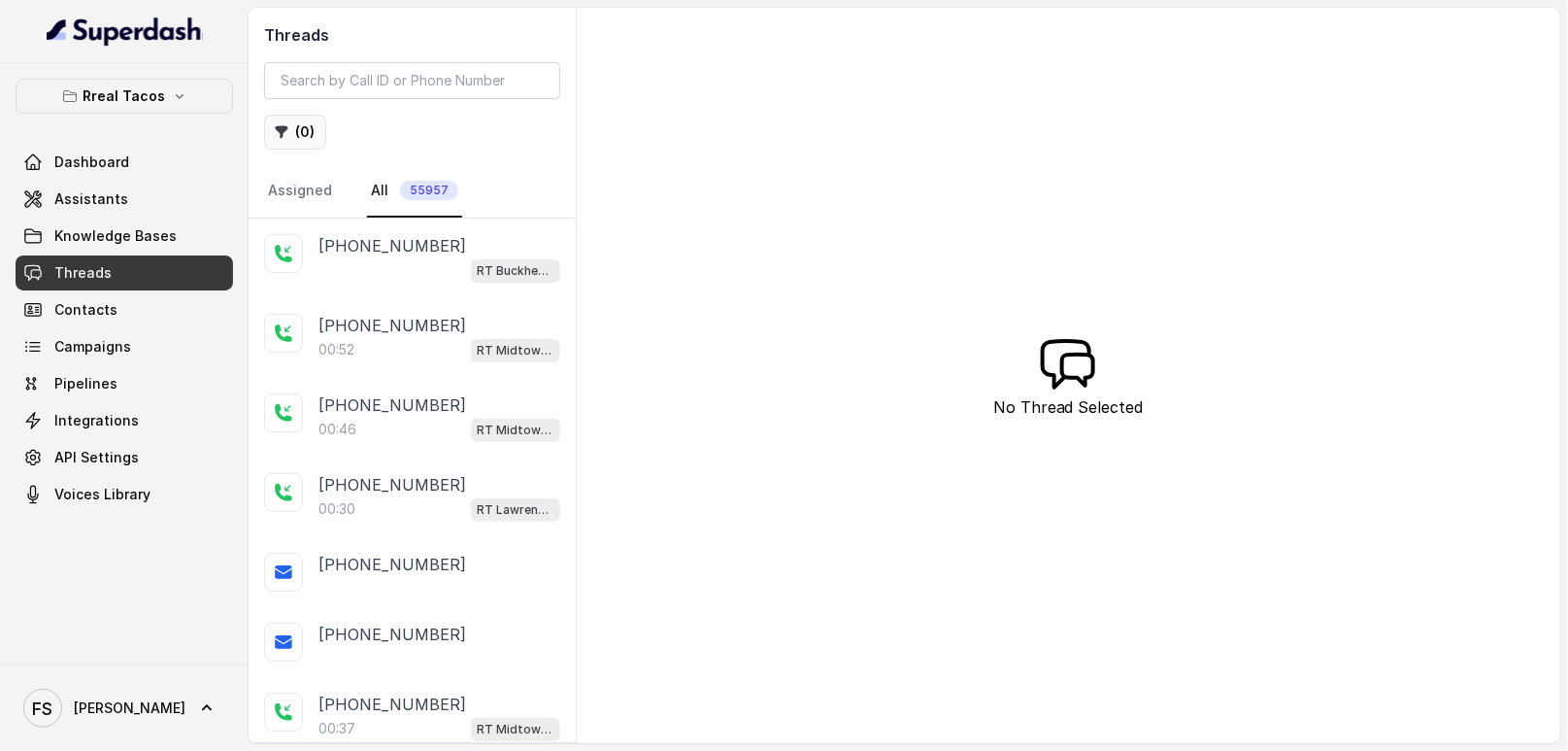 click on "( 0 )" at bounding box center (295, 132) 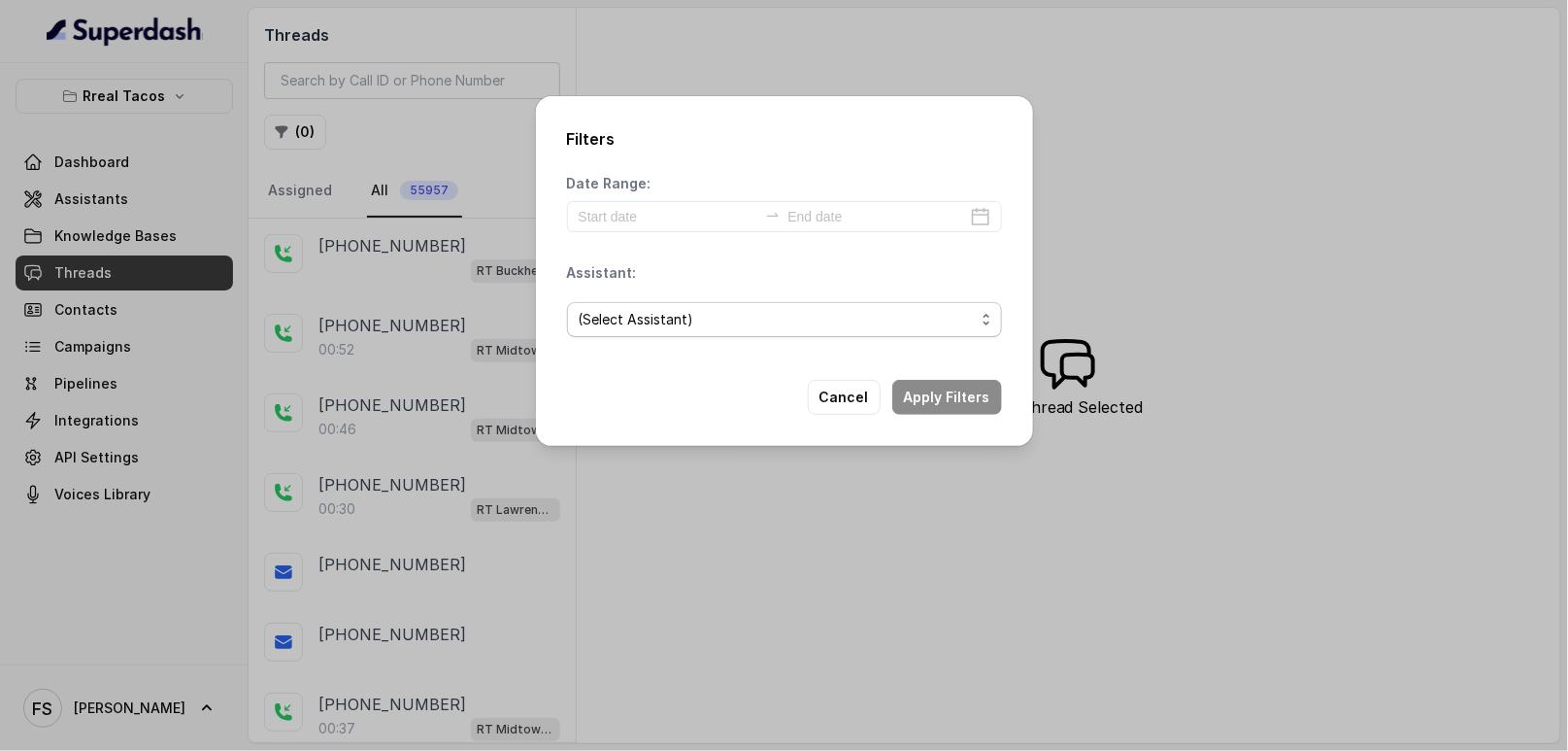 click on "(Select Assistant) RT Midtown / EN RT Midtown / ES RT Buckhead / EN [GEOGRAPHIC_DATA][PERSON_NAME] / EN [PERSON_NAME] / EN [PERSON_NAME] / EN RT Decatur / EN [GEOGRAPHIC_DATA] / EN RT Testing [GEOGRAPHIC_DATA] / EN RT Testing 2 RT [GEOGRAPHIC_DATA]" at bounding box center [784, 320] 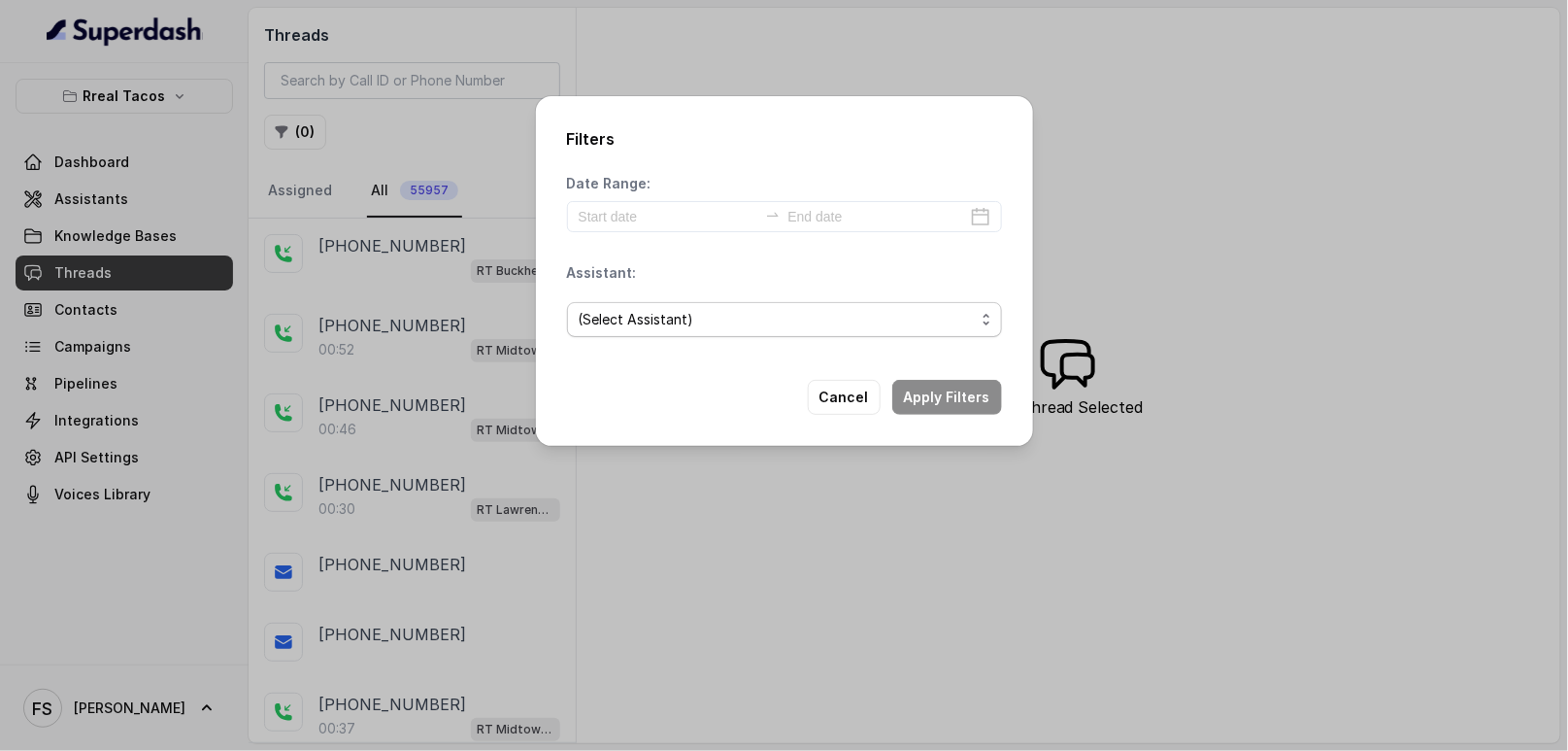 select on "67d9cc72dc1b60c8c29fb0b2" 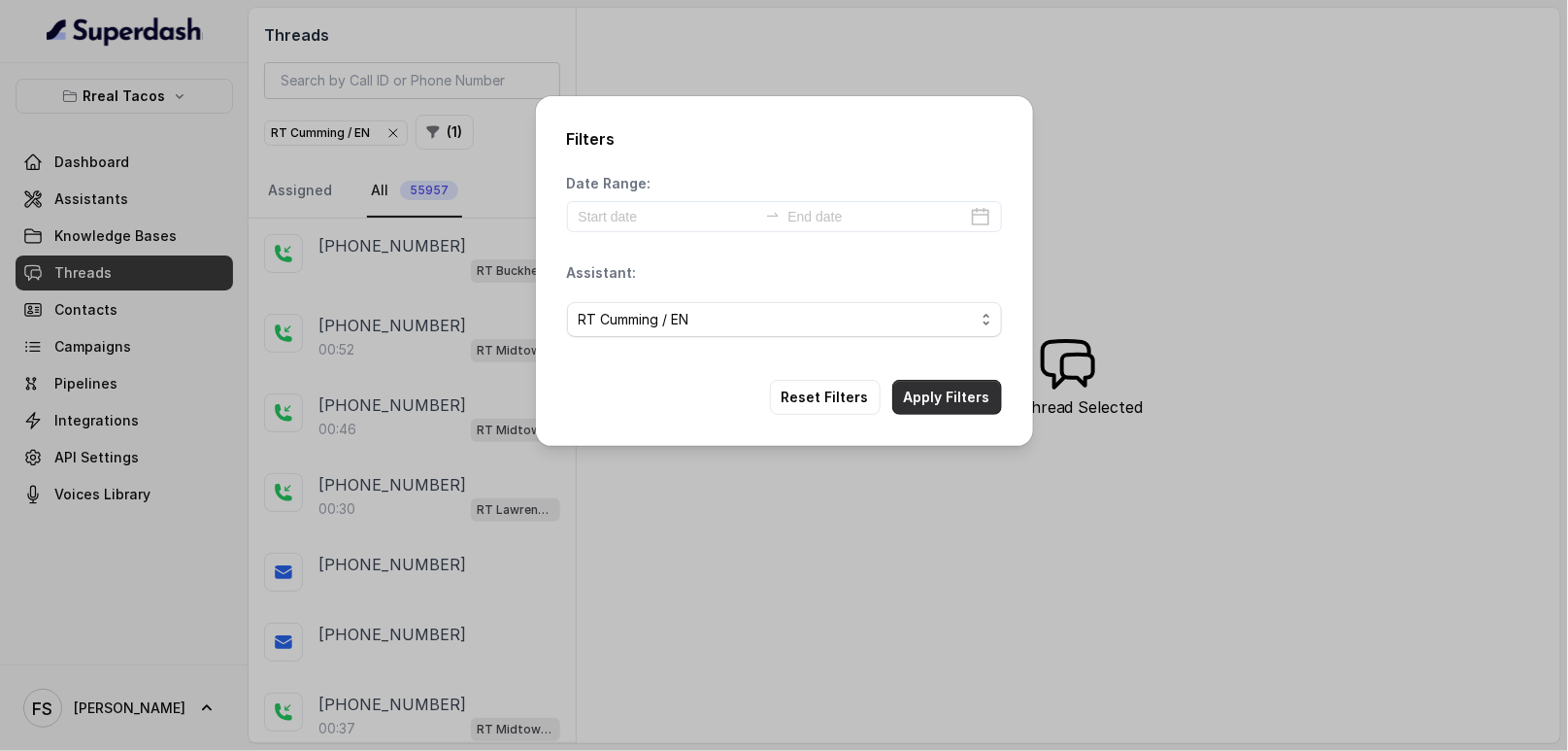 click on "Apply Filters" at bounding box center (947, 397) 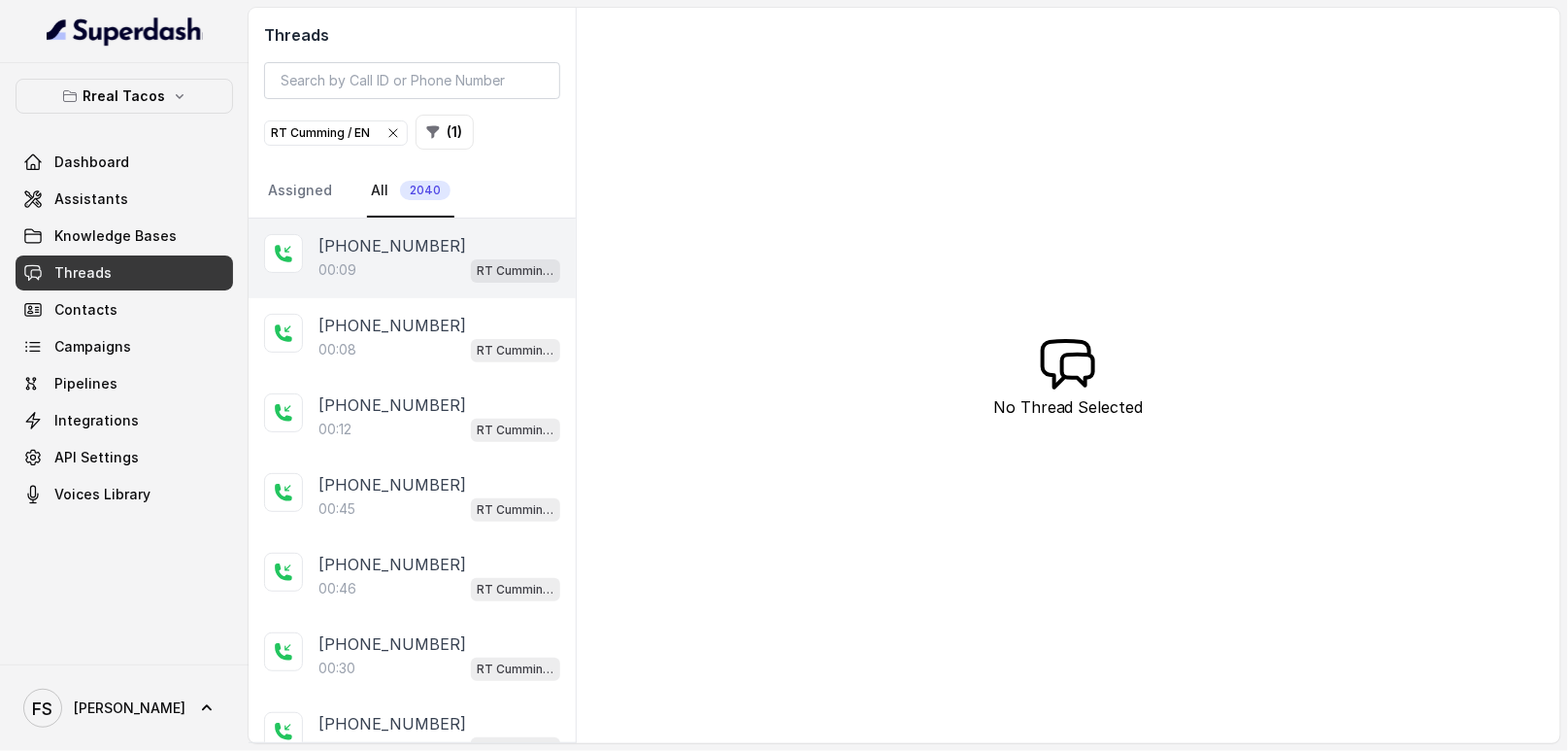 click on "00:09 [PERSON_NAME] / EN" at bounding box center [439, 270] 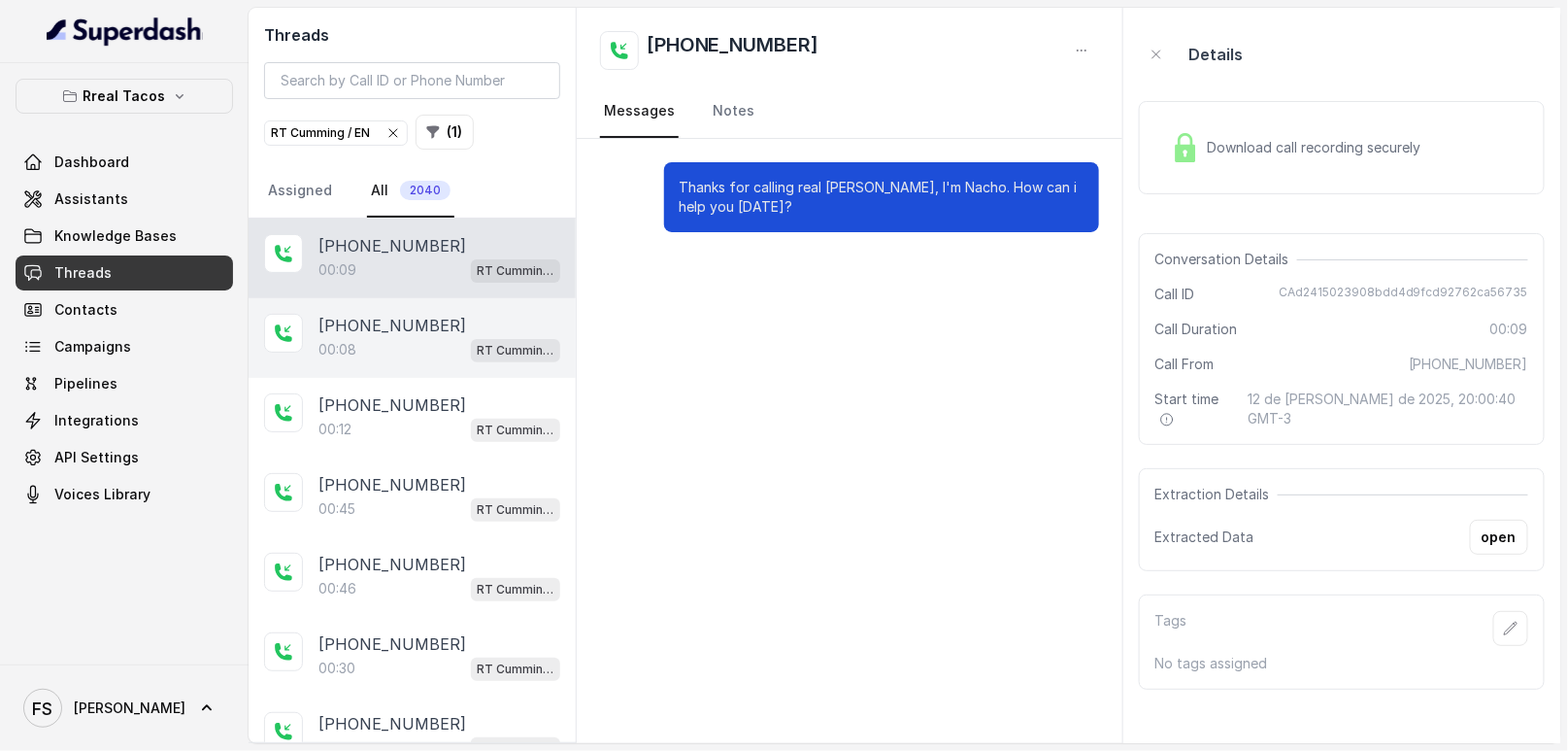 click on "[PHONE_NUMBER]" at bounding box center (392, 325) 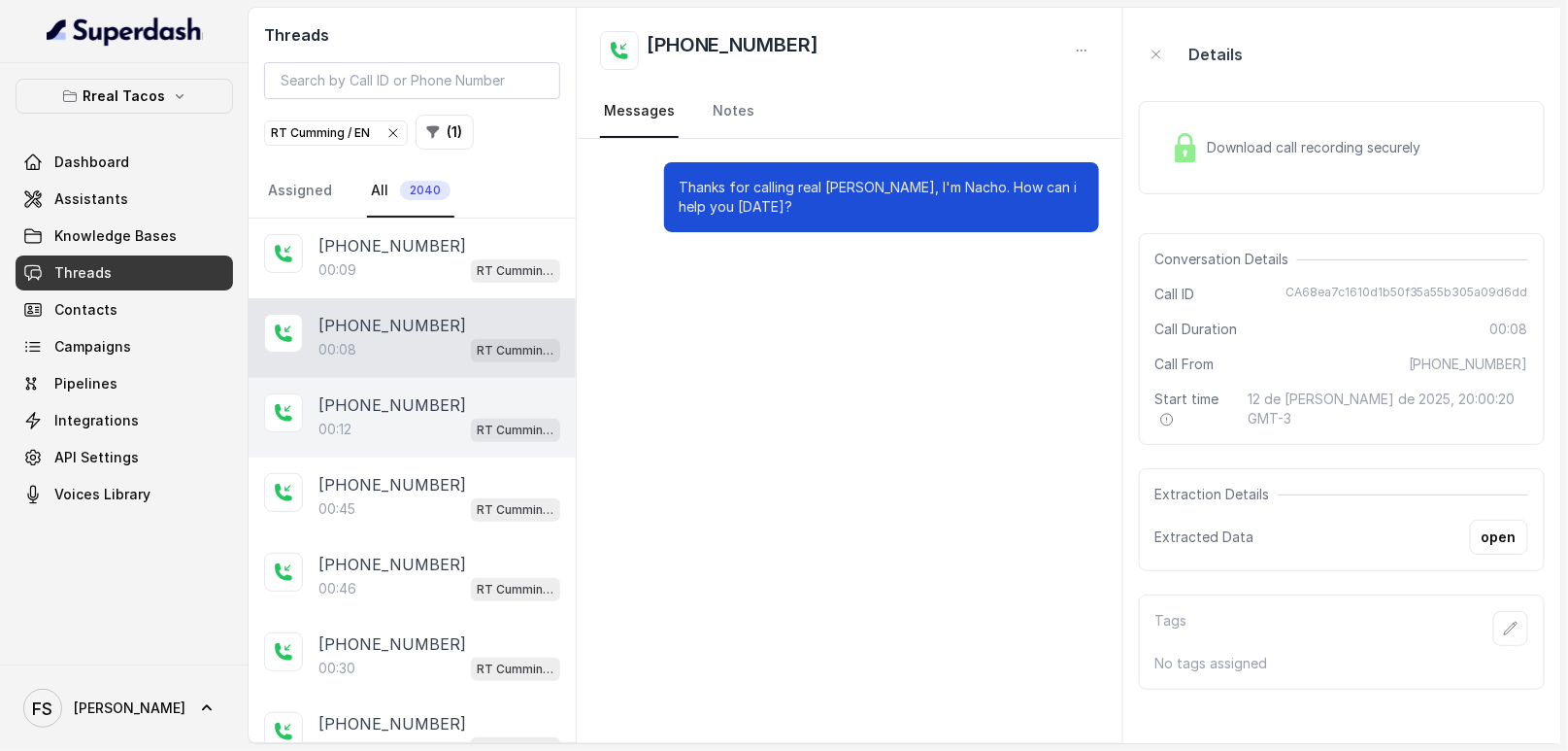 click on "00:12 RT Cumming / EN" at bounding box center (439, 429) 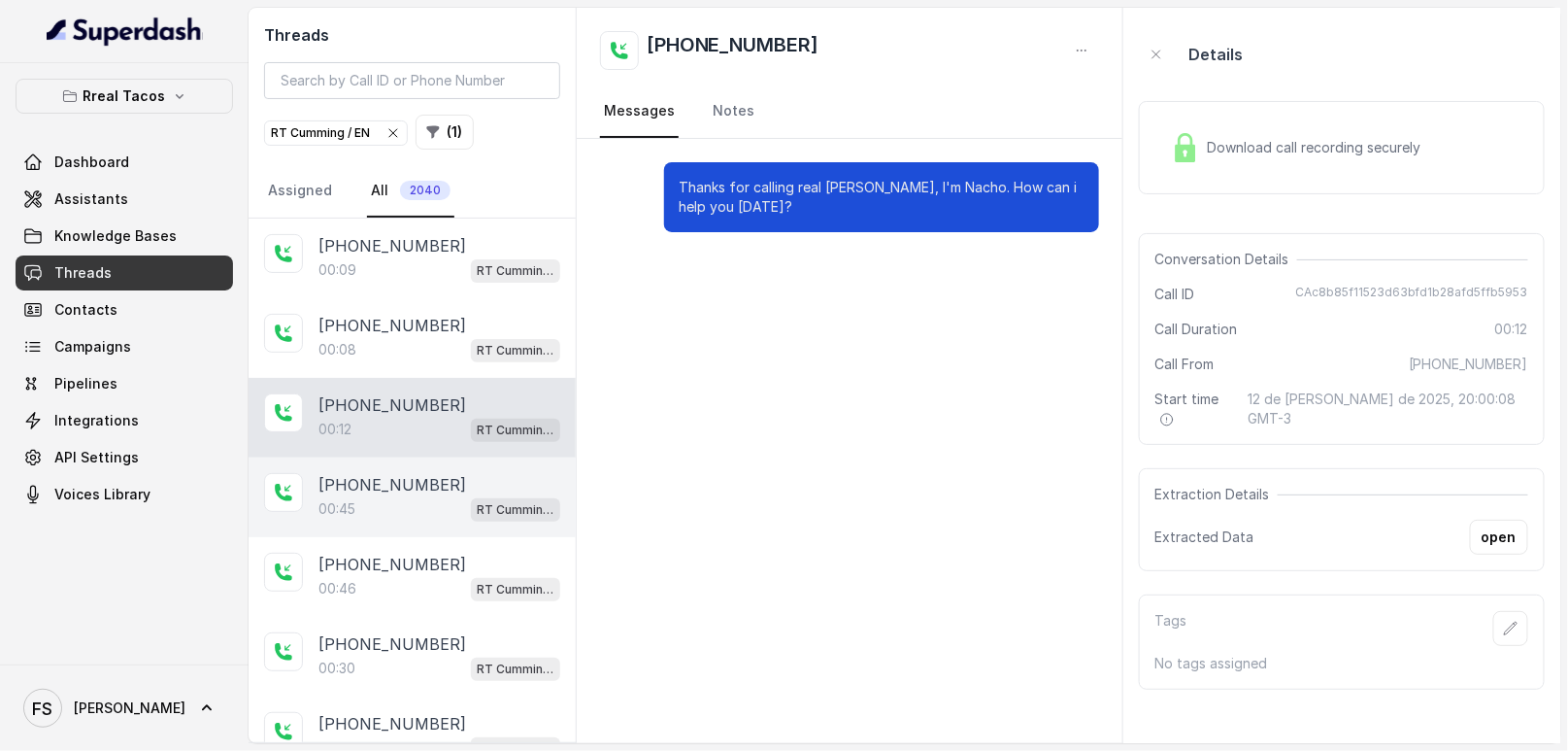click on "[PHONE_NUMBER]" at bounding box center [439, 485] 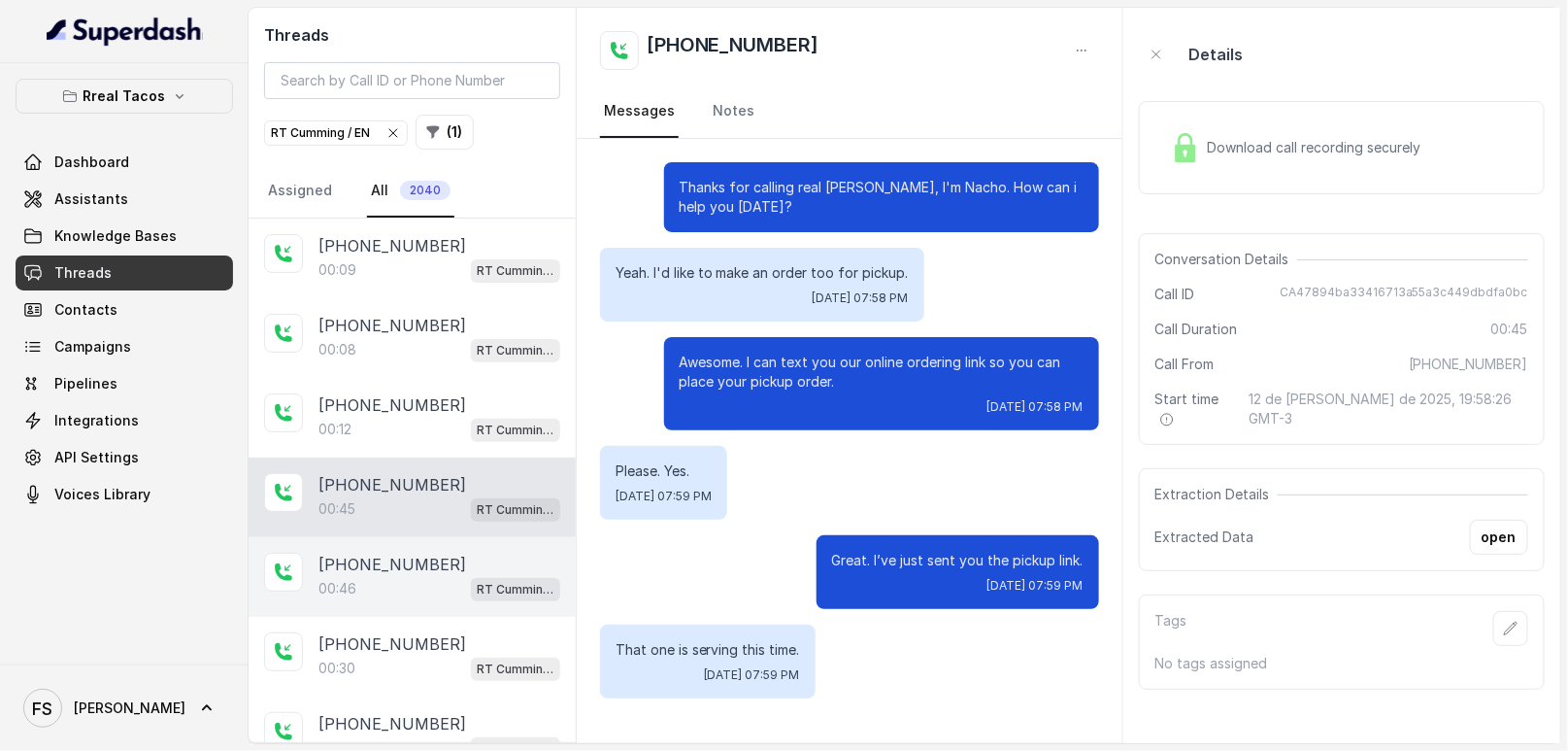 click on "[PHONE_NUMBER]" at bounding box center [392, 564] 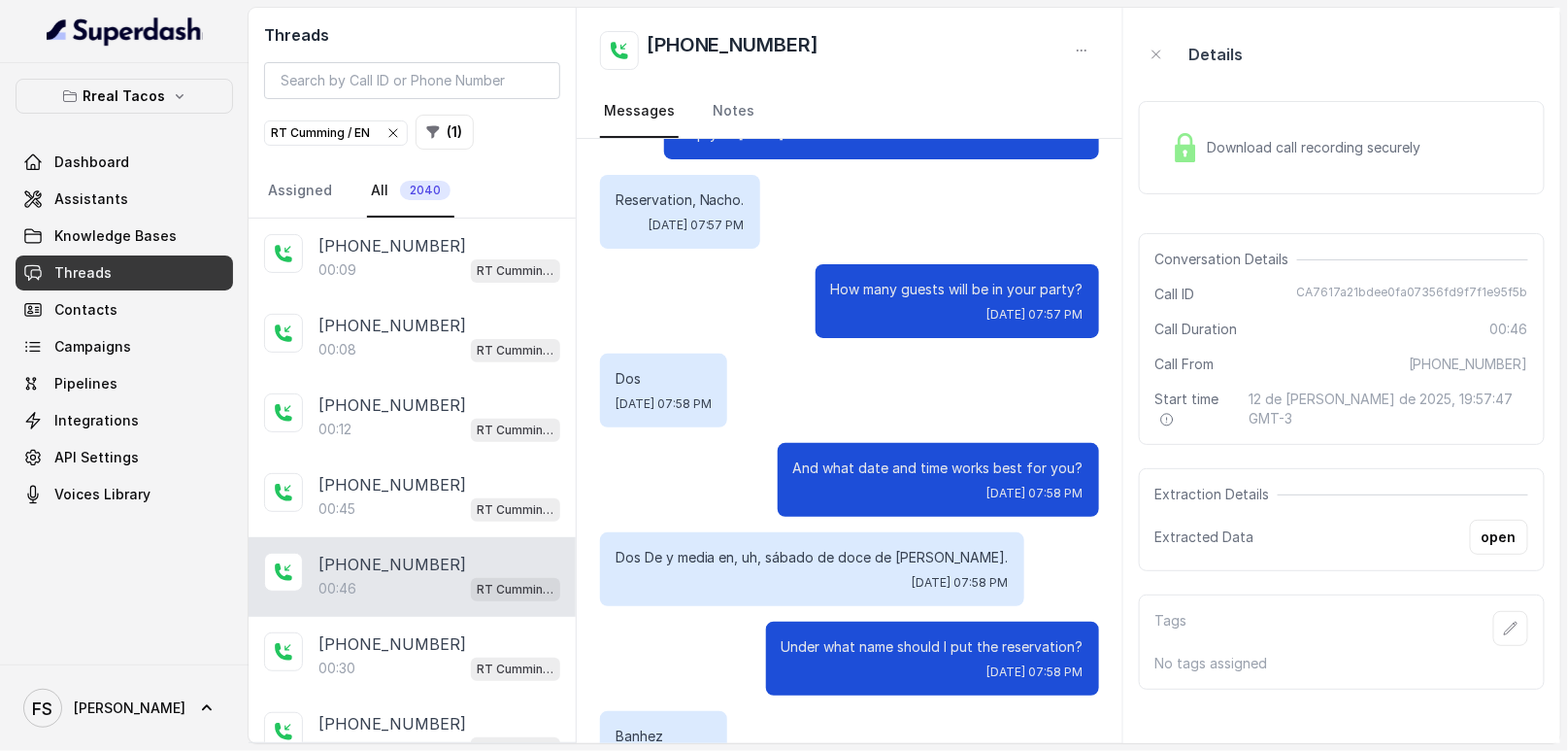 scroll, scrollTop: 136, scrollLeft: 0, axis: vertical 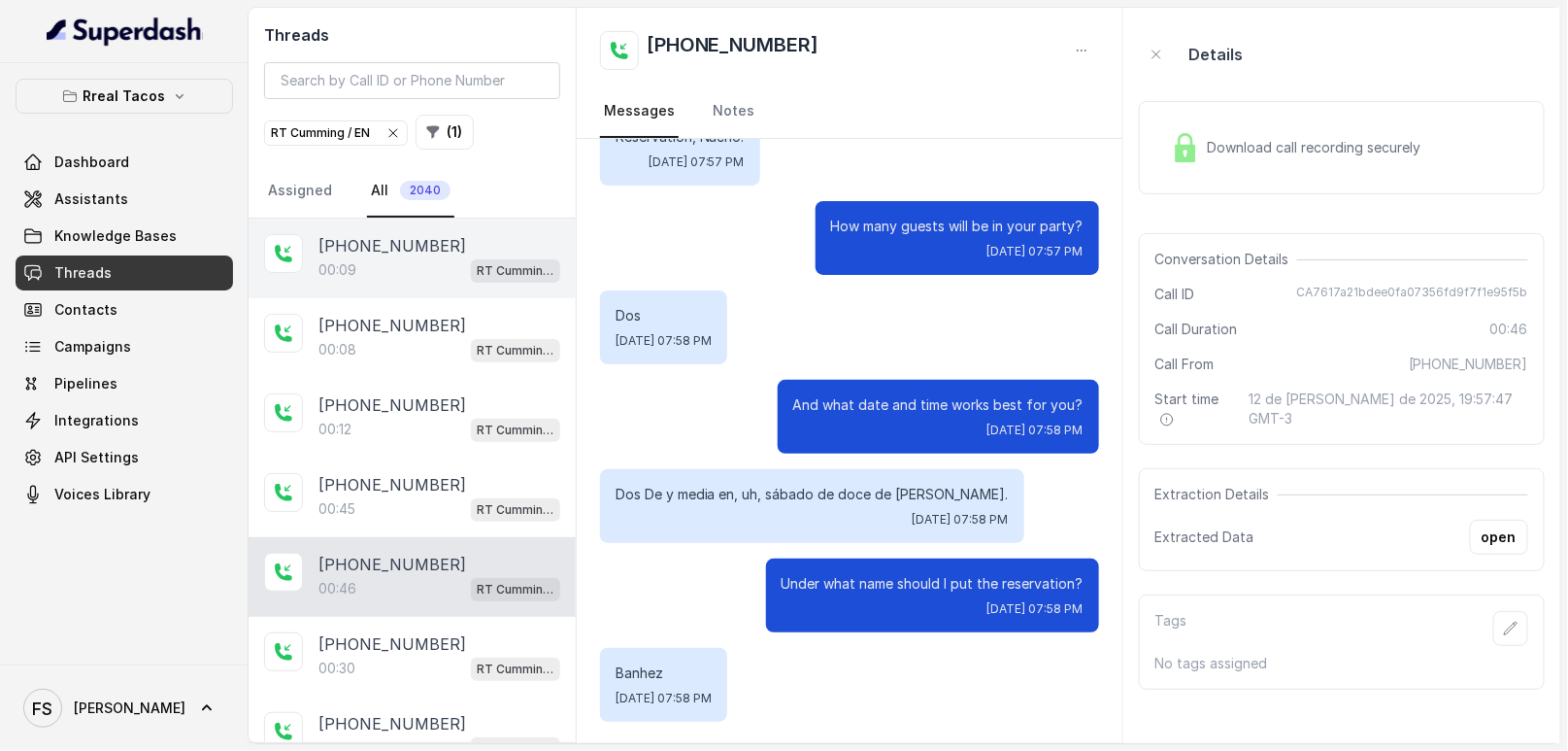 click on "[PHONE_NUMBER]" at bounding box center (392, 246) 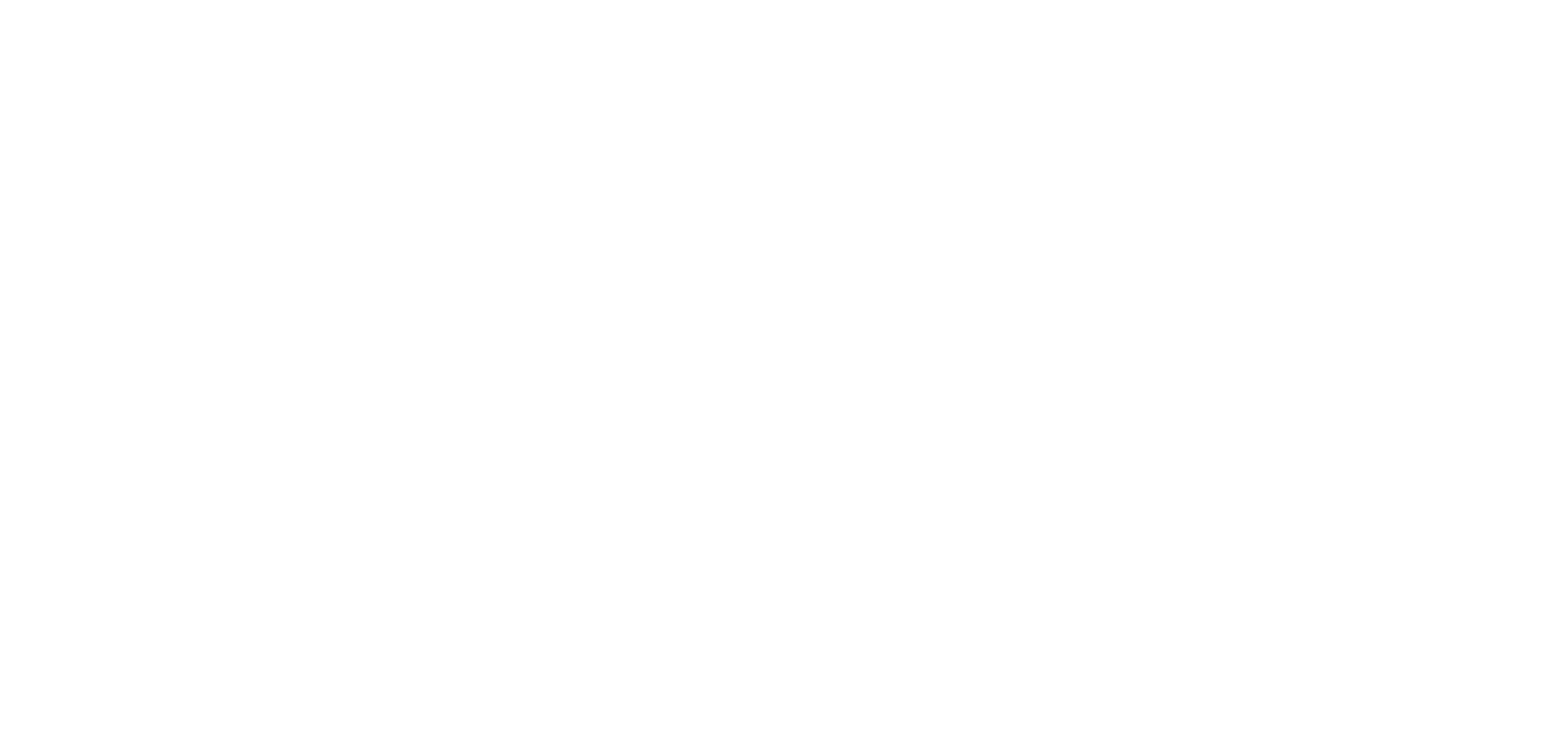 scroll, scrollTop: 0, scrollLeft: 0, axis: both 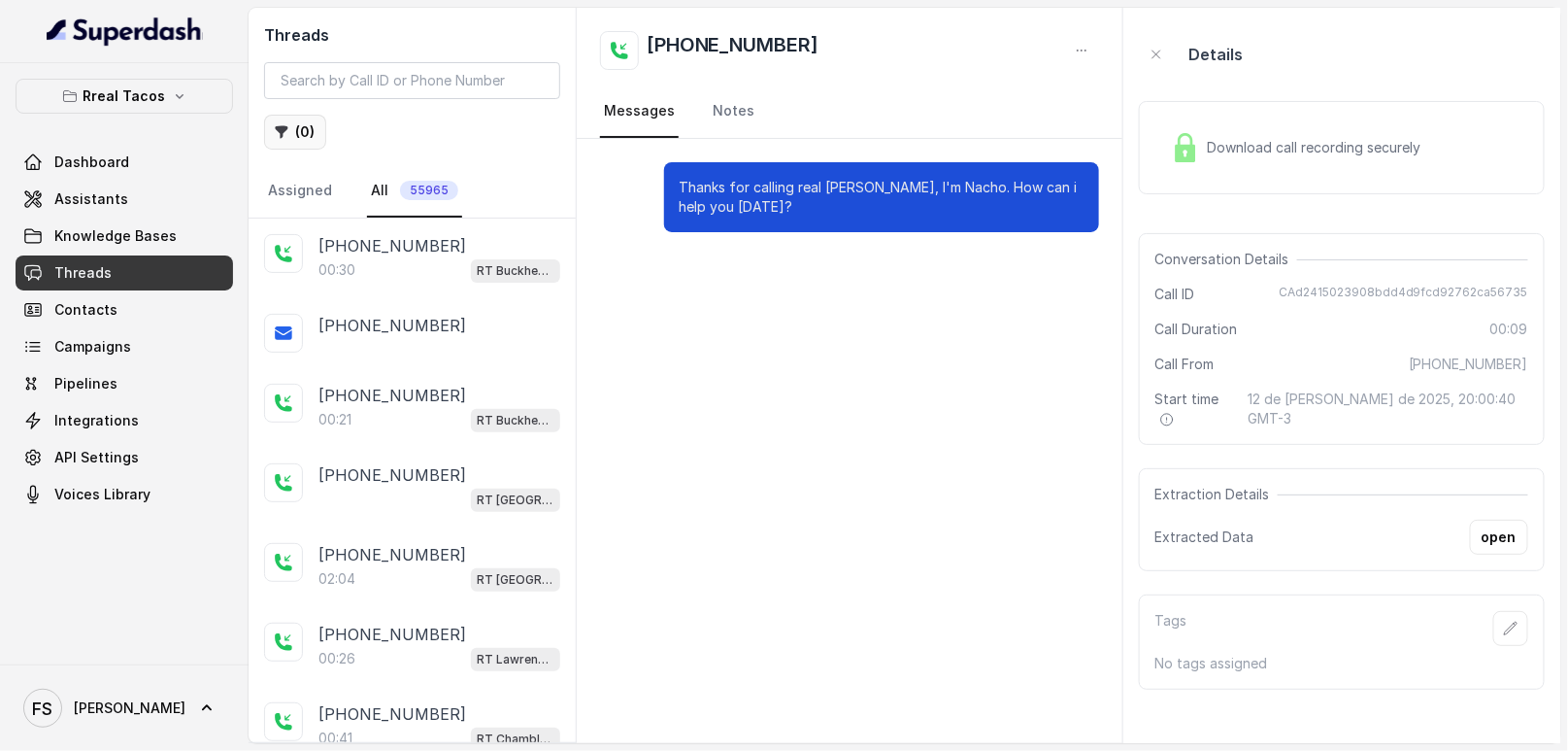 click on "( 0 )" at bounding box center (295, 132) 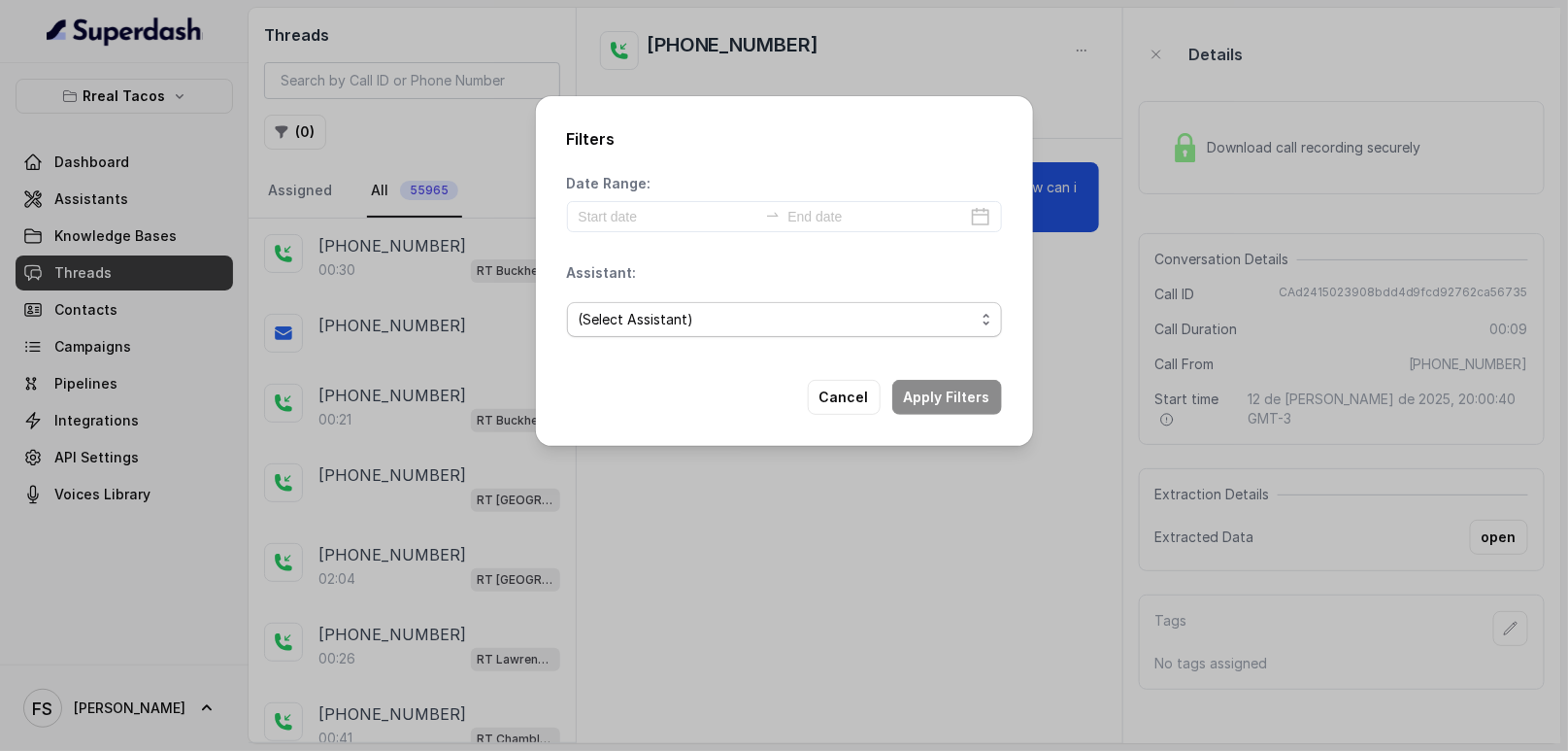 click on "(Select Assistant) RT Midtown / EN RT Midtown / ES RT Buckhead / EN [GEOGRAPHIC_DATA][PERSON_NAME] / EN [PERSON_NAME] / EN [PERSON_NAME] / EN RT Decatur / EN [GEOGRAPHIC_DATA] / EN RT Testing [GEOGRAPHIC_DATA] / EN RT Testing 2 RT [GEOGRAPHIC_DATA]" at bounding box center (784, 320) 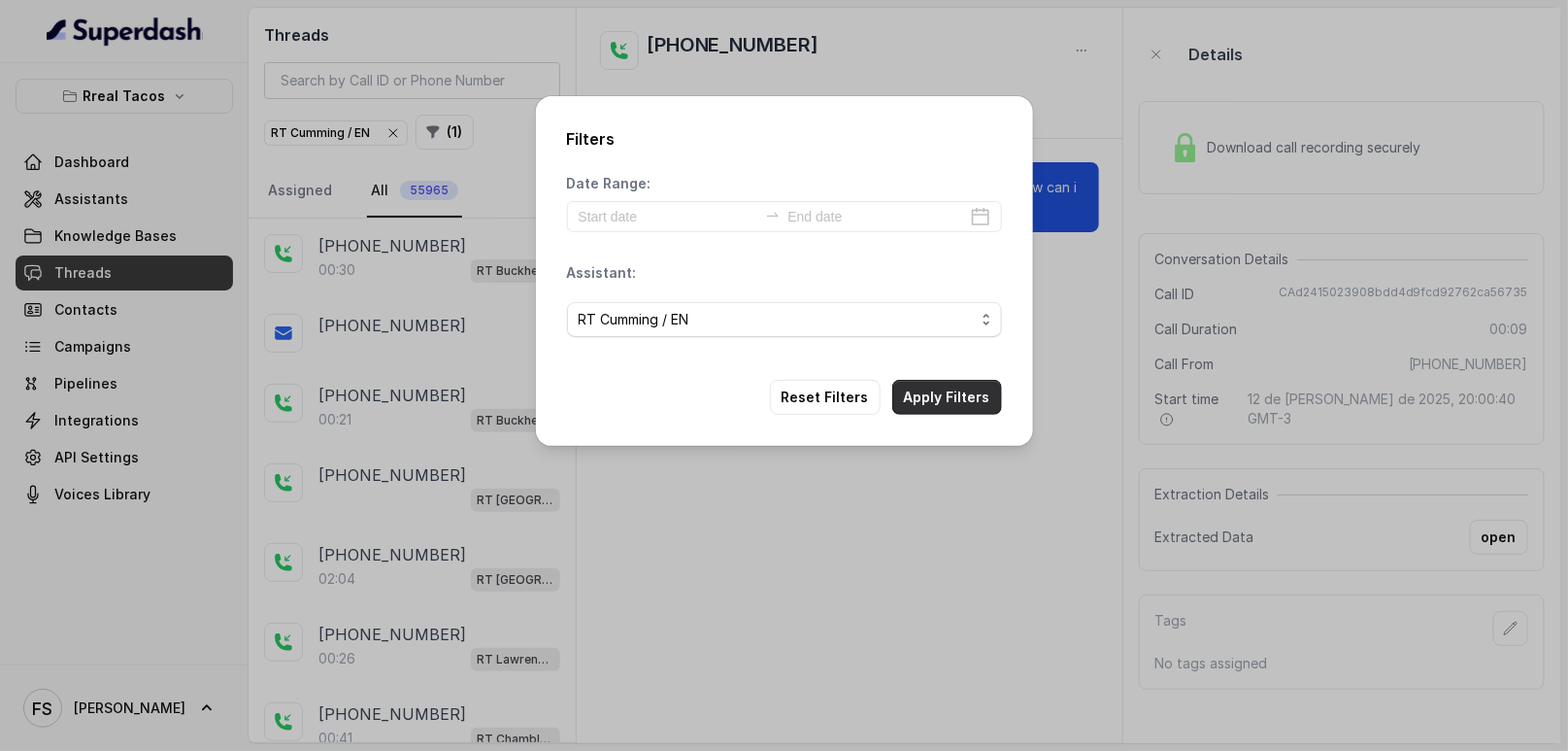 click on "Apply Filters" at bounding box center (947, 397) 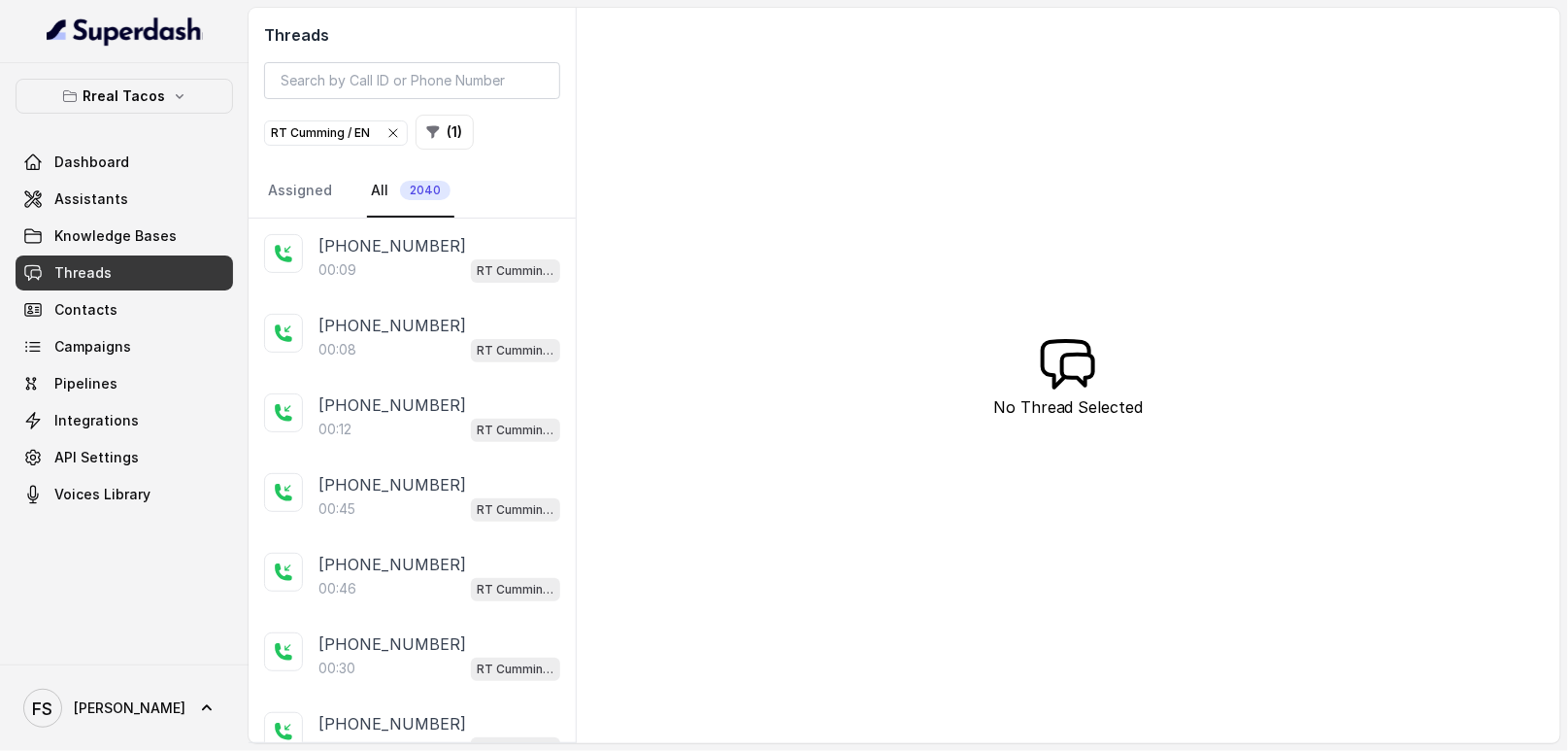 click on "00:09 [PERSON_NAME] / EN" at bounding box center (439, 270) 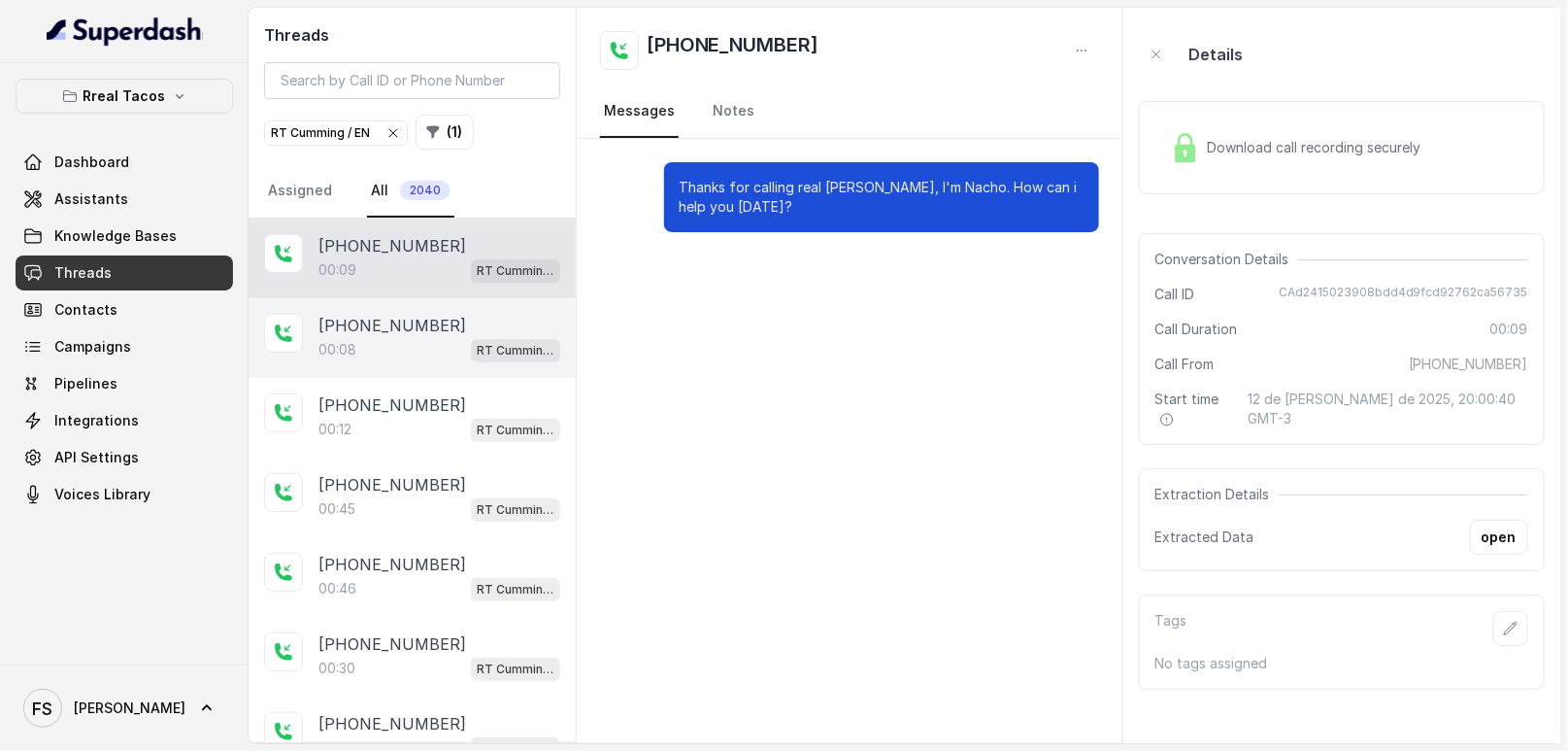 click on "[PHONE_NUMBER]:08 [PERSON_NAME] / EN" at bounding box center (412, 338) 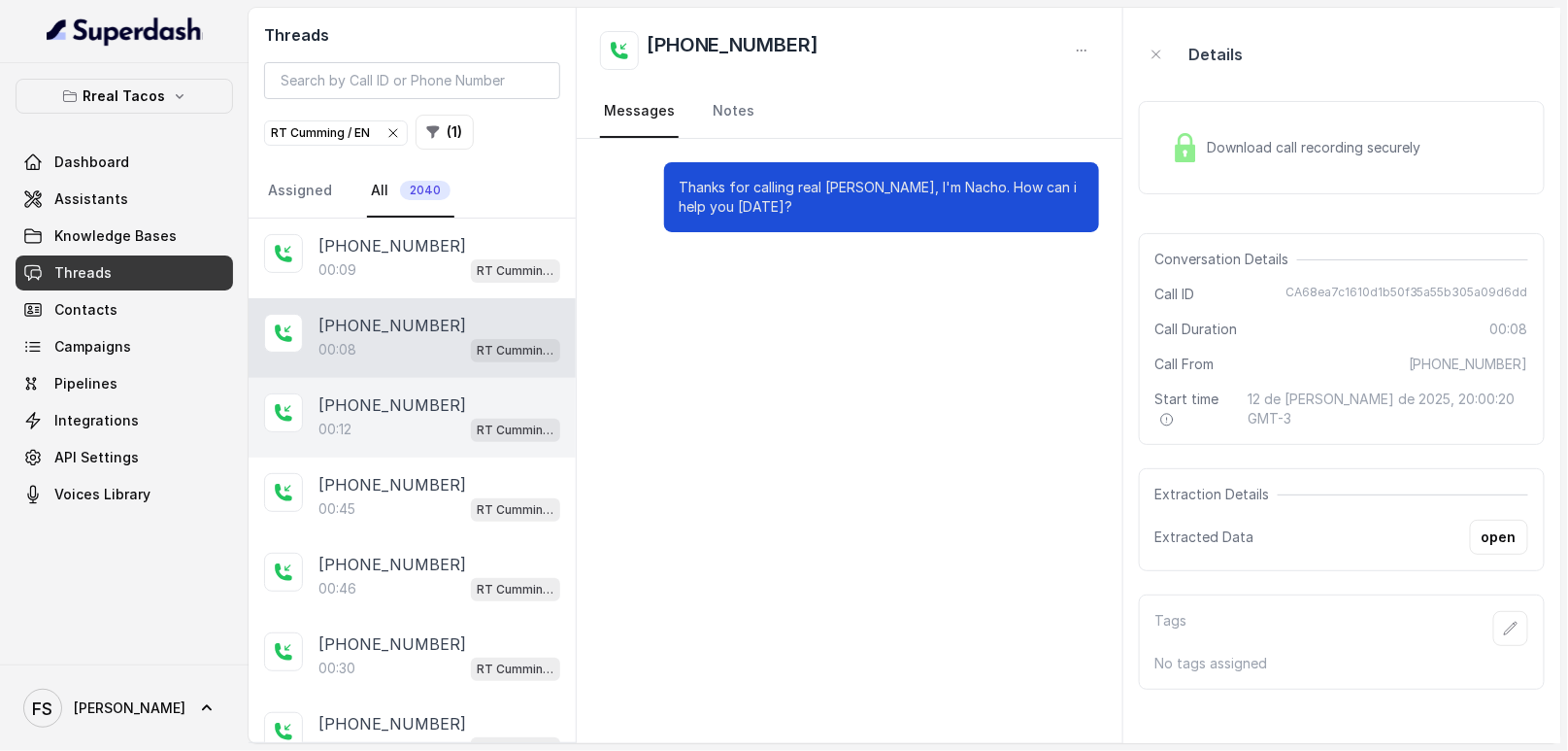 click on "[PHONE_NUMBER]:12 [PERSON_NAME] / EN" at bounding box center (412, 418) 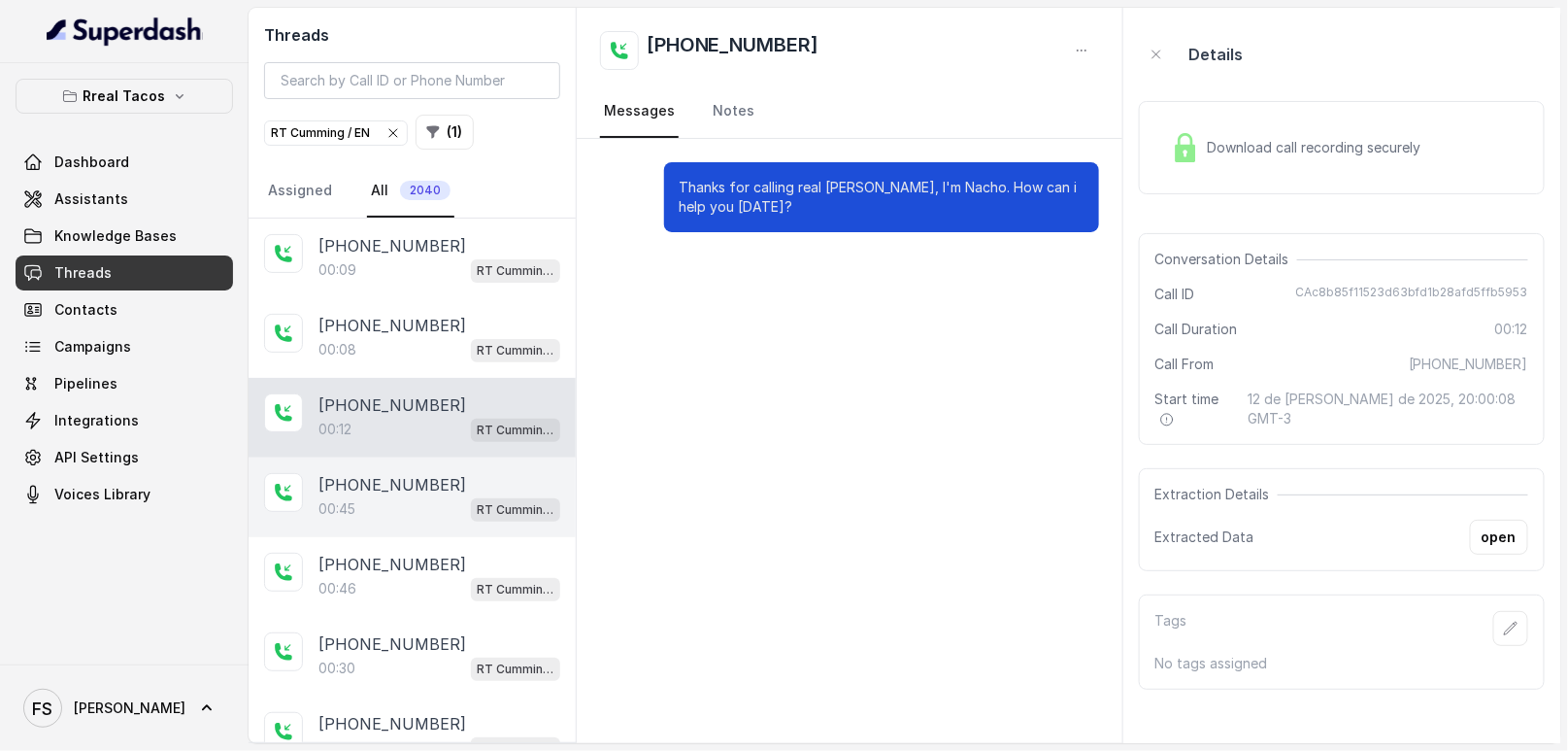 click on "00:45 [PERSON_NAME] / EN" at bounding box center (439, 509) 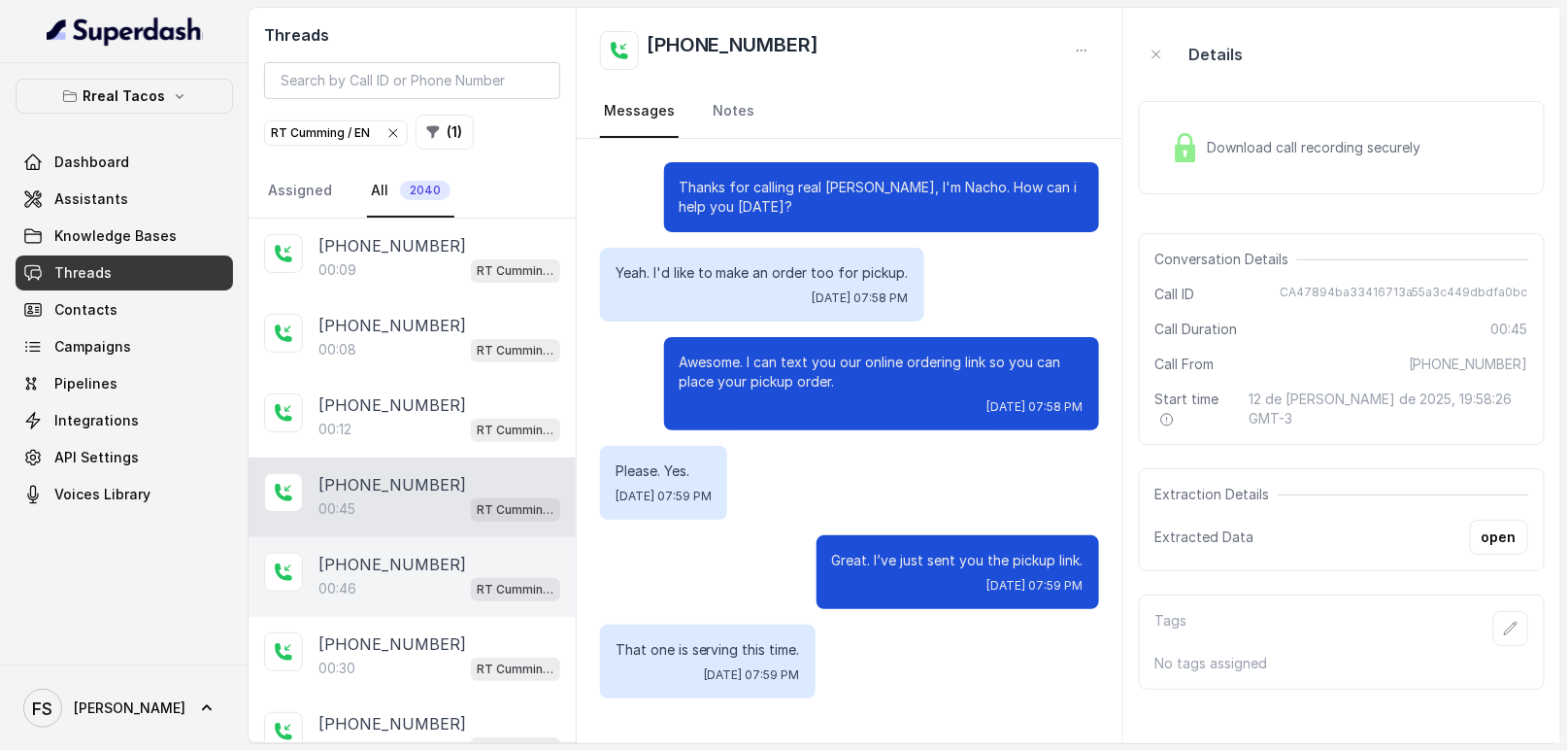 click on "[PHONE_NUMBER]" at bounding box center (392, 564) 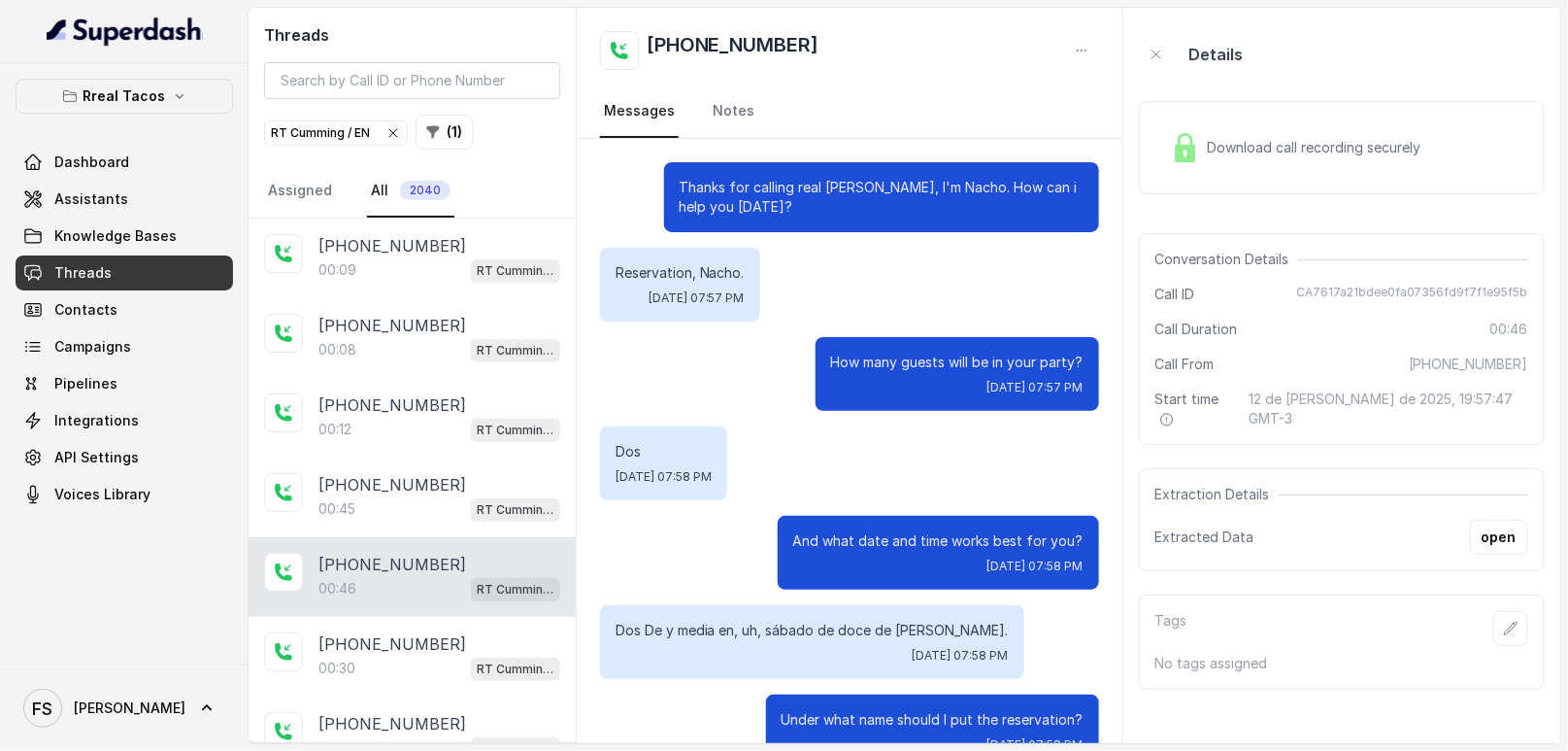 scroll, scrollTop: 136, scrollLeft: 0, axis: vertical 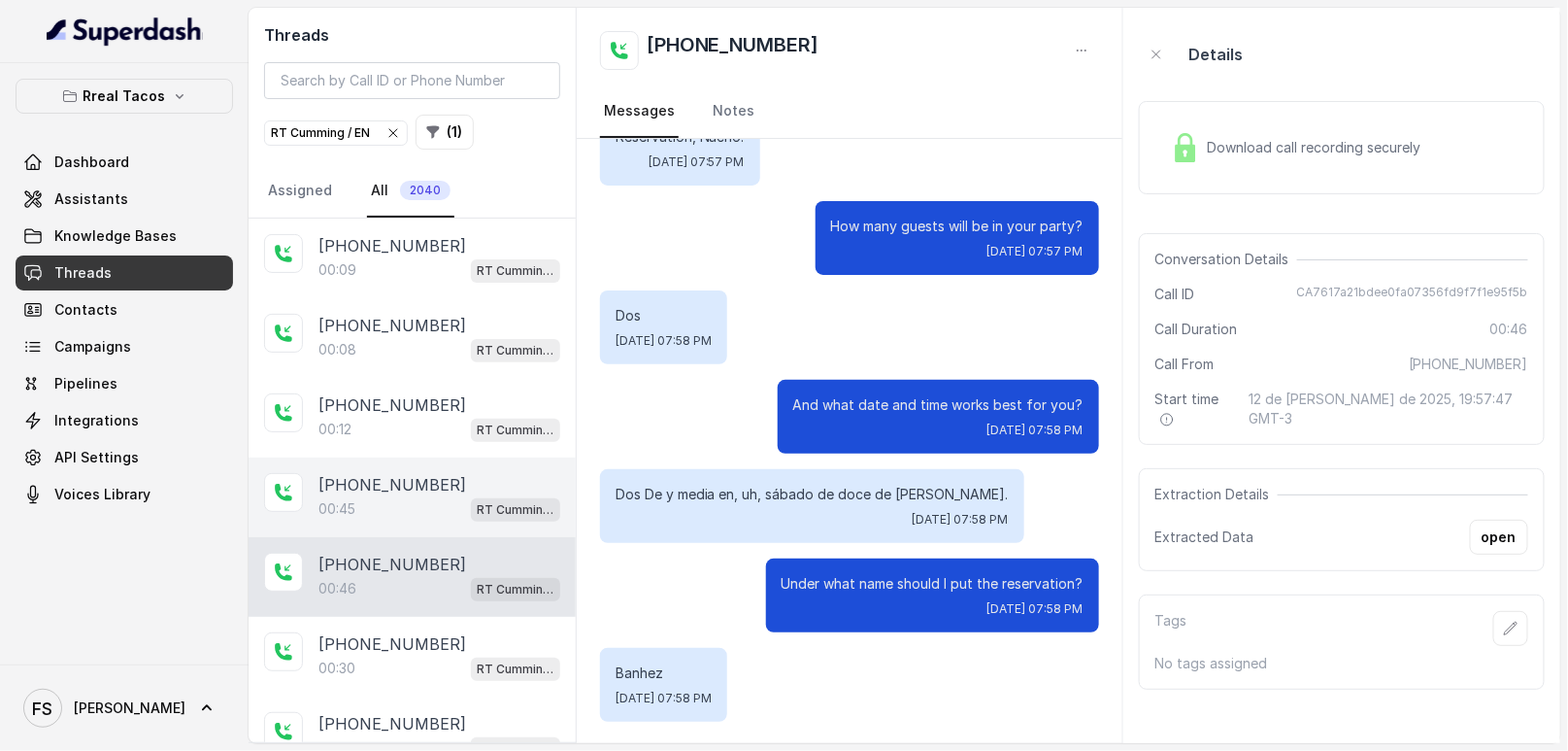click on "[PHONE_NUMBER]" at bounding box center [392, 485] 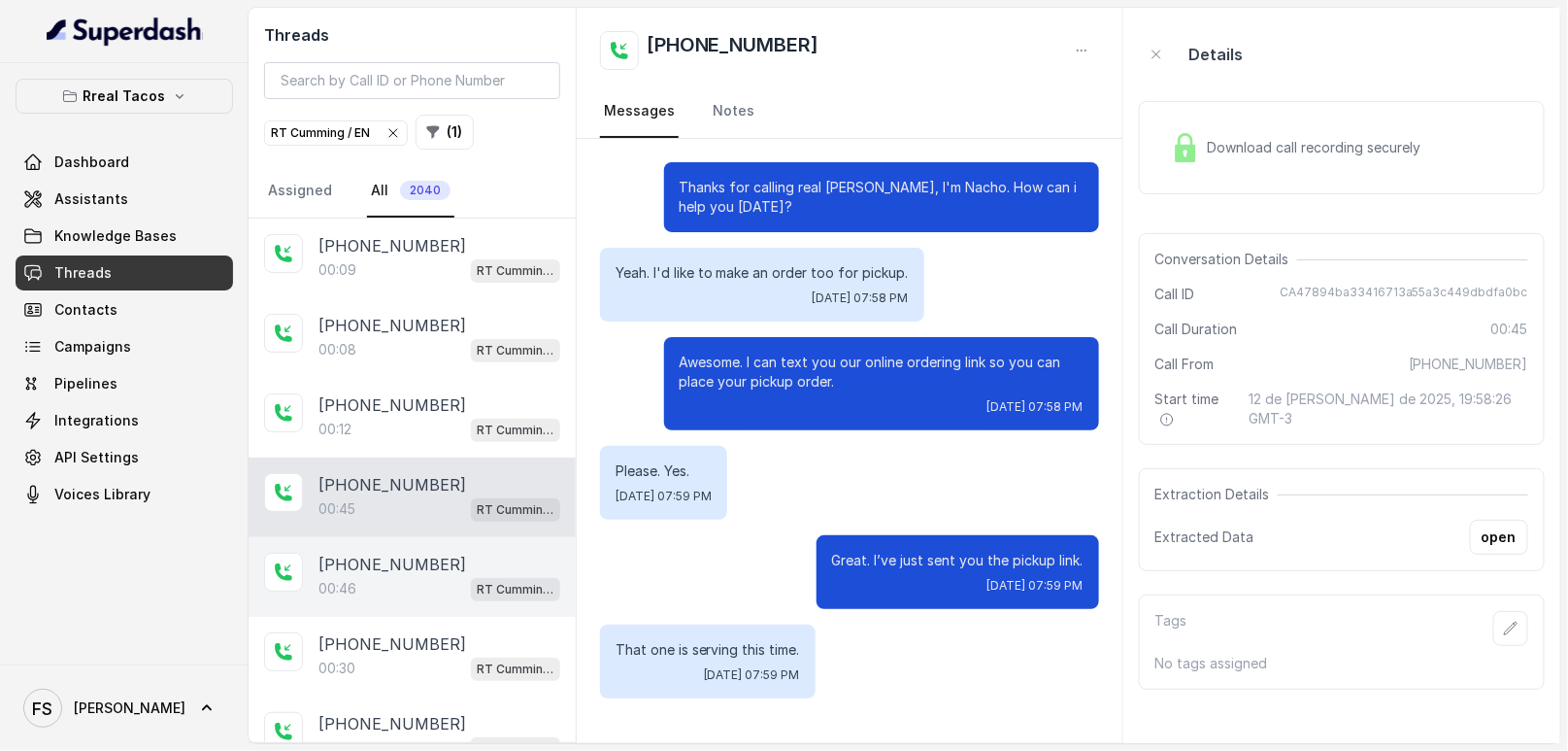 click on "[PHONE_NUMBER]" at bounding box center (392, 564) 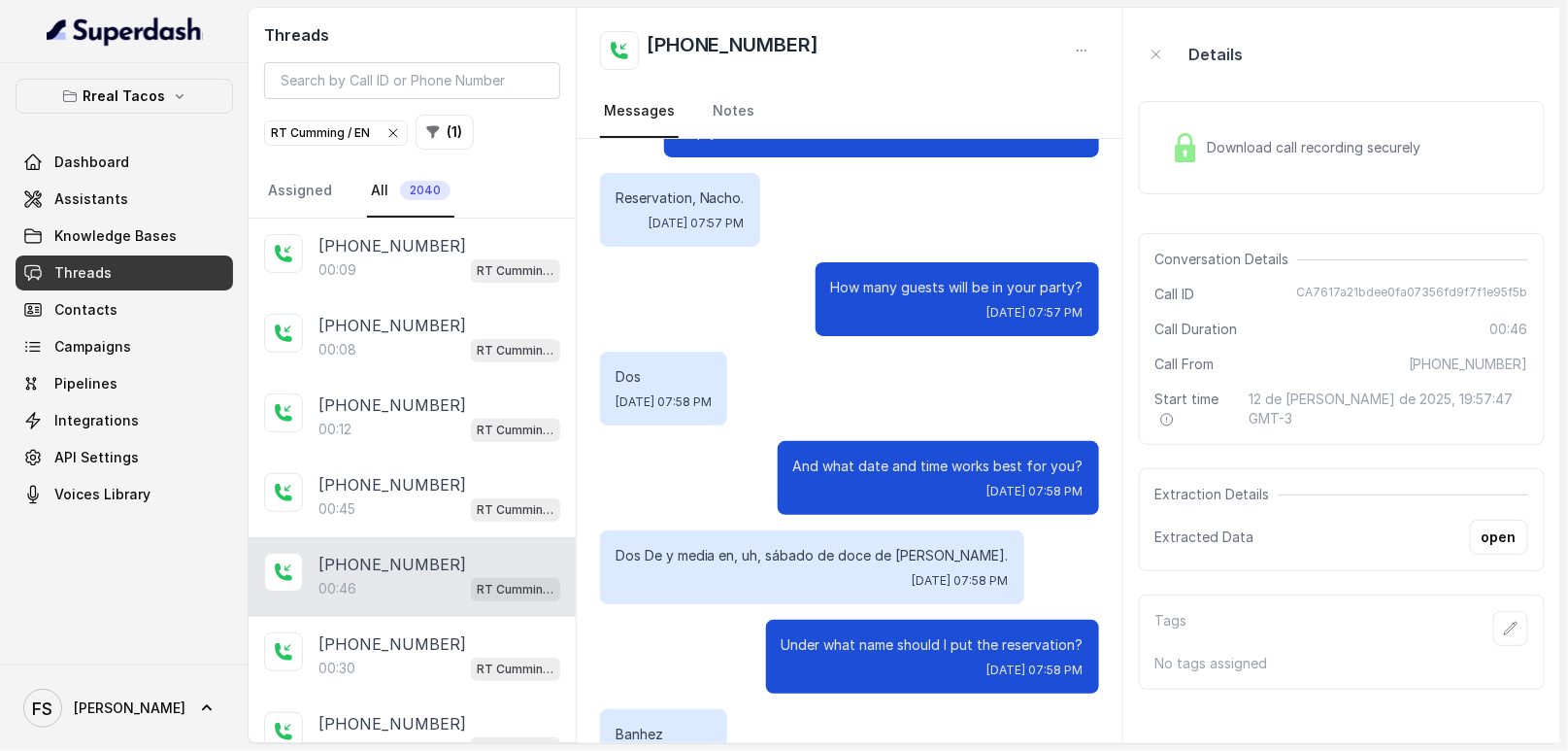 scroll, scrollTop: 136, scrollLeft: 0, axis: vertical 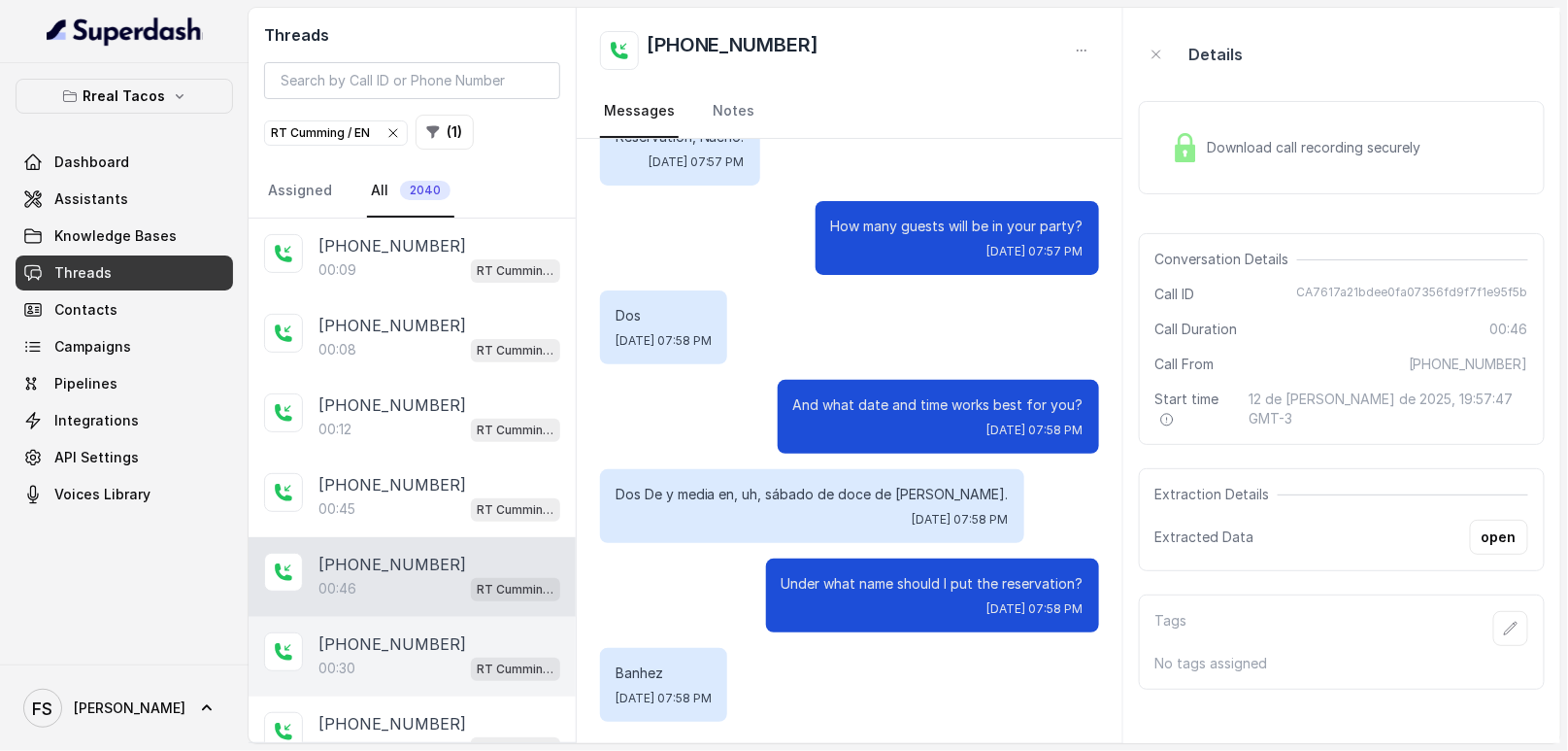 click on "00:30 [PERSON_NAME] / EN" at bounding box center (439, 668) 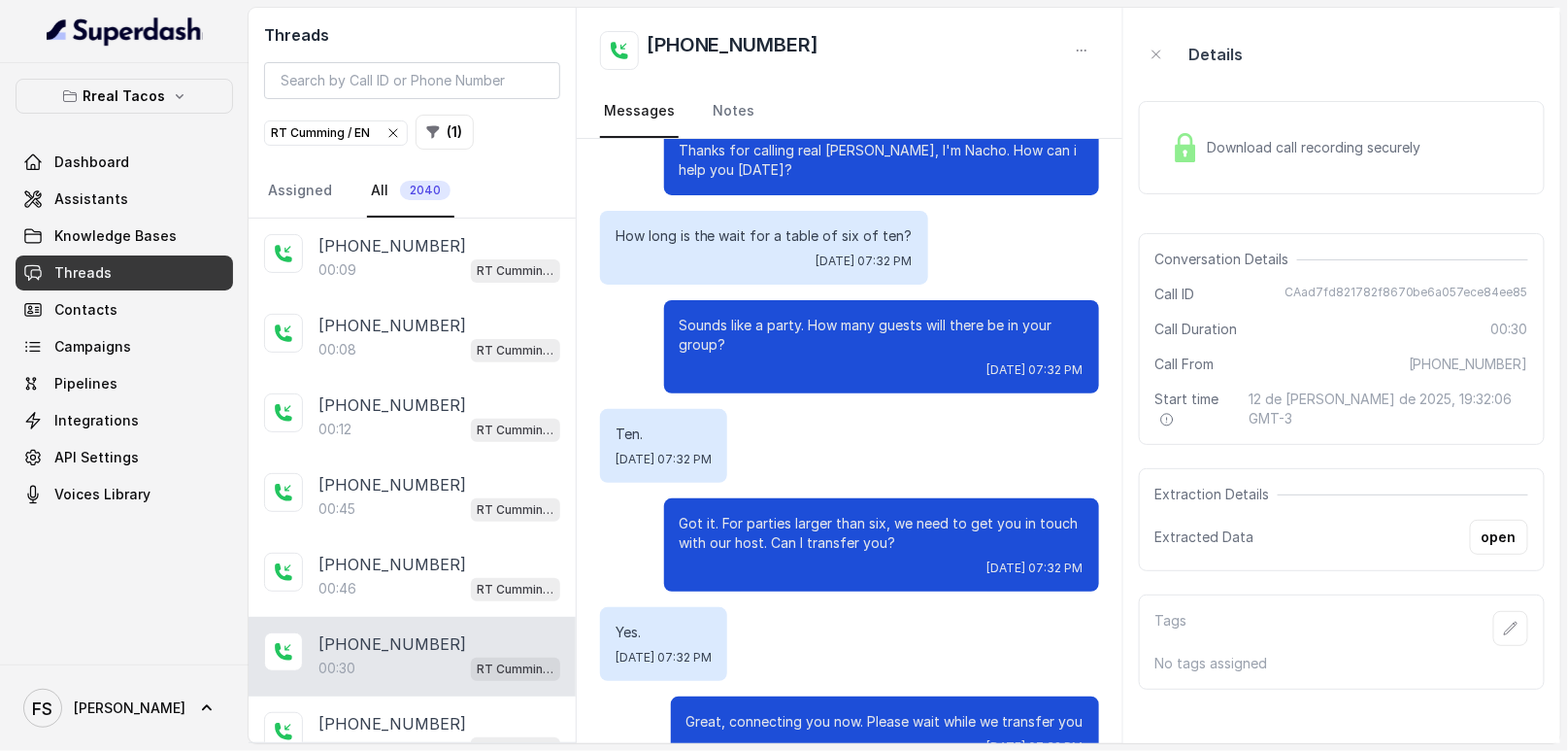 scroll, scrollTop: 85, scrollLeft: 0, axis: vertical 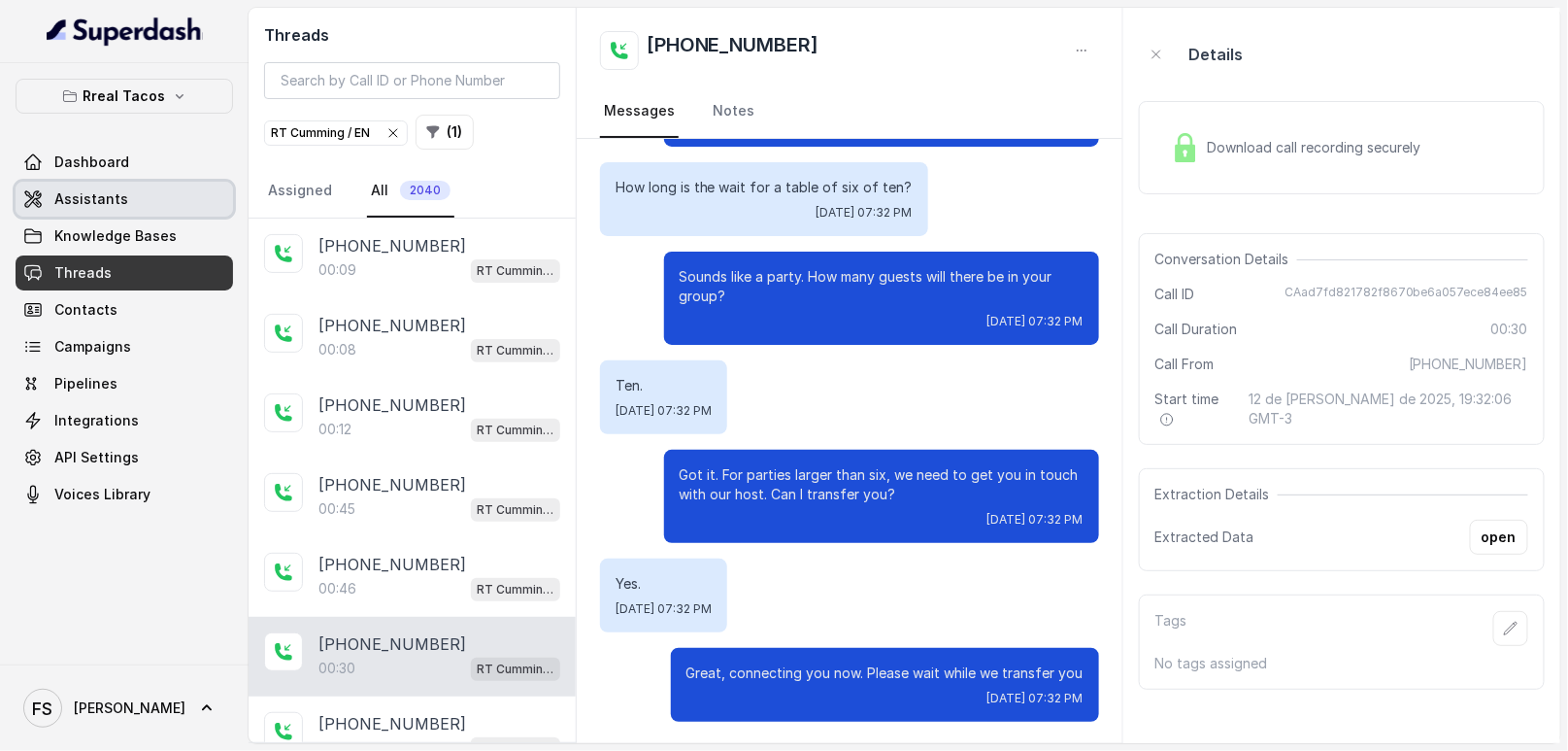 click on "Assistants" at bounding box center (124, 199) 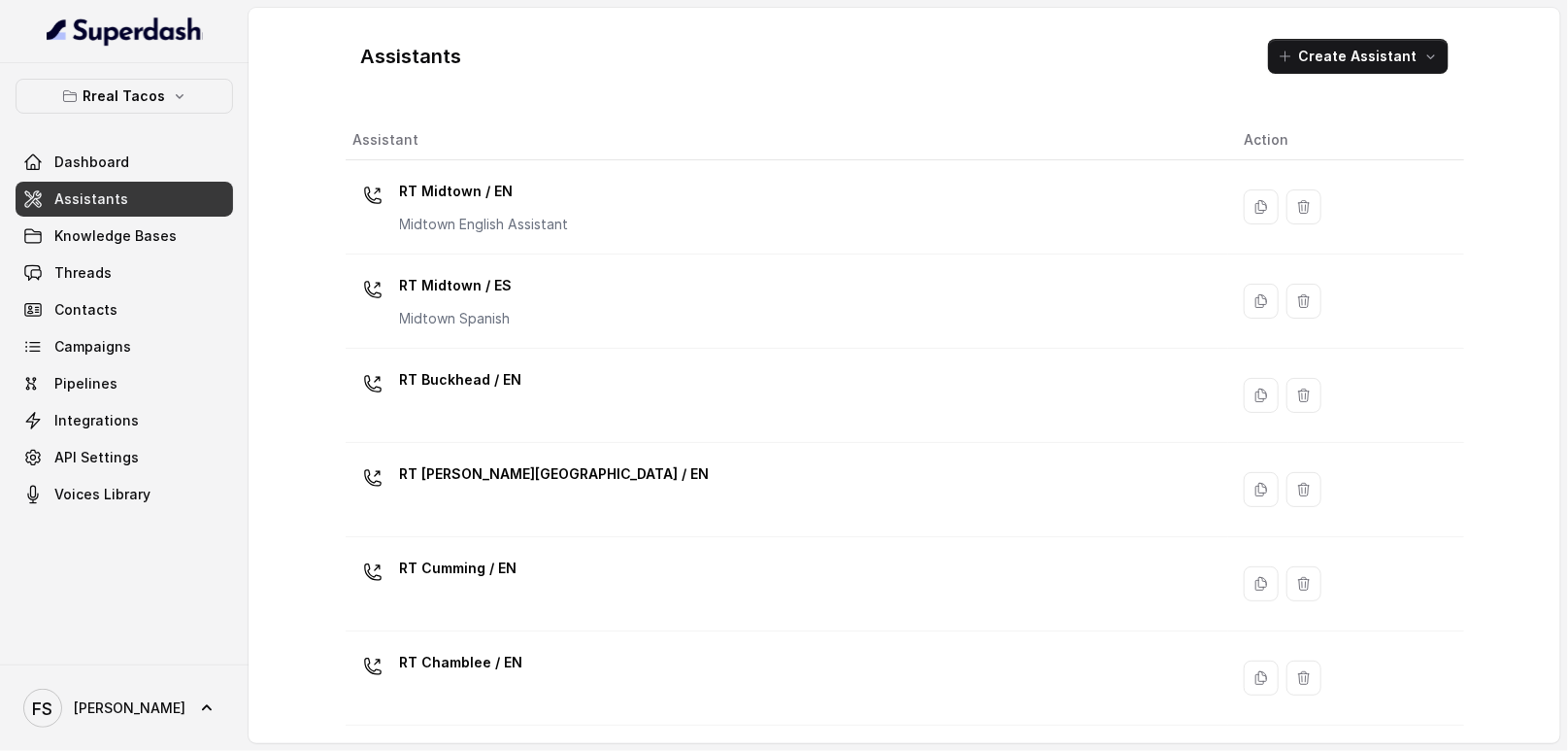 click on "Threads" at bounding box center (83, 273) 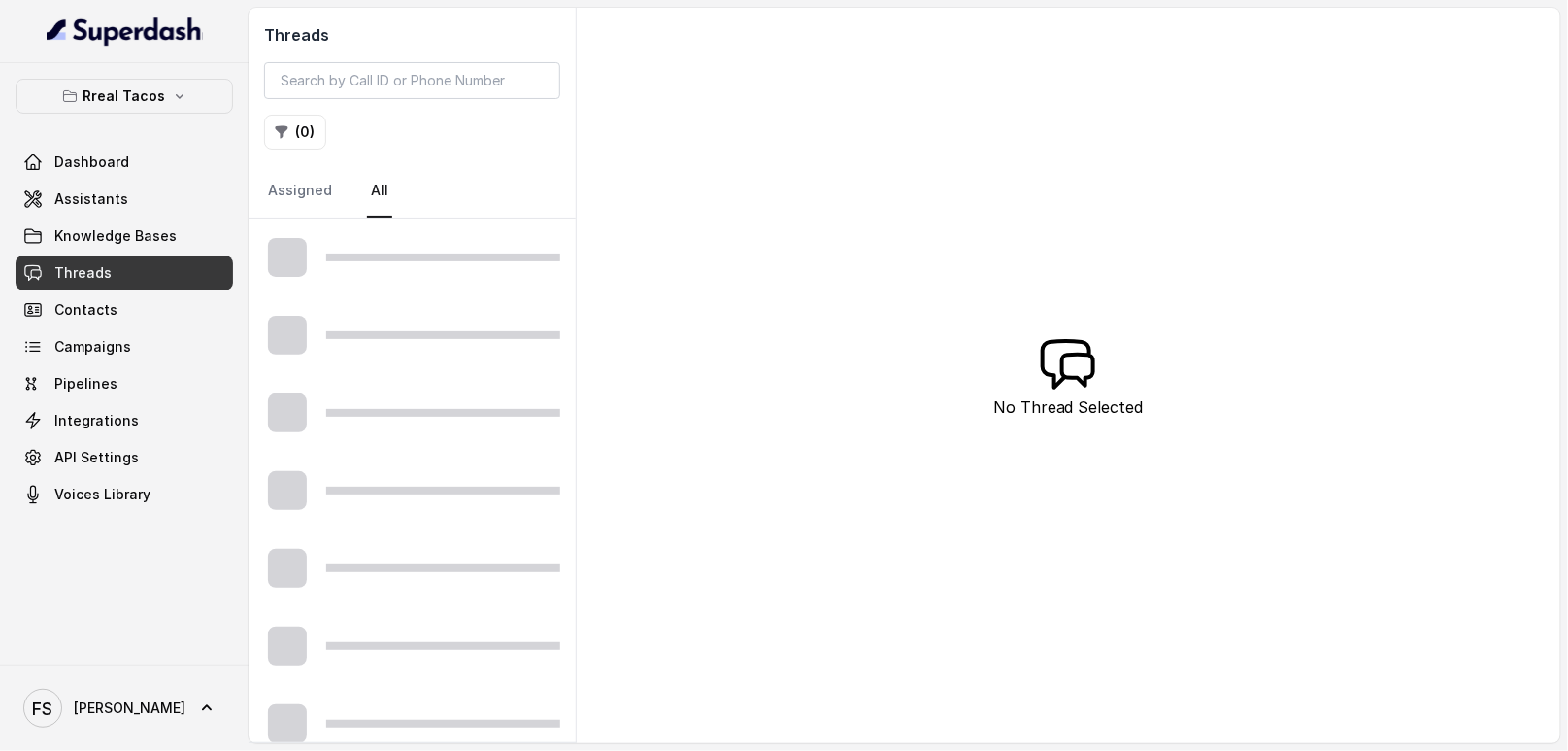 click on "Threads" at bounding box center (83, 273) 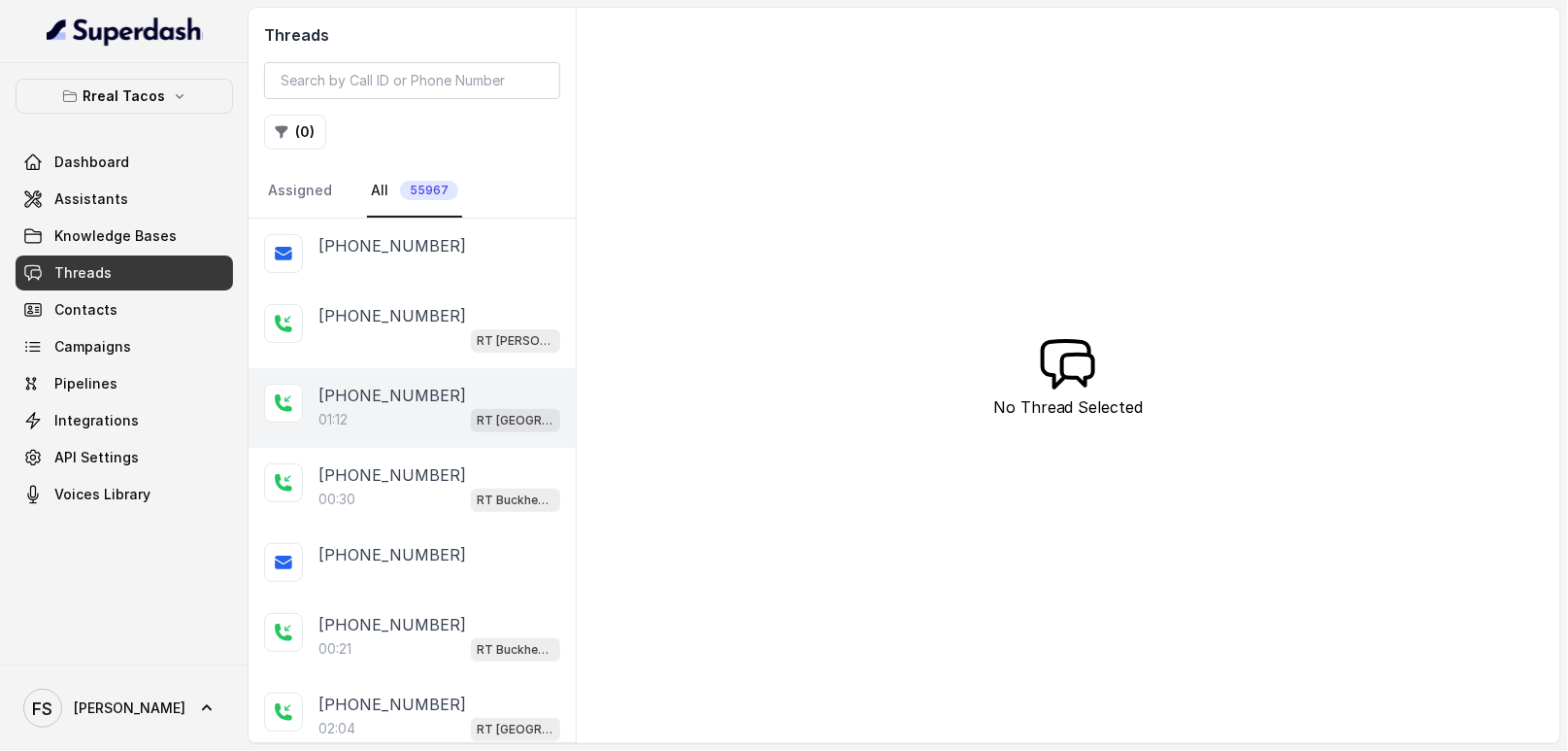 click on "01:12 RT [GEOGRAPHIC_DATA] / EN" at bounding box center (439, 420) 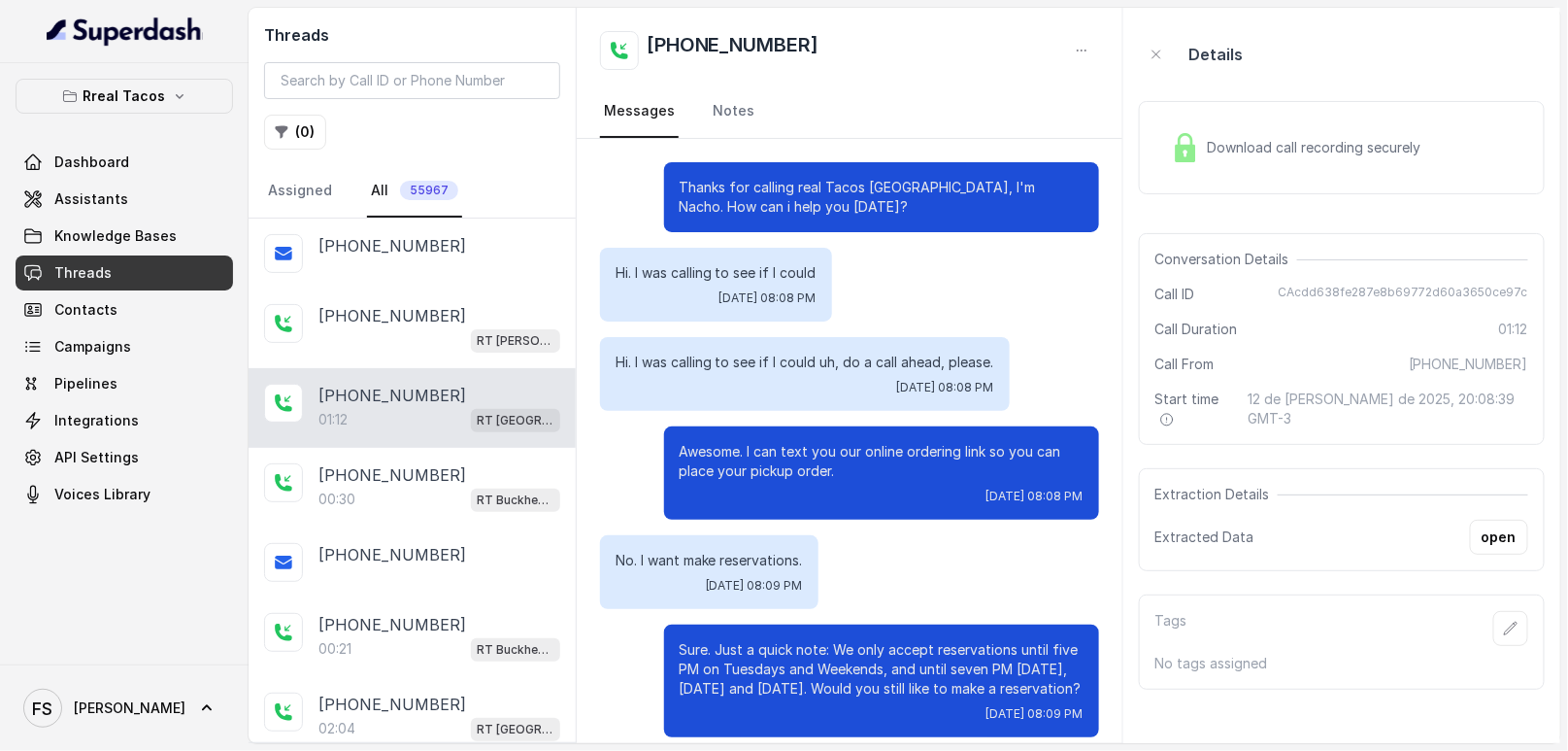 scroll, scrollTop: 808, scrollLeft: 0, axis: vertical 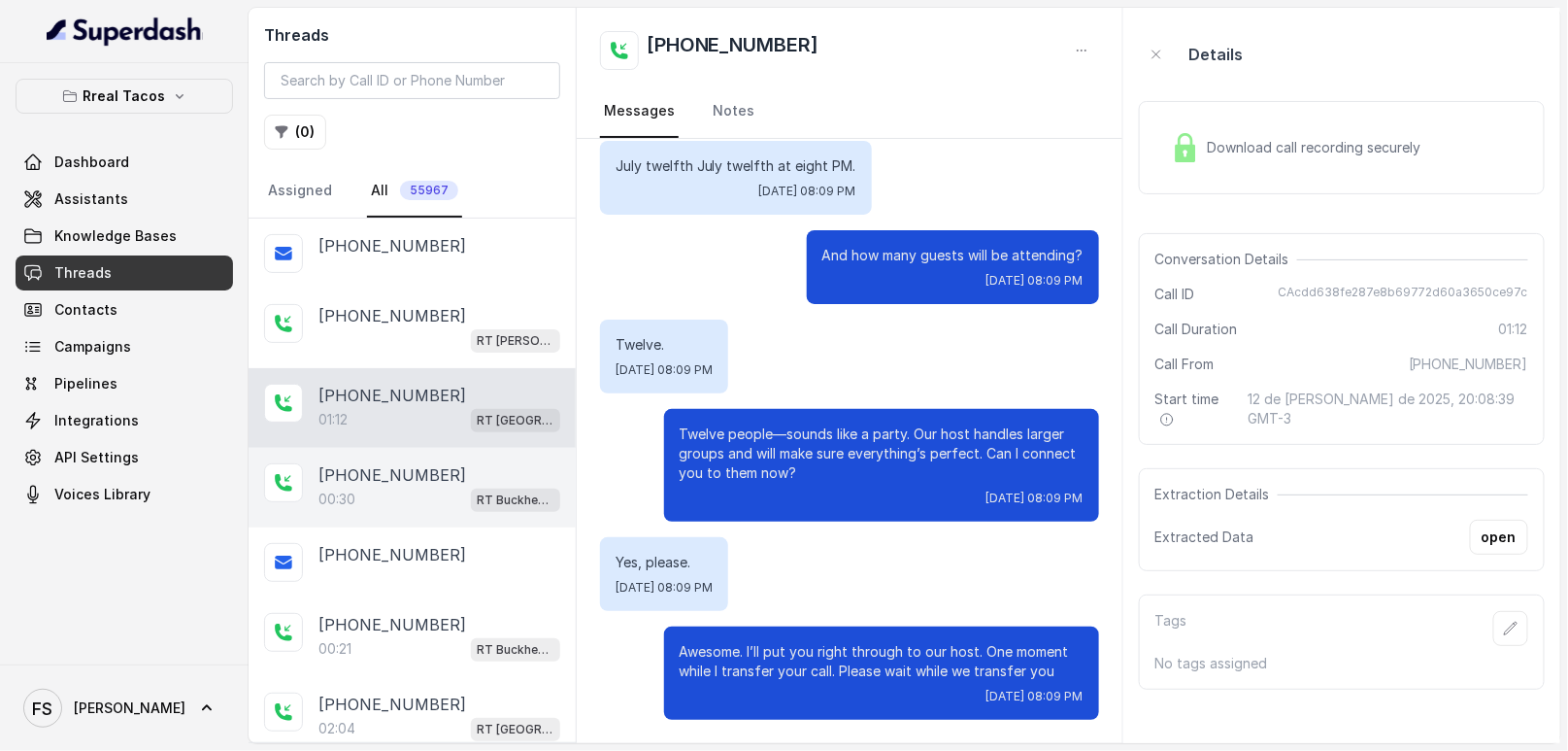 click on "00:30 RT Buckhead / EN" at bounding box center [439, 499] 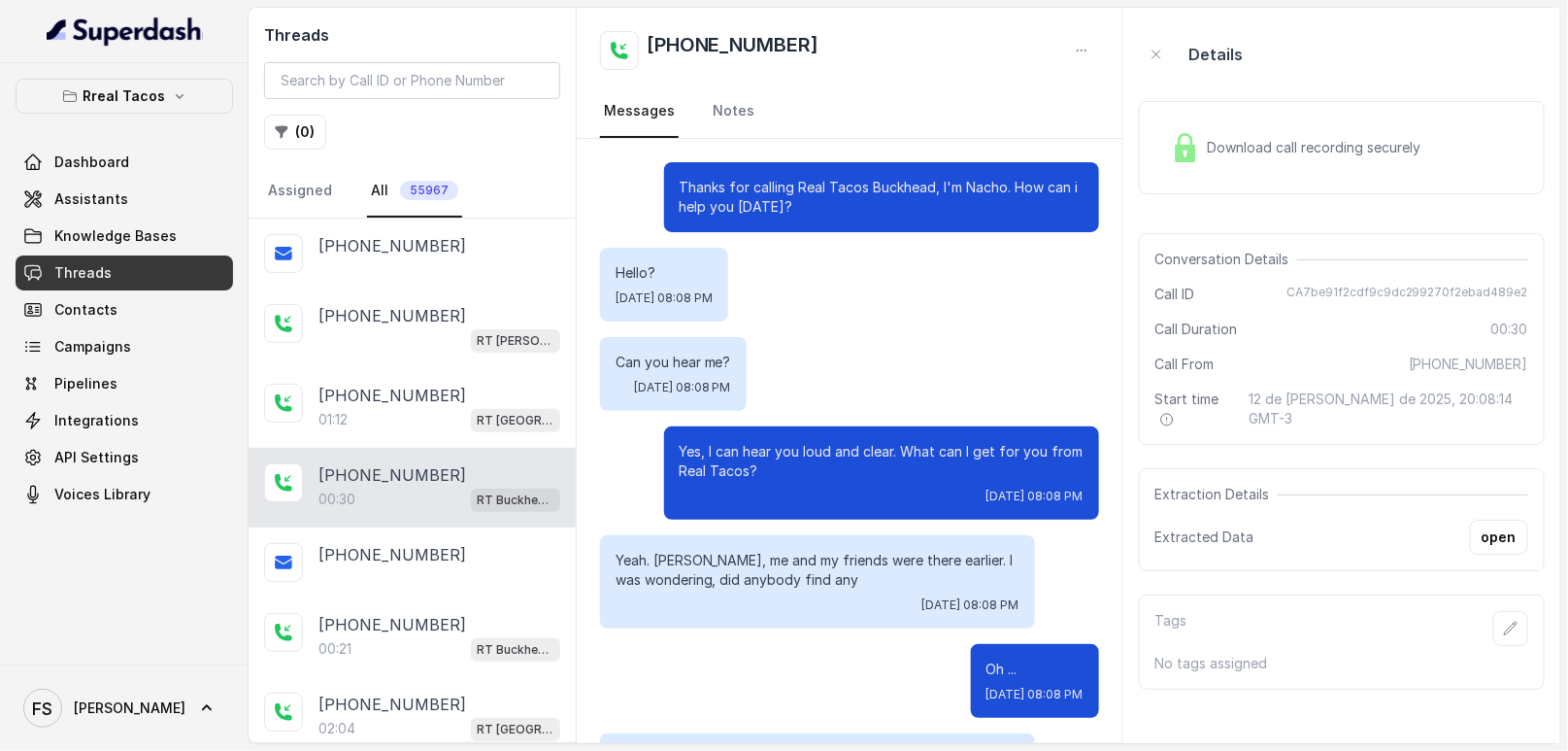 scroll, scrollTop: 124, scrollLeft: 0, axis: vertical 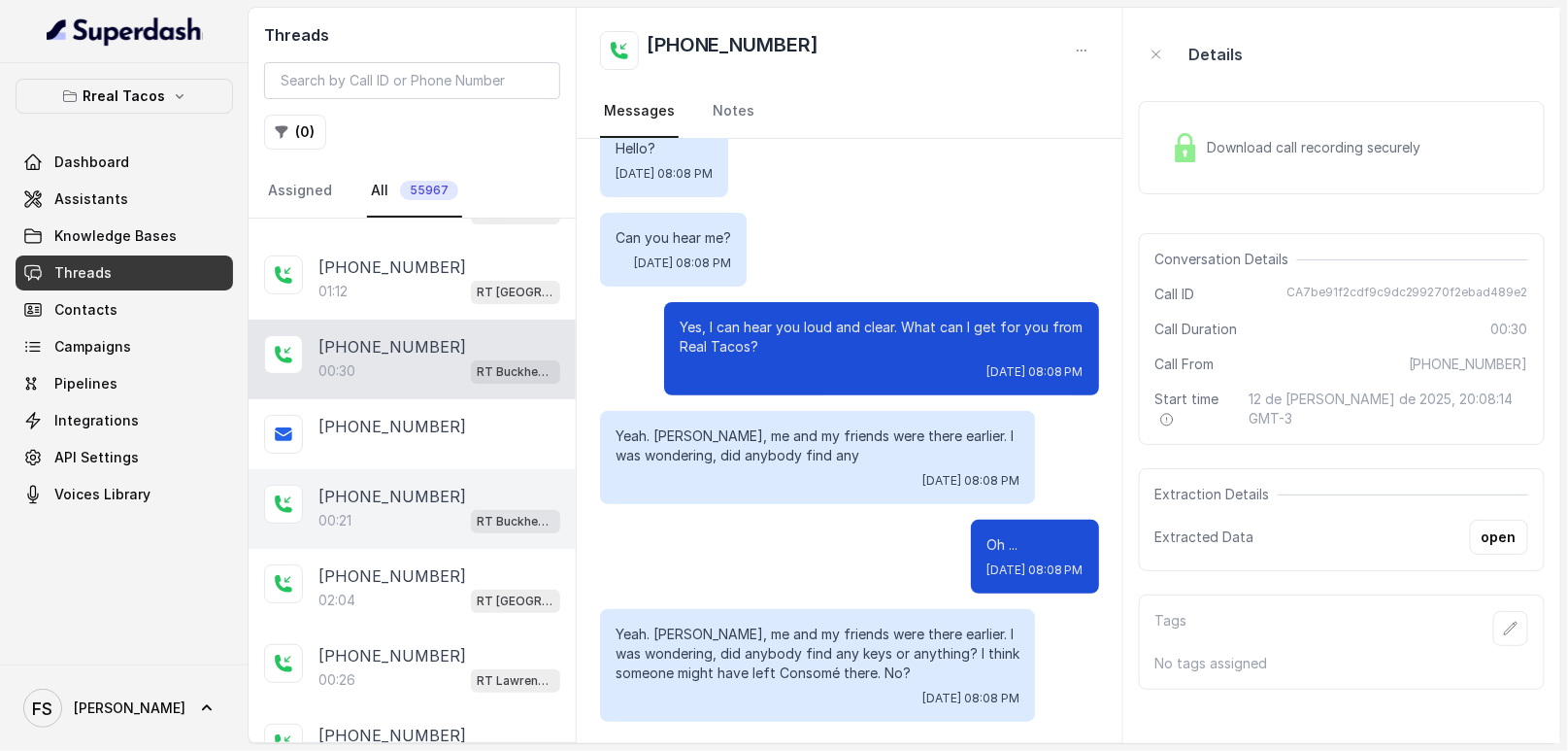 click on "[PHONE_NUMBER]" at bounding box center (392, 496) 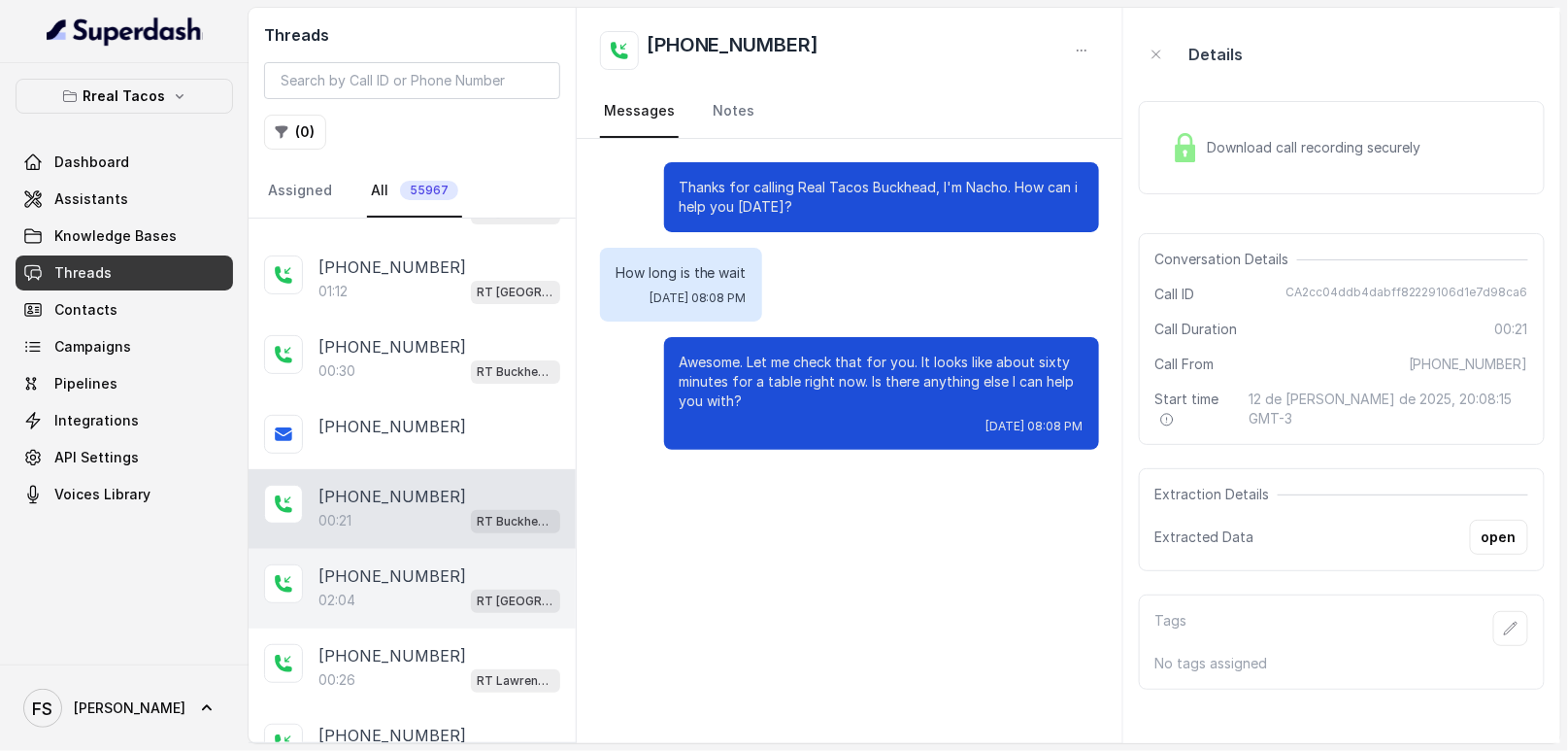 click on "02:04 RT [GEOGRAPHIC_DATA] / EN" at bounding box center (439, 600) 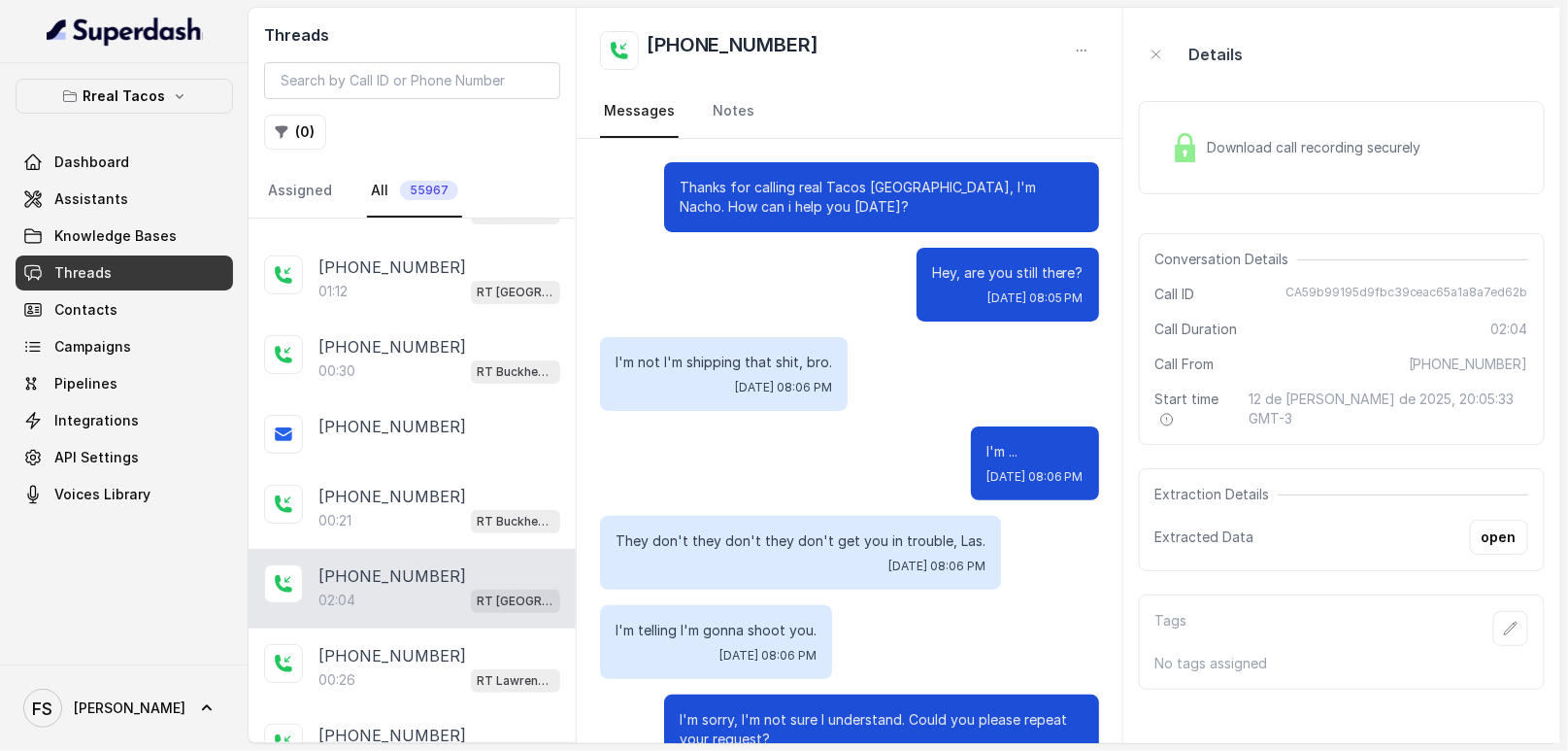 scroll, scrollTop: 909, scrollLeft: 0, axis: vertical 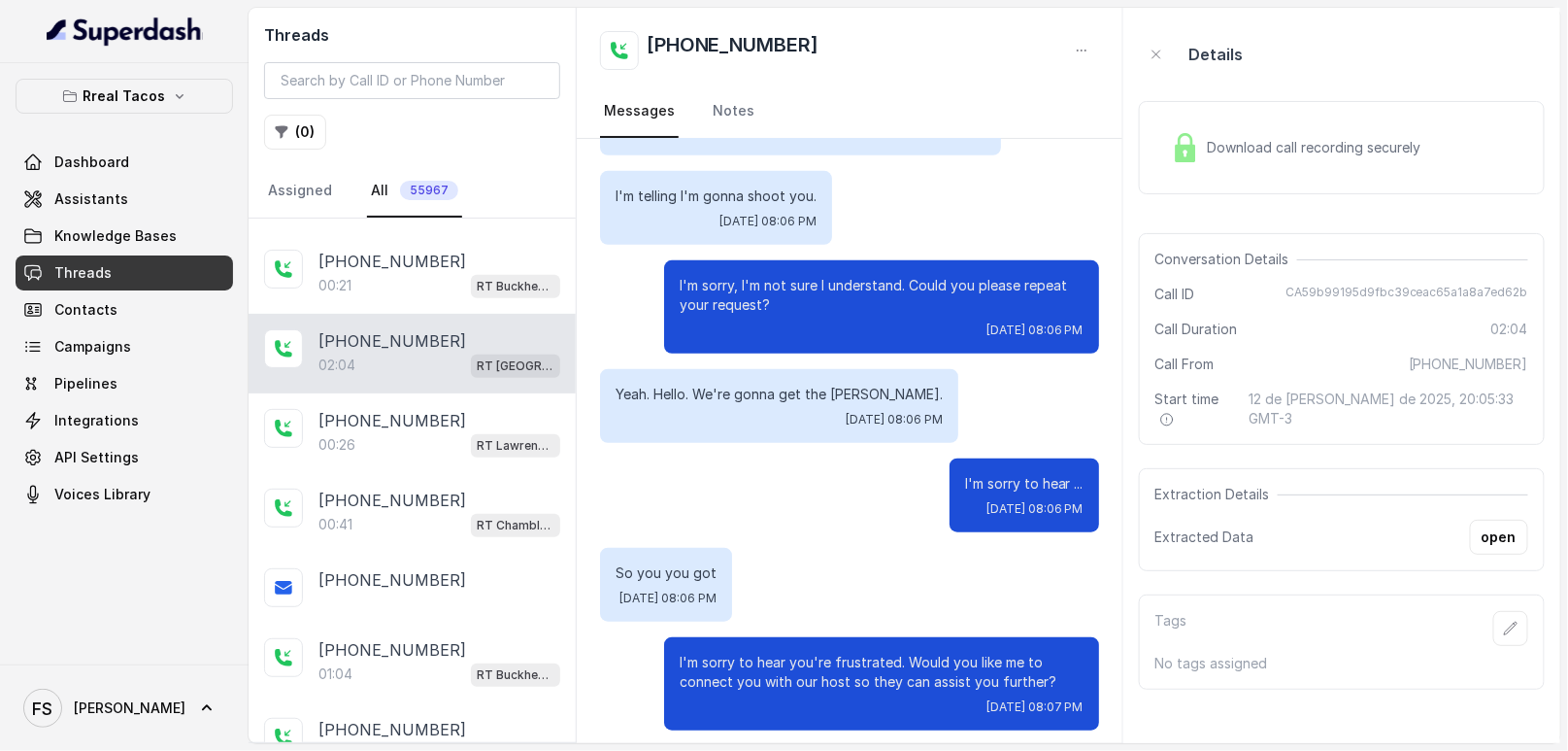 click on "Download call recording securely" at bounding box center (1318, 148) 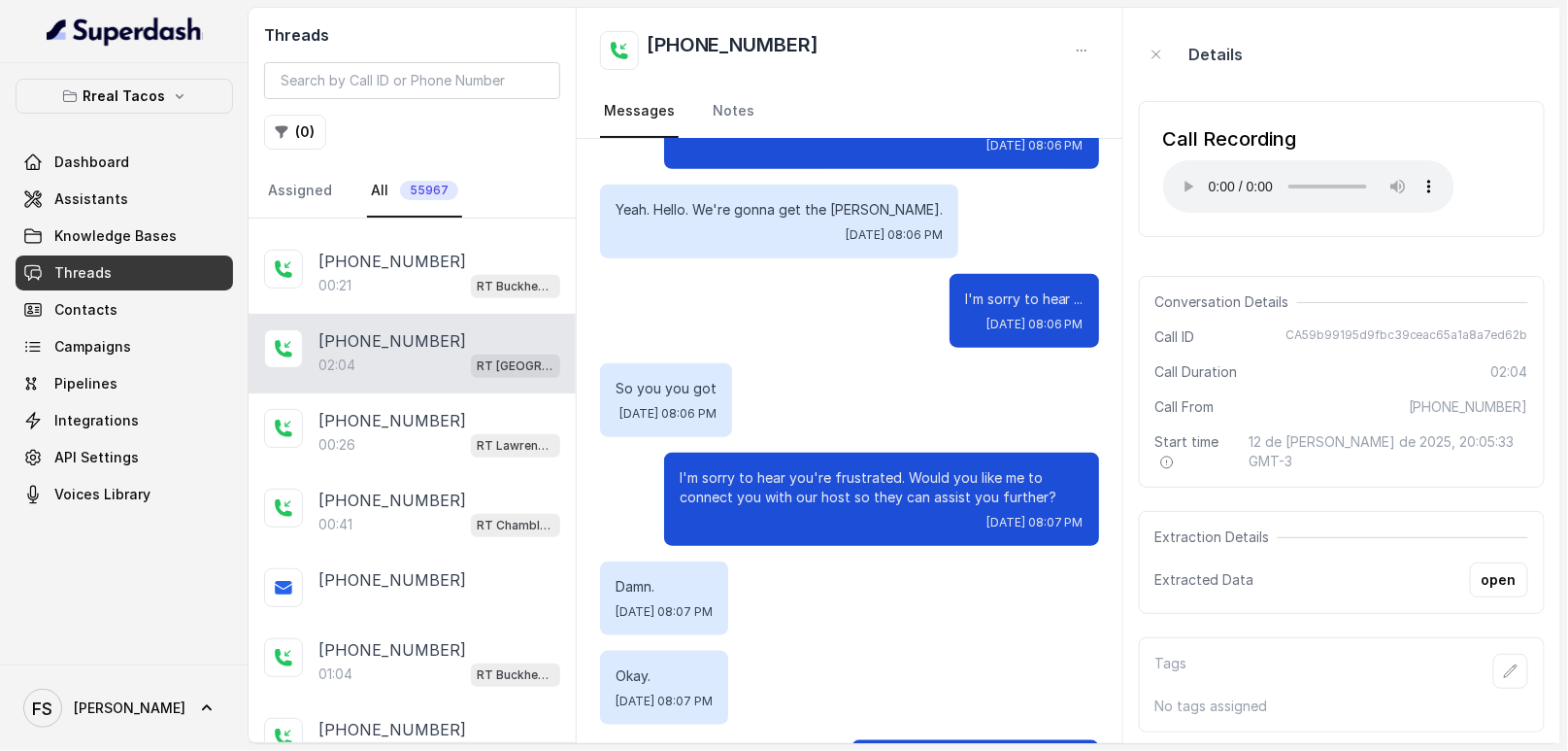 scroll, scrollTop: 909, scrollLeft: 0, axis: vertical 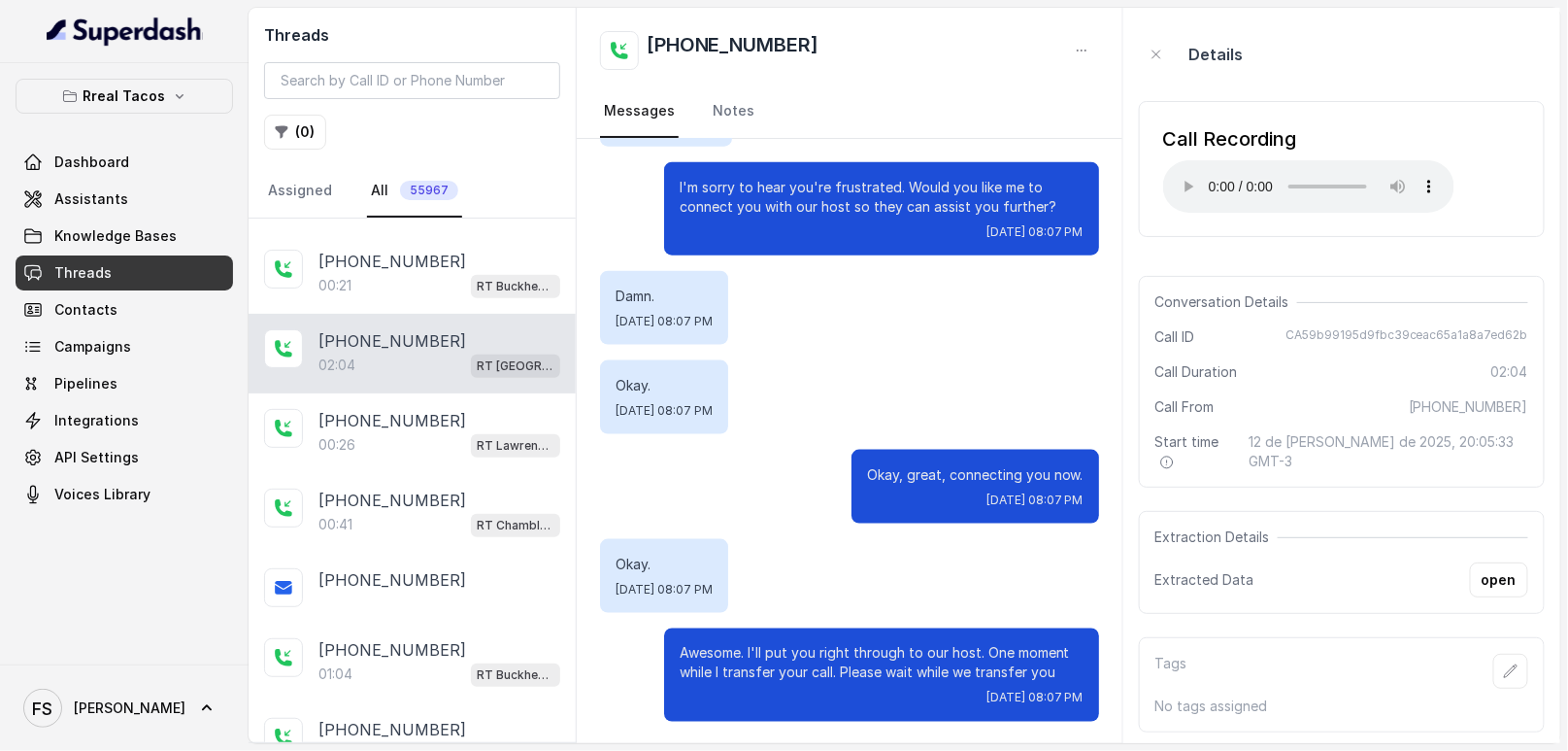type 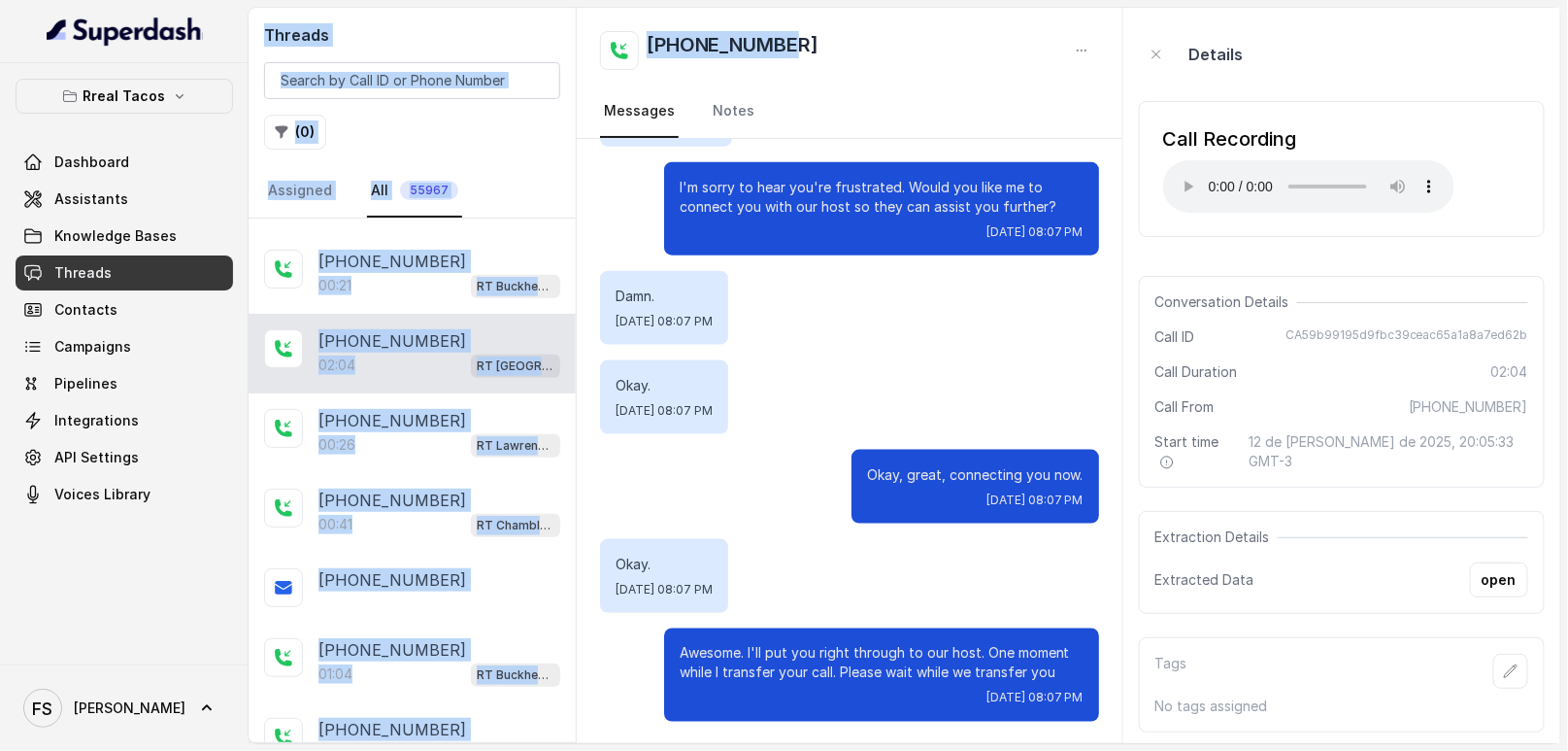 drag, startPoint x: 868, startPoint y: 35, endPoint x: 552, endPoint y: 20, distance: 316.35581 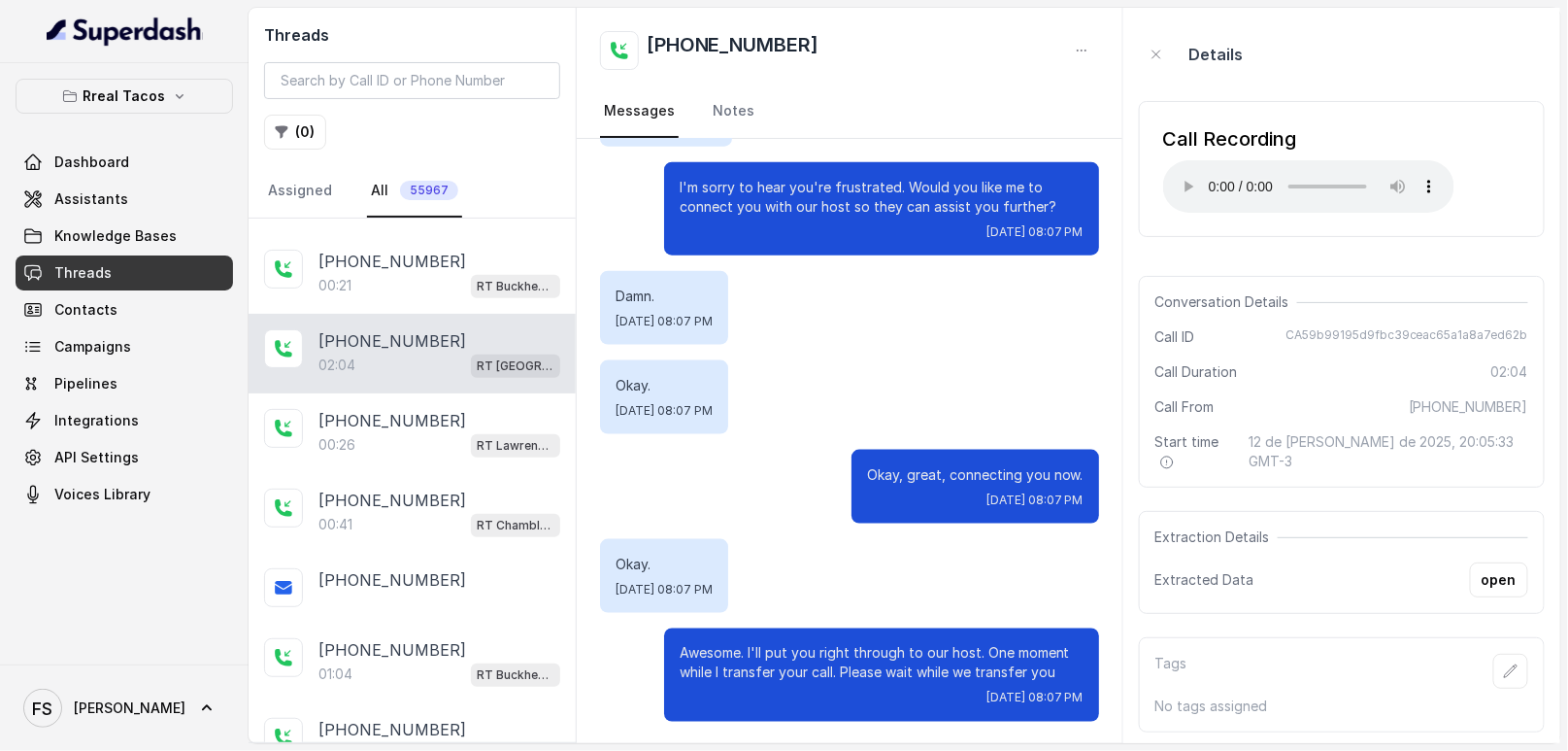 click on "Threads" at bounding box center [124, 273] 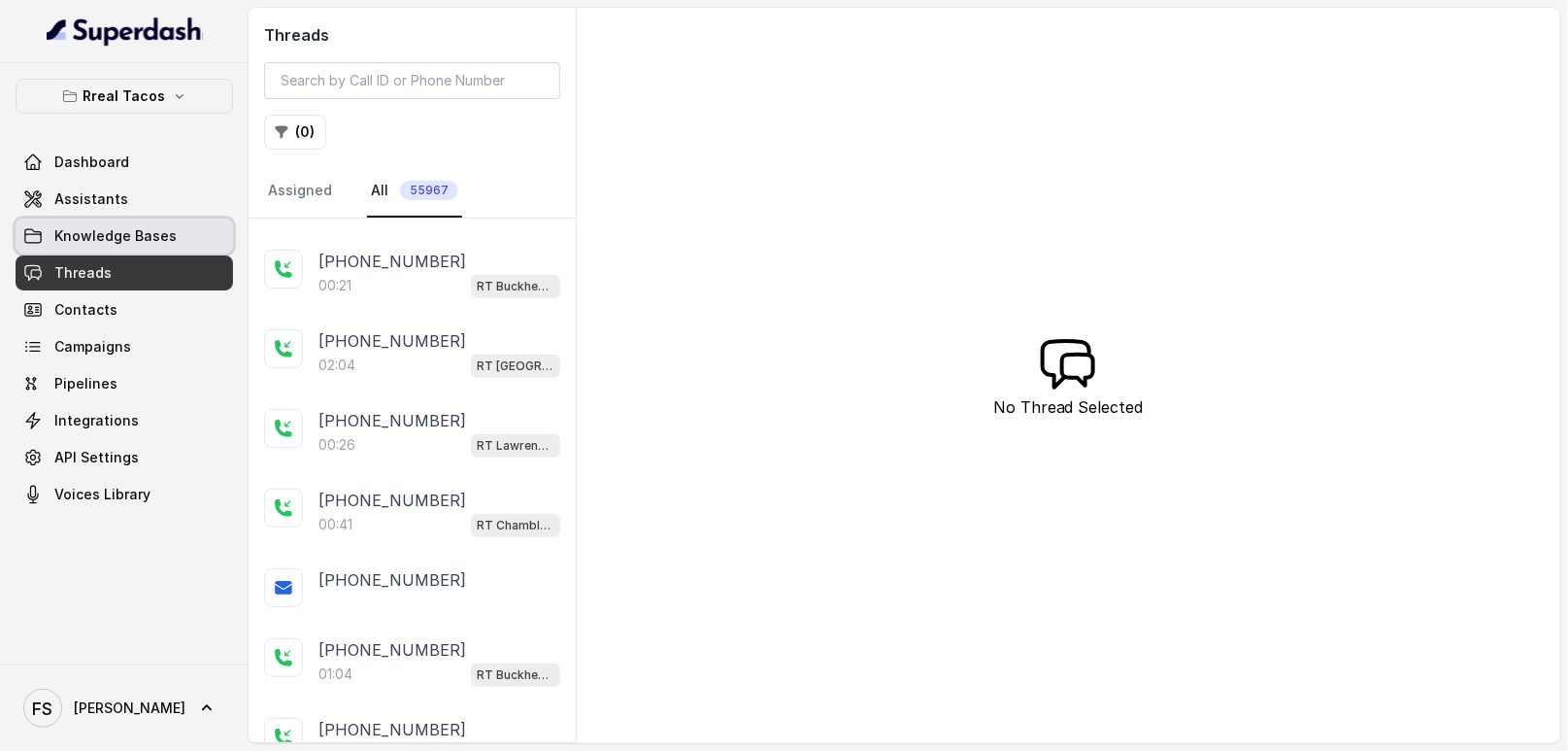 click on "Knowledge Bases" at bounding box center [124, 236] 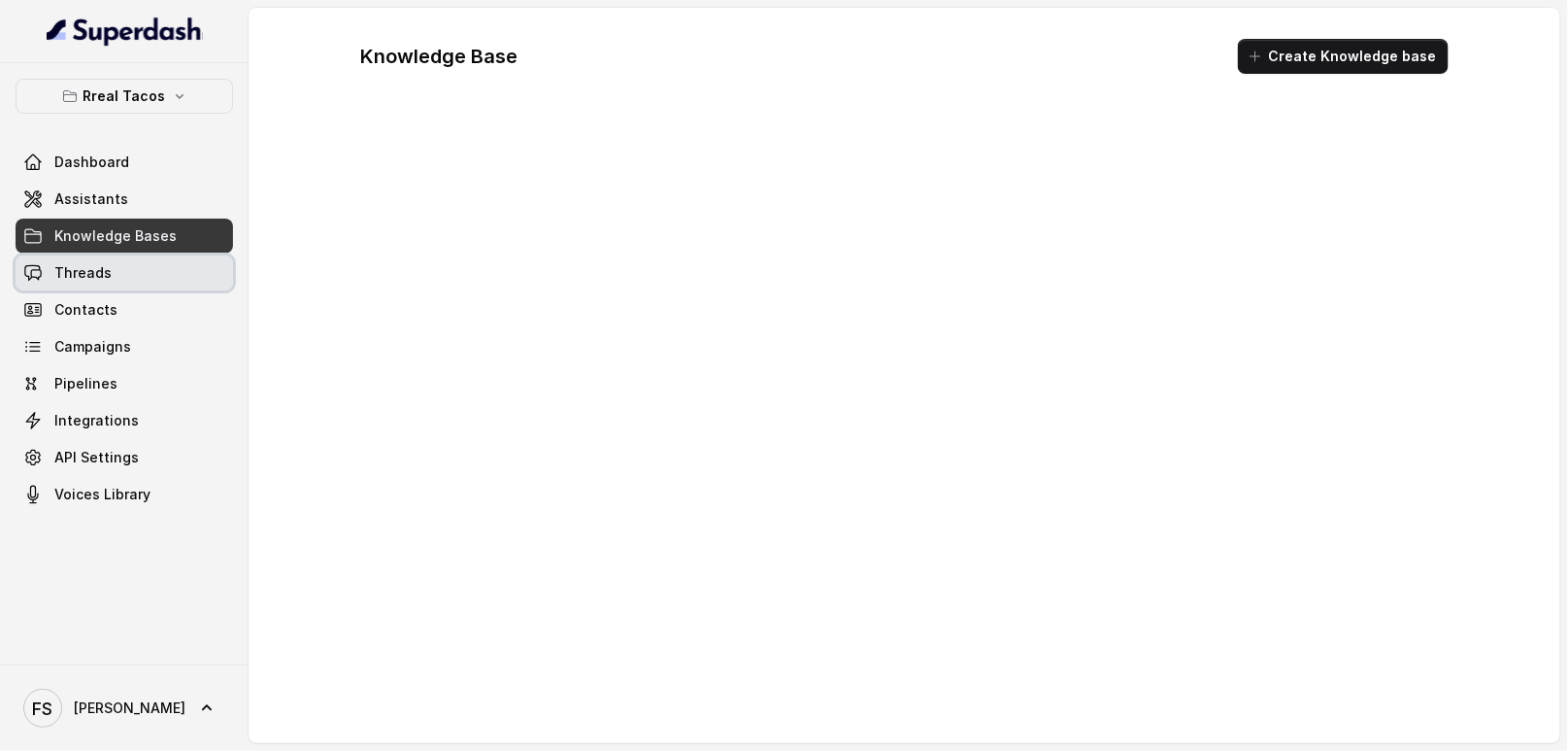 click on "Threads" at bounding box center [124, 273] 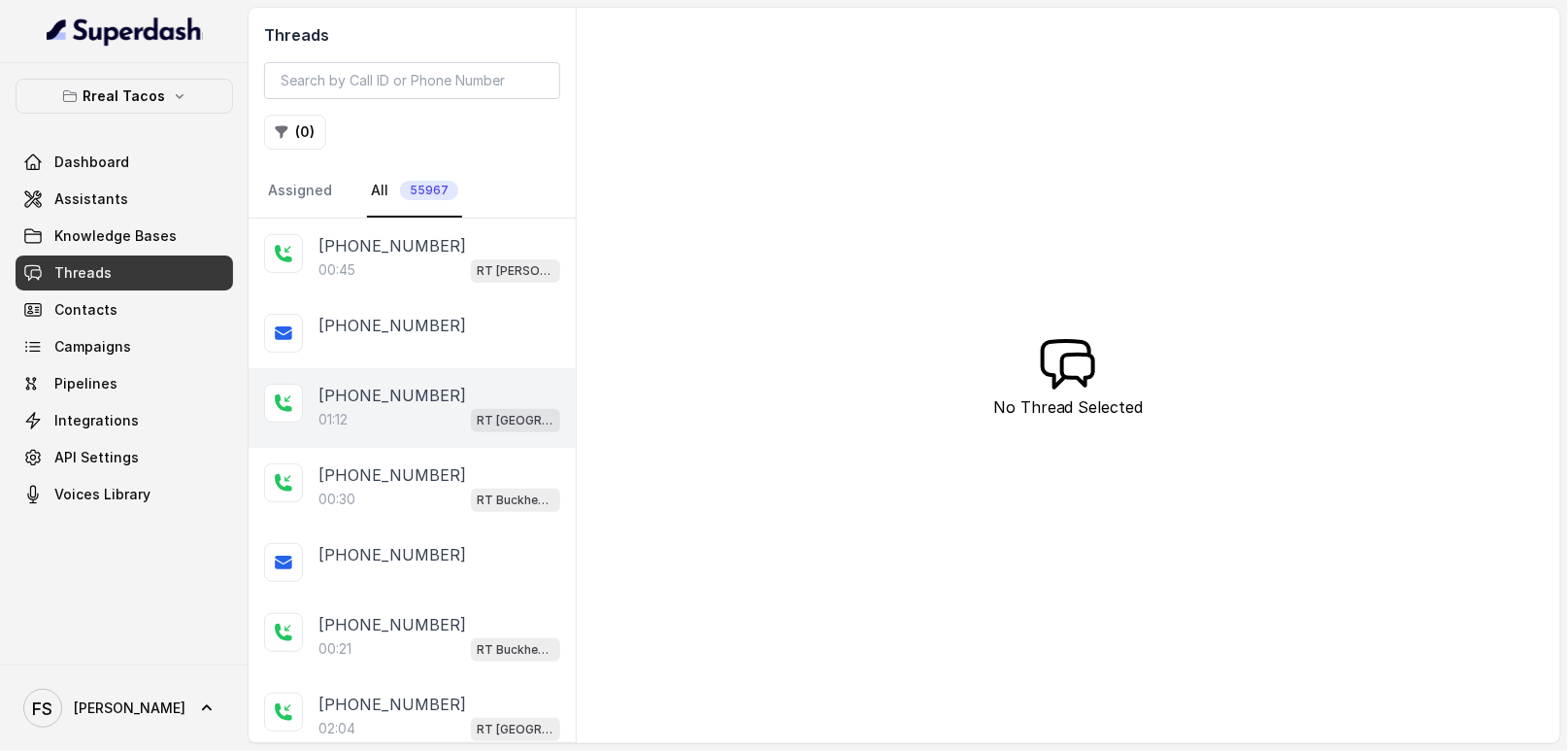 click on "[PHONE_NUMBER]:12 RT [GEOGRAPHIC_DATA] / EN" at bounding box center (412, 408) 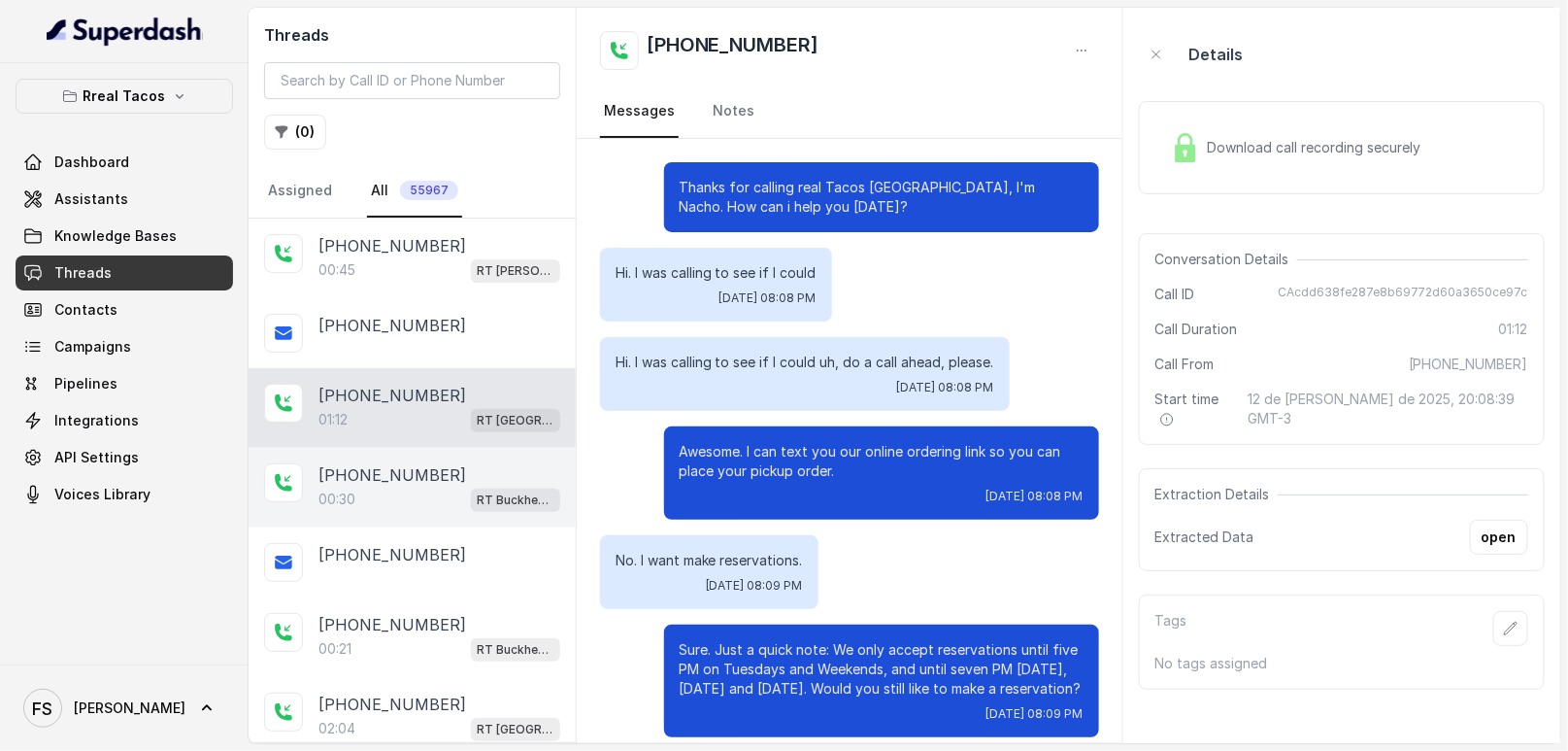 scroll, scrollTop: 808, scrollLeft: 0, axis: vertical 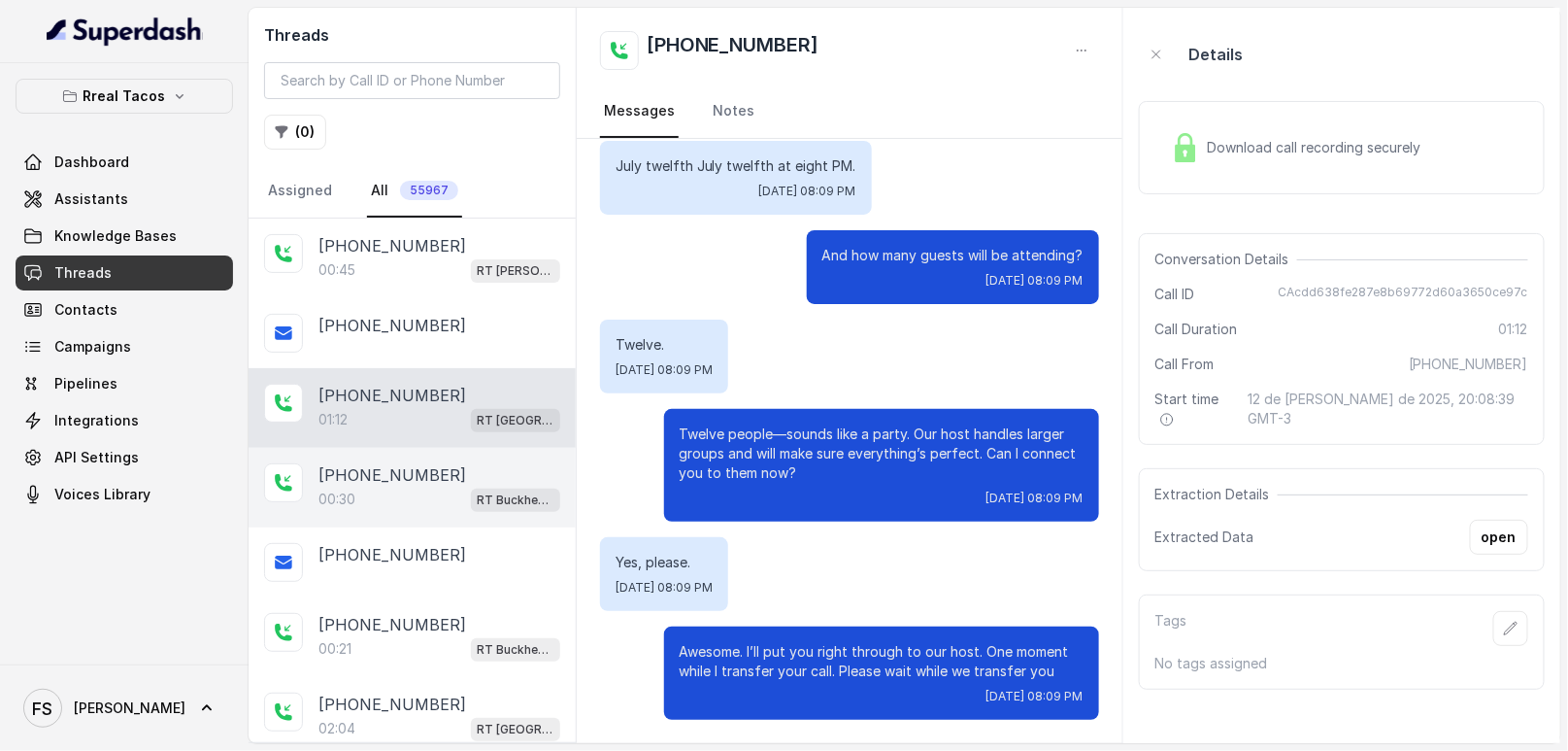 click on "[PHONE_NUMBER]" at bounding box center [439, 475] 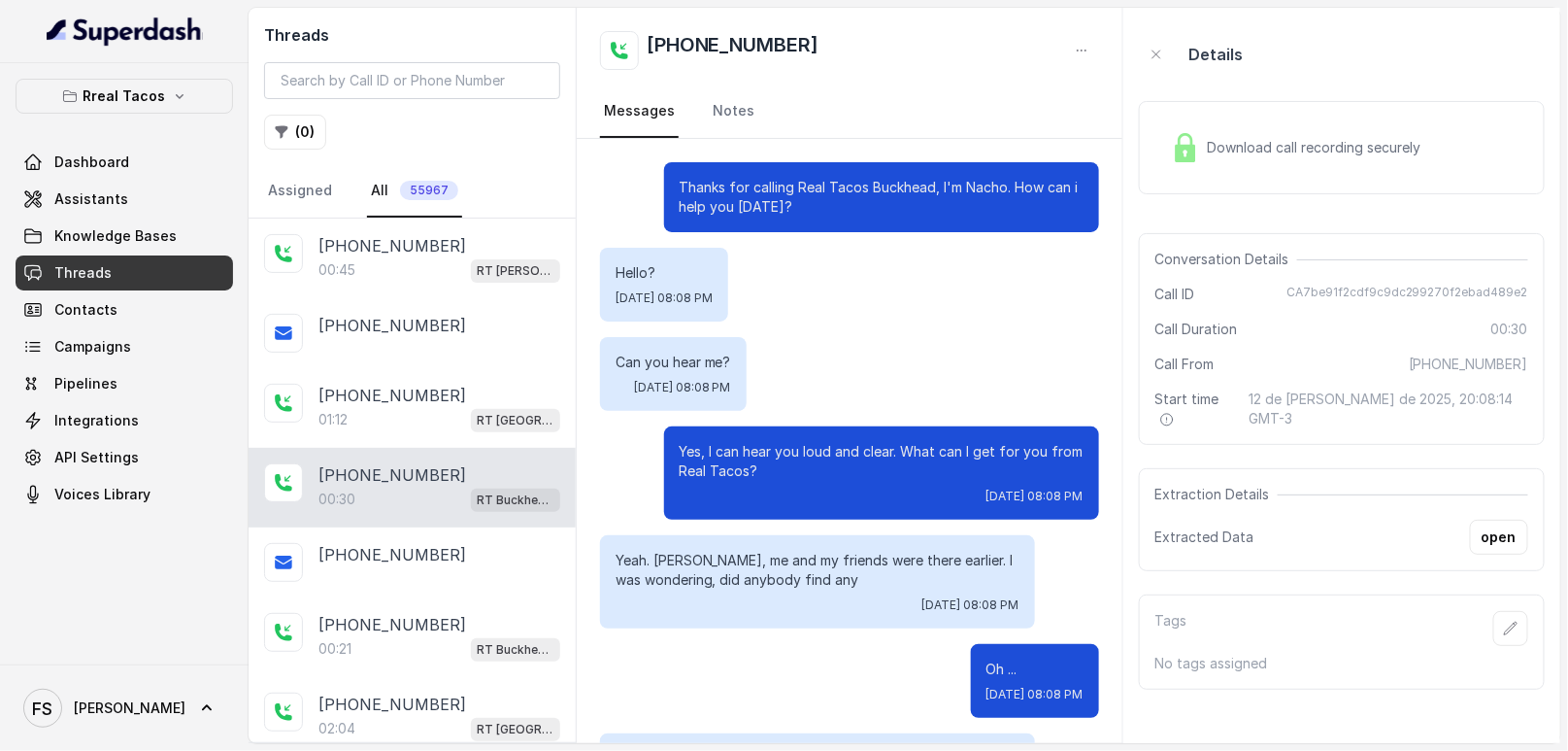 scroll, scrollTop: 124, scrollLeft: 0, axis: vertical 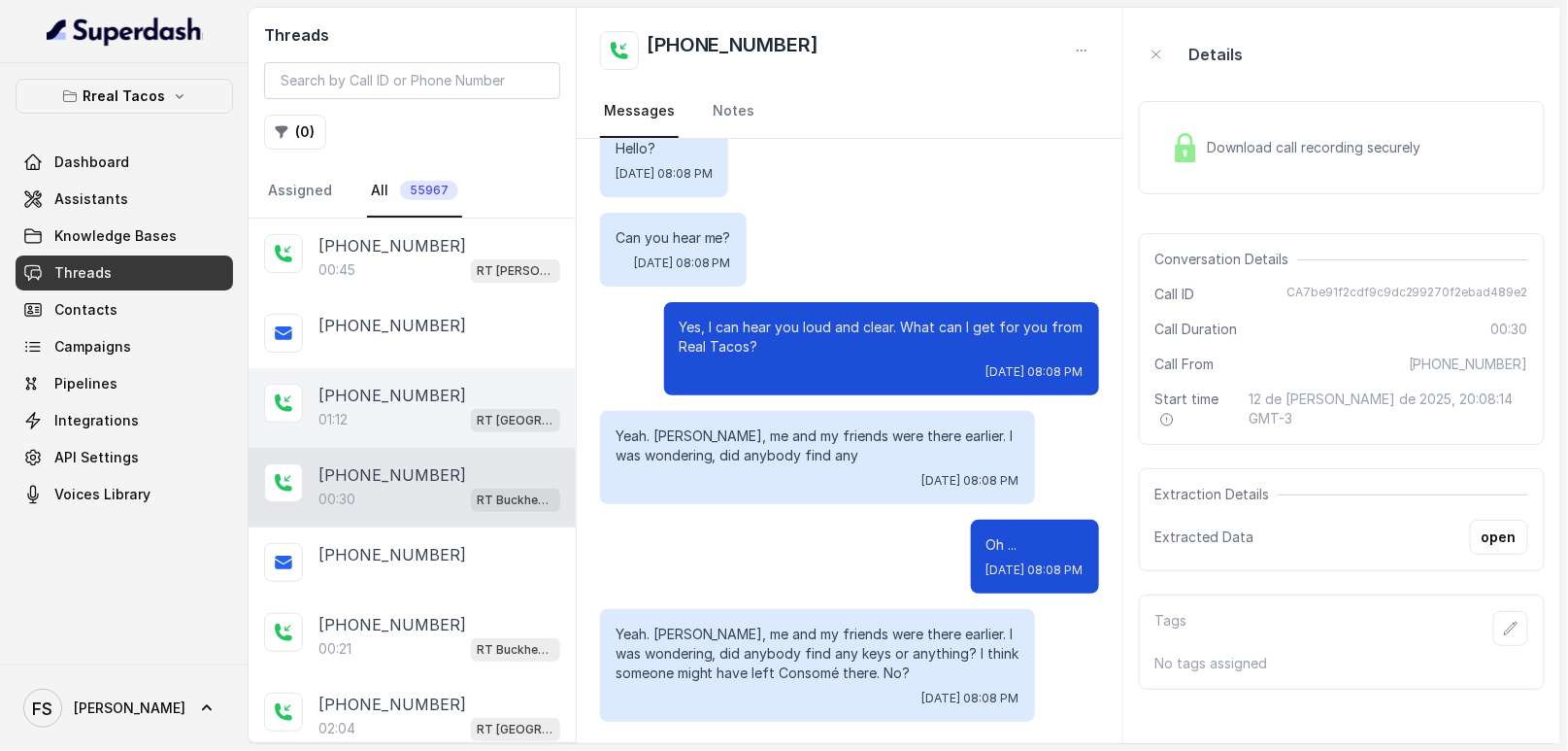 click on "01:12 RT [GEOGRAPHIC_DATA] / EN" at bounding box center [439, 420] 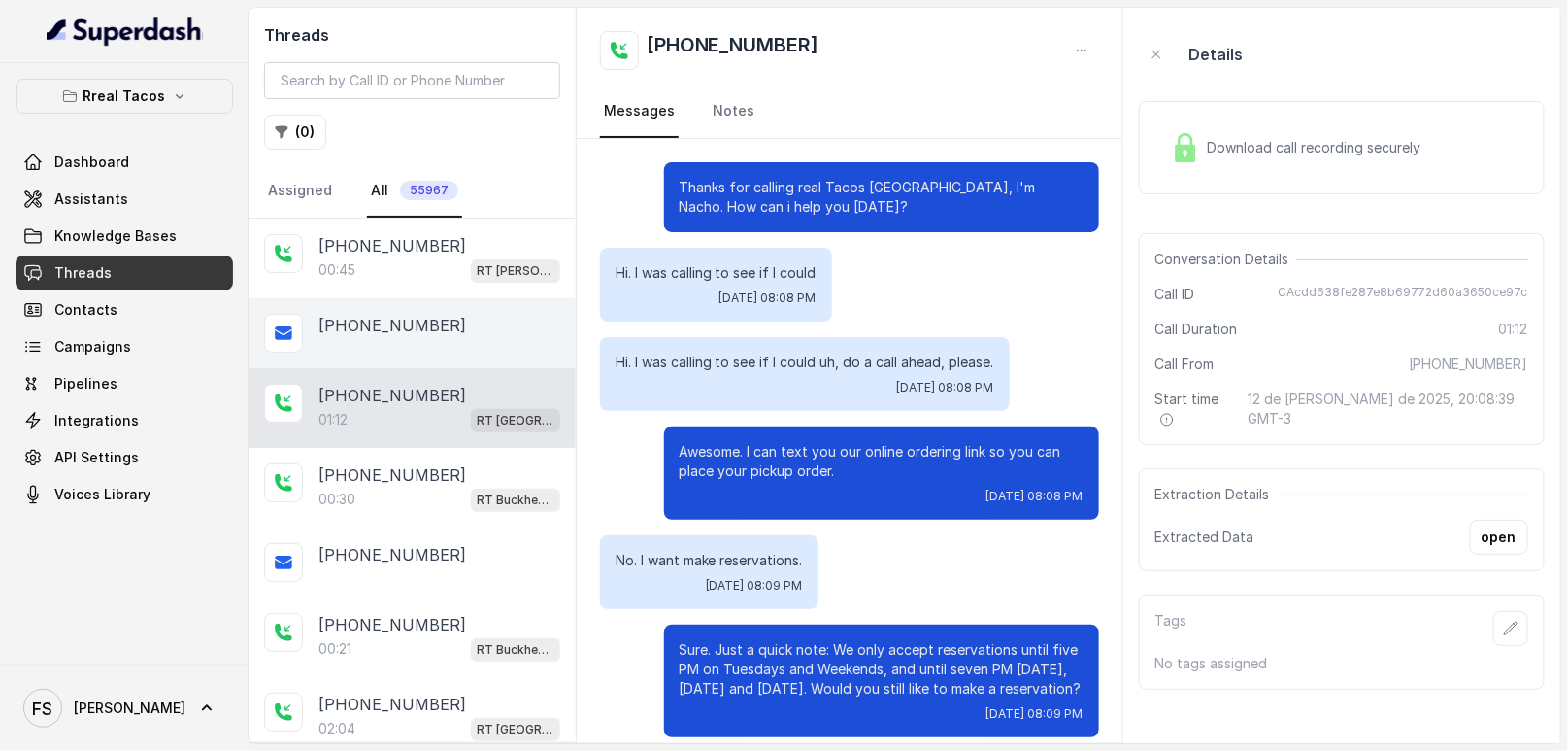 scroll, scrollTop: 808, scrollLeft: 0, axis: vertical 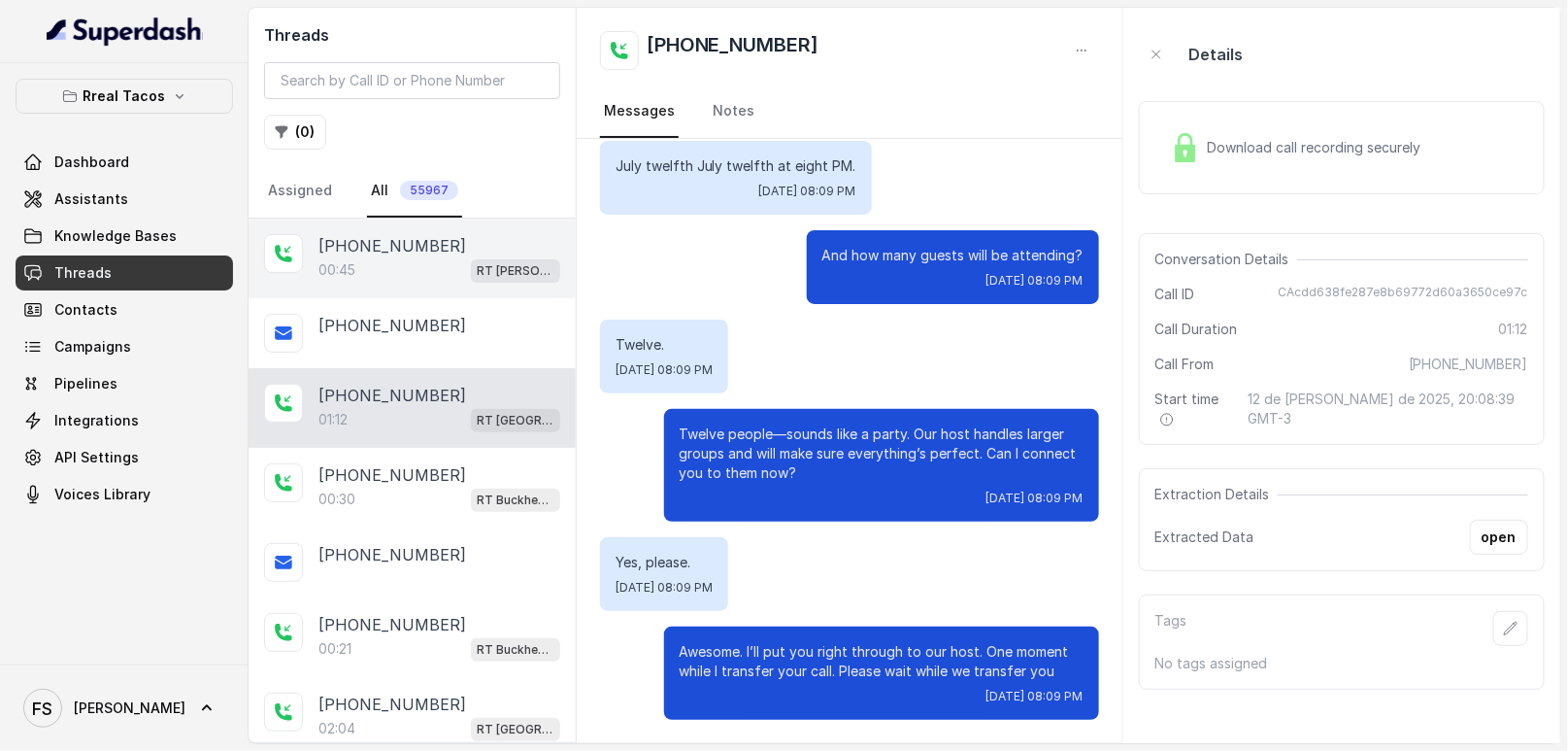 click on "00:[STREET_ADDRESS][PERSON_NAME]" at bounding box center (439, 270) 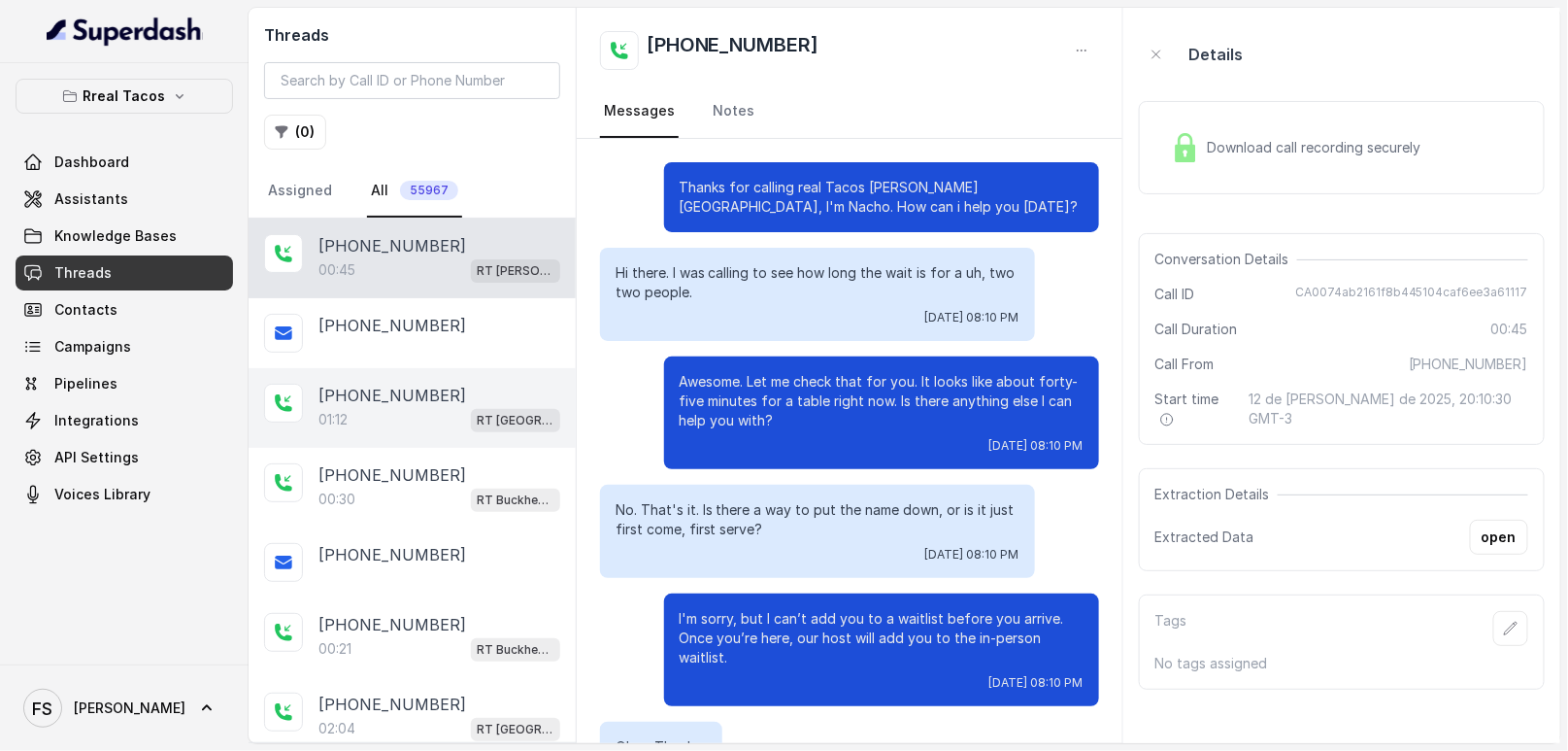 scroll, scrollTop: 163, scrollLeft: 0, axis: vertical 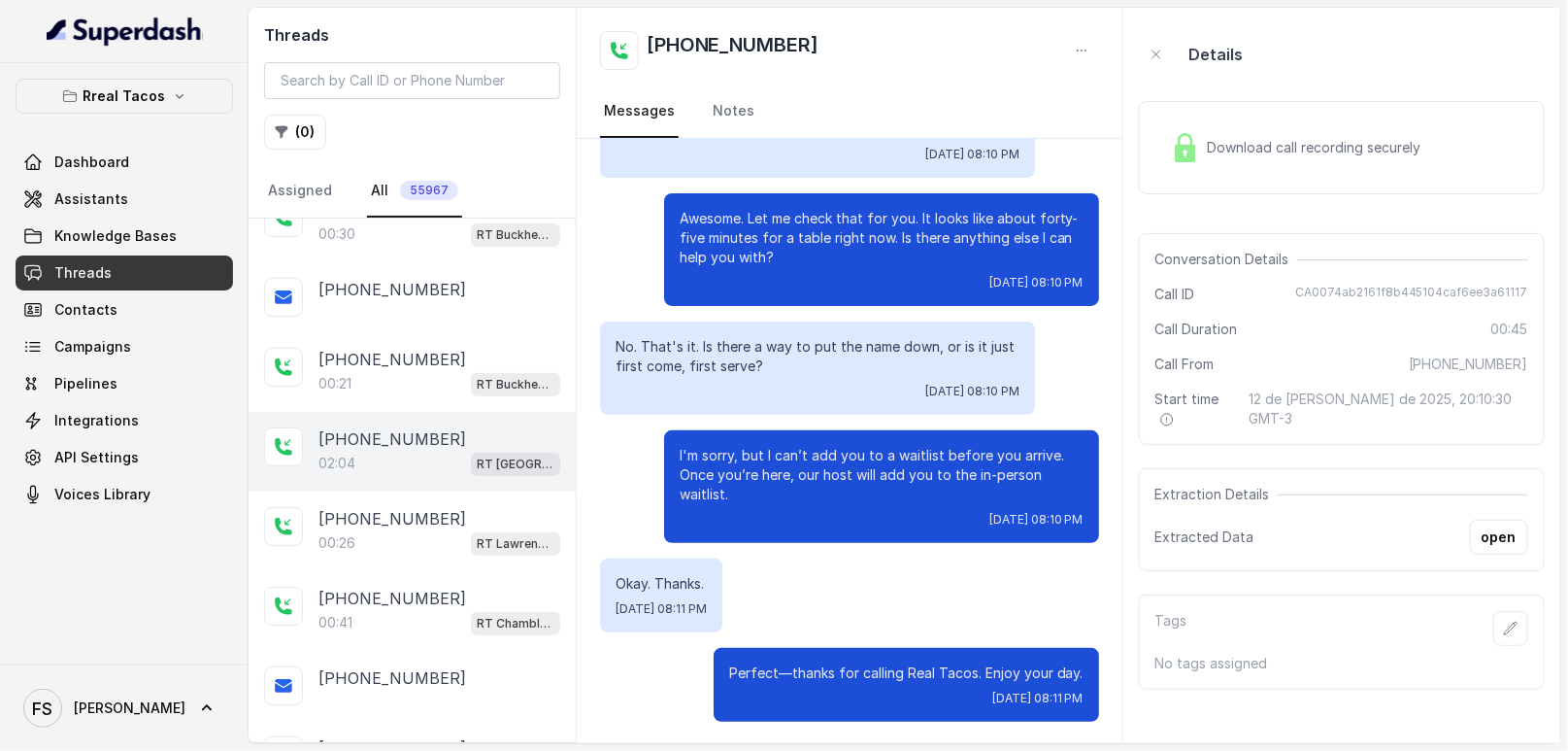 click on "[PHONE_NUMBER]" at bounding box center (439, 439) 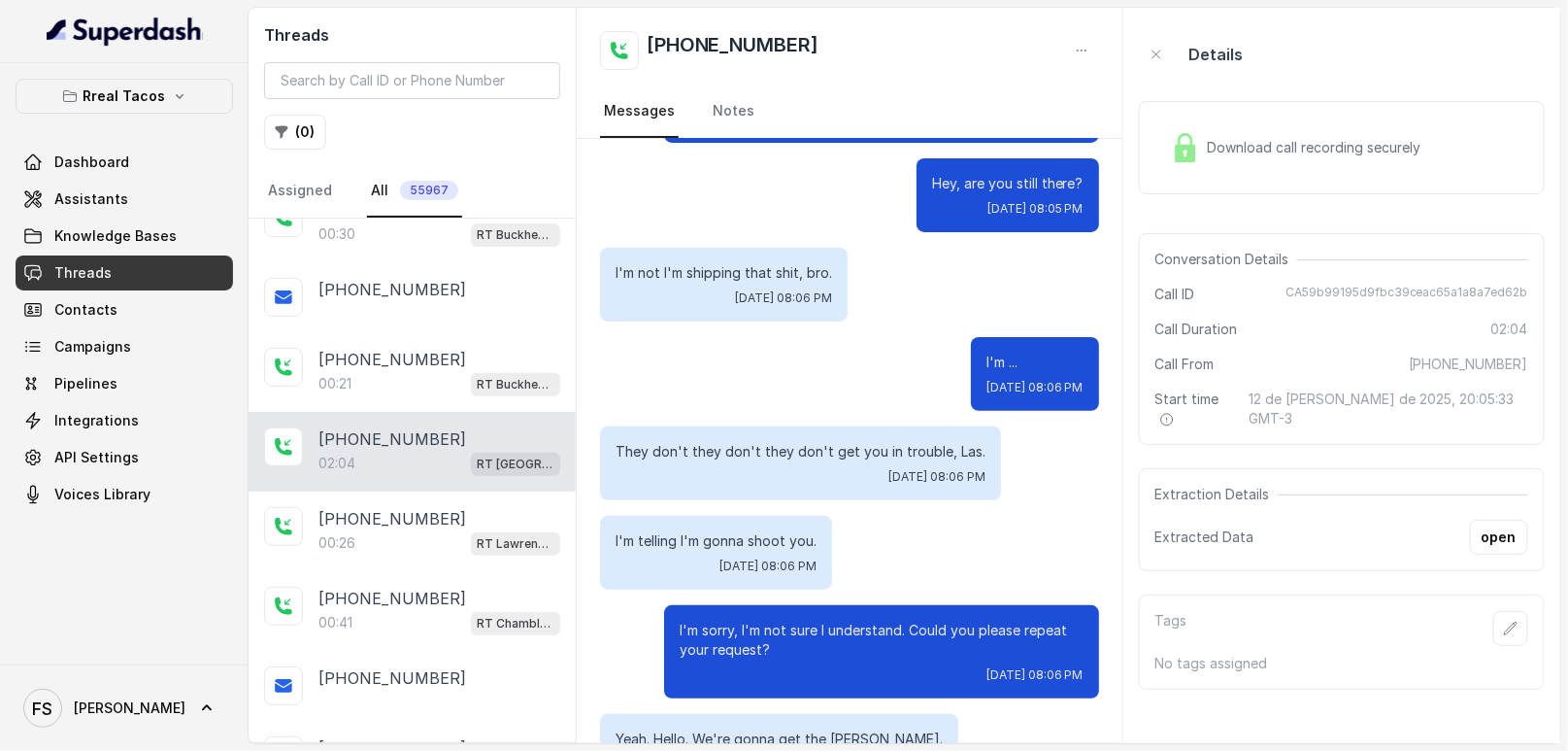 scroll, scrollTop: 0, scrollLeft: 0, axis: both 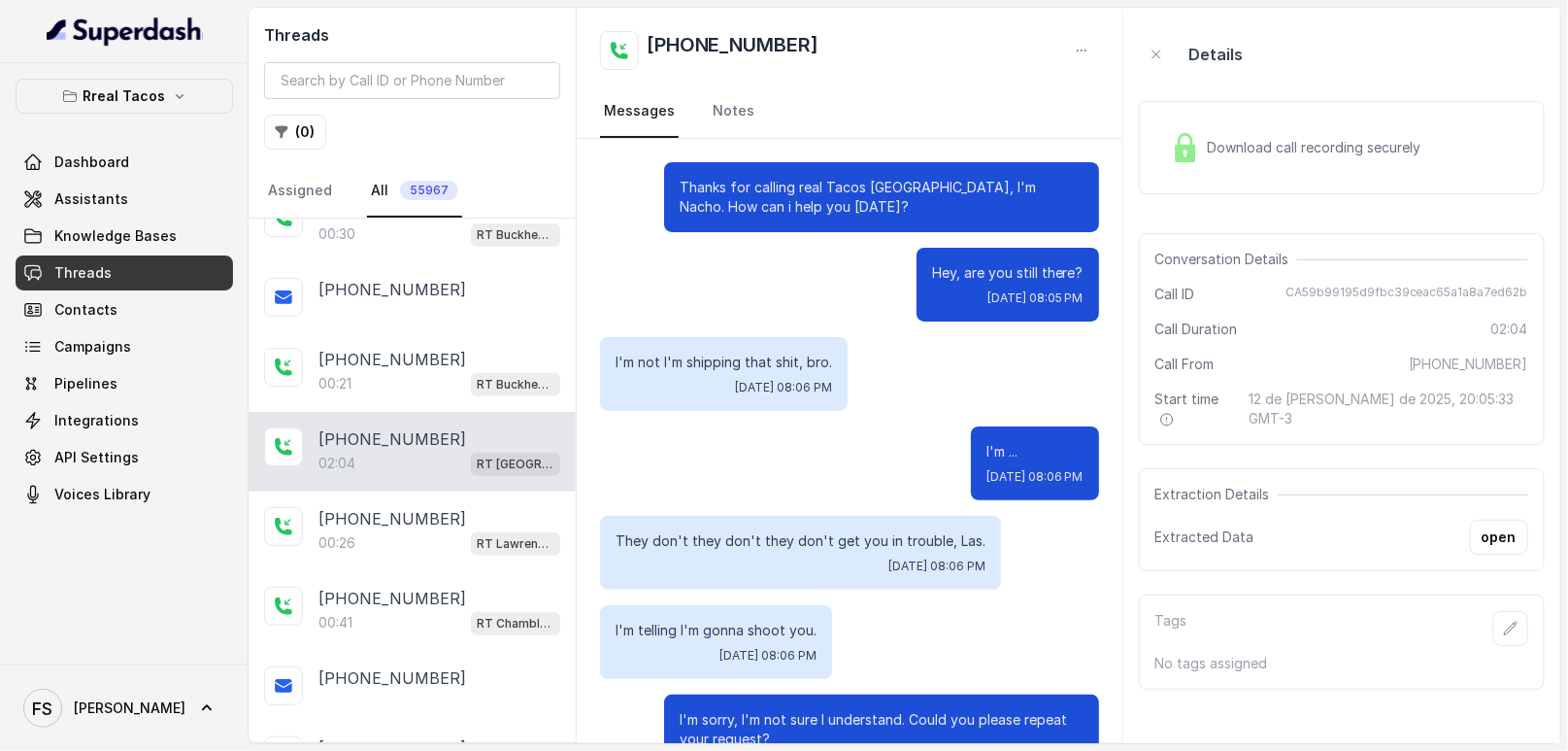 click on "Download call recording securely" at bounding box center [1296, 148] 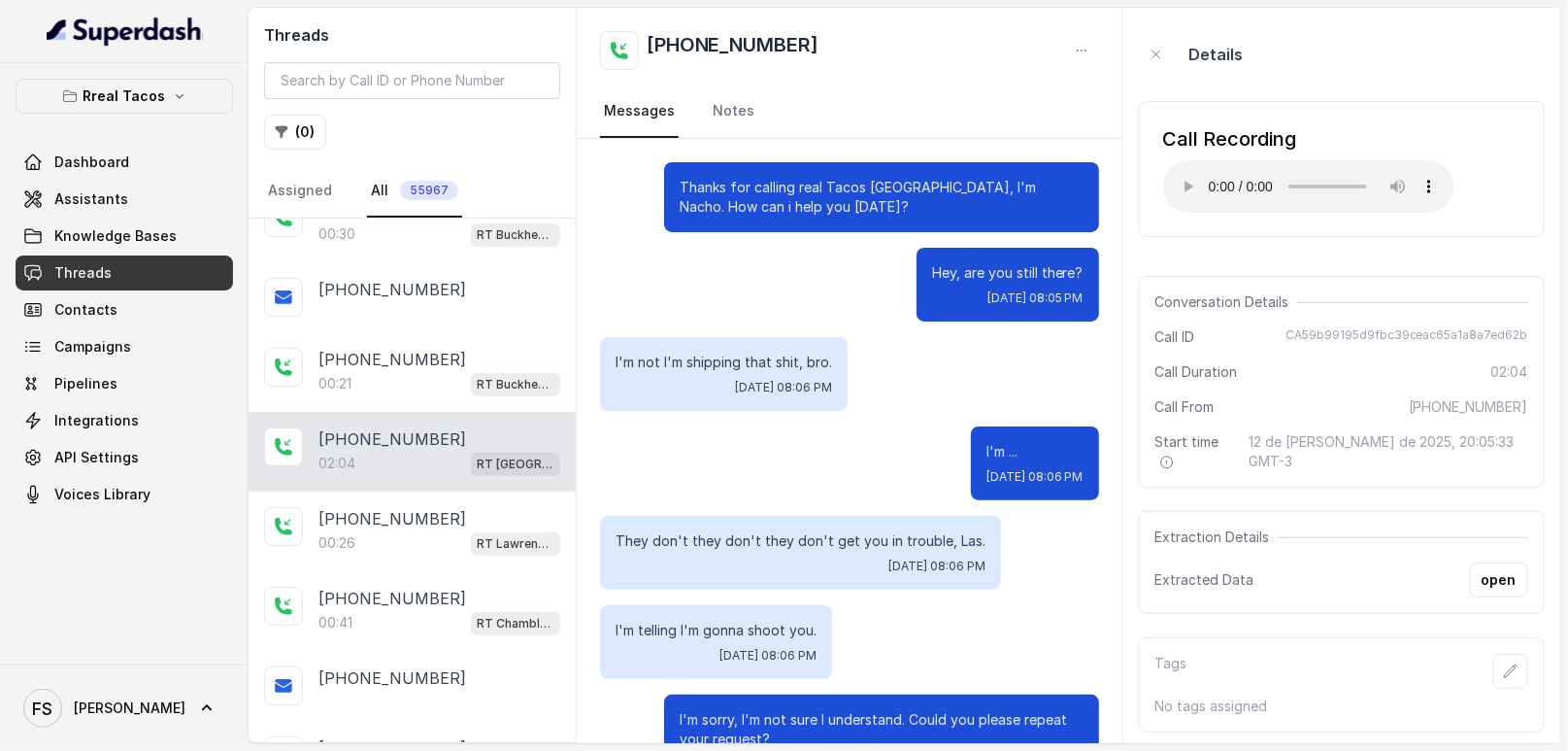 type 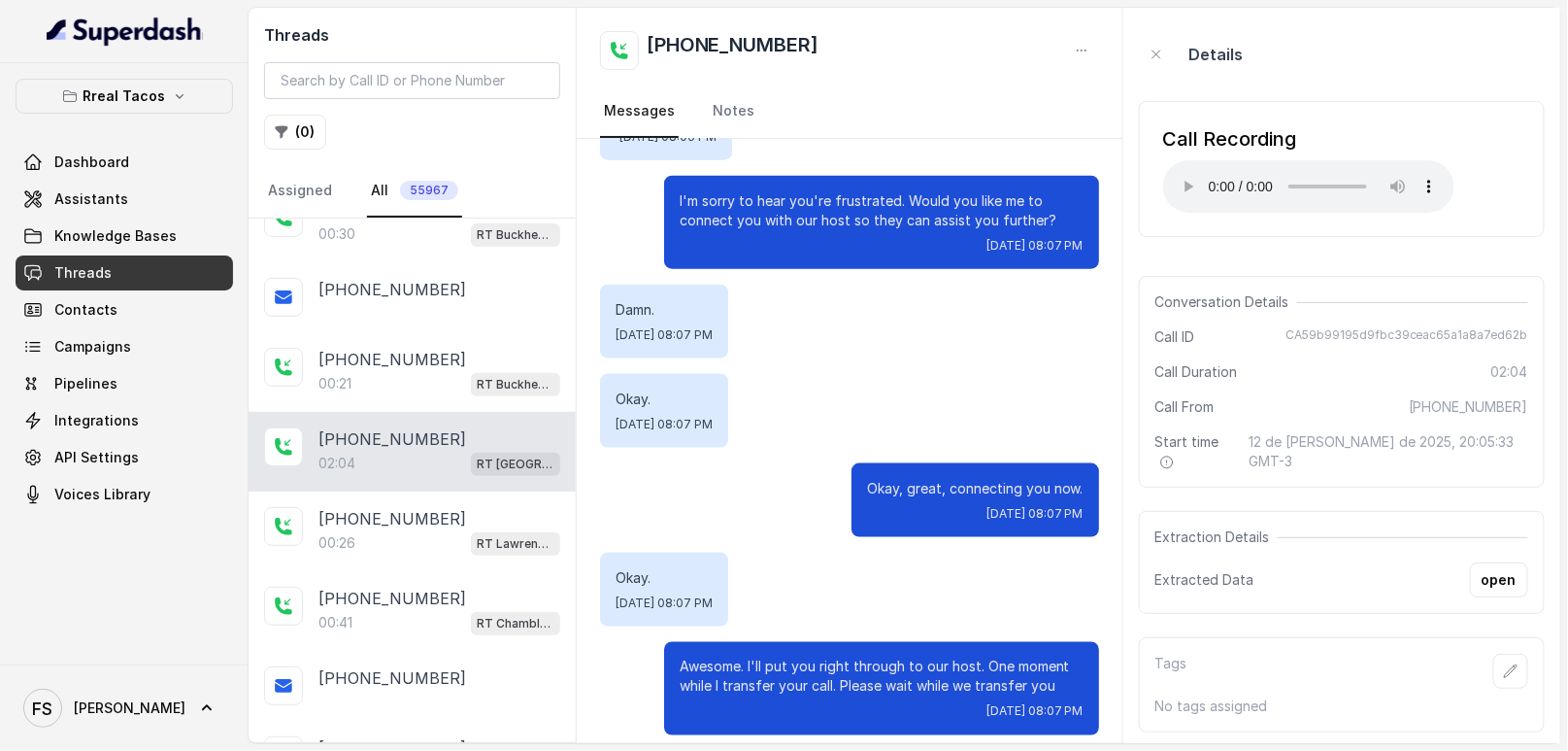 scroll, scrollTop: 909, scrollLeft: 0, axis: vertical 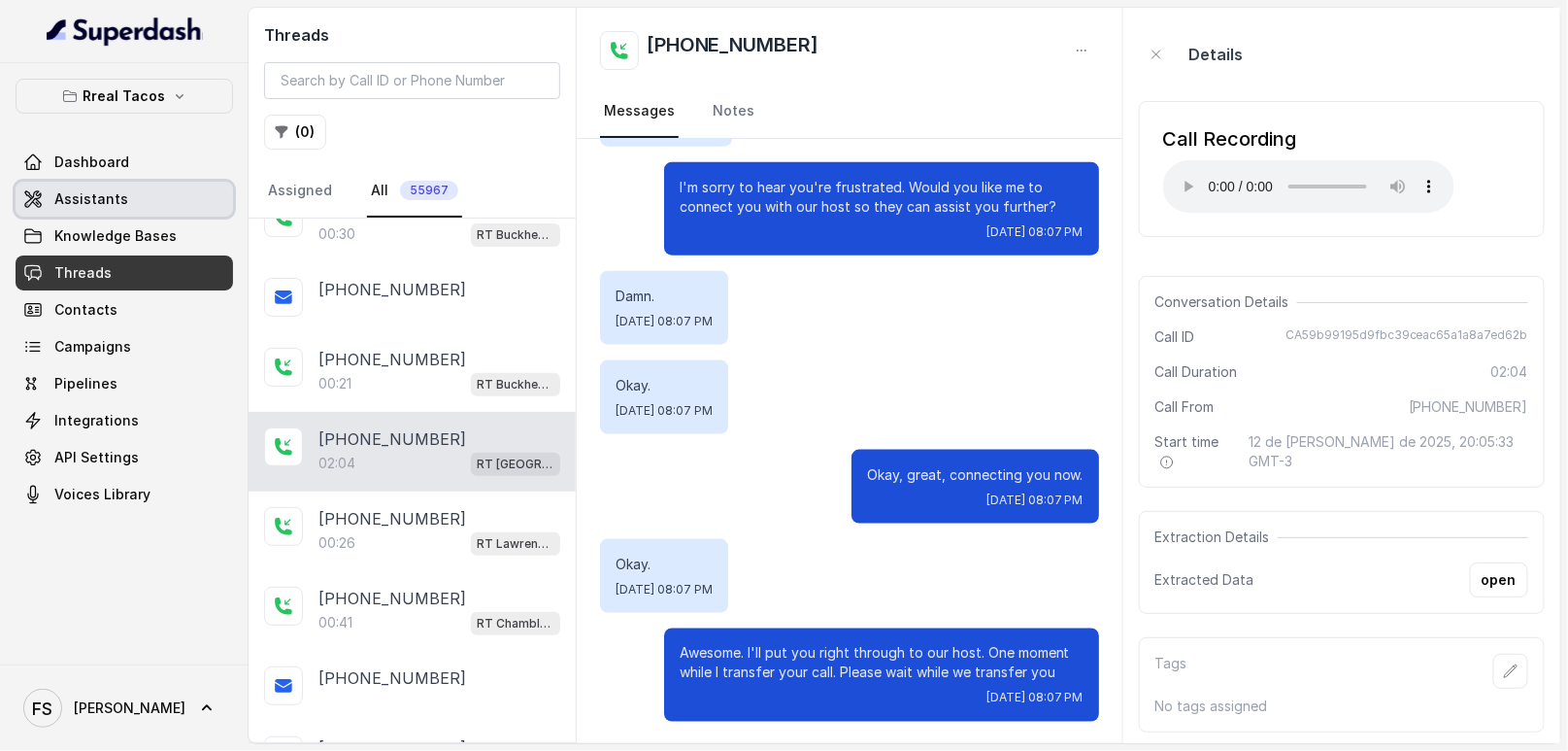 click on "Assistants" at bounding box center [124, 199] 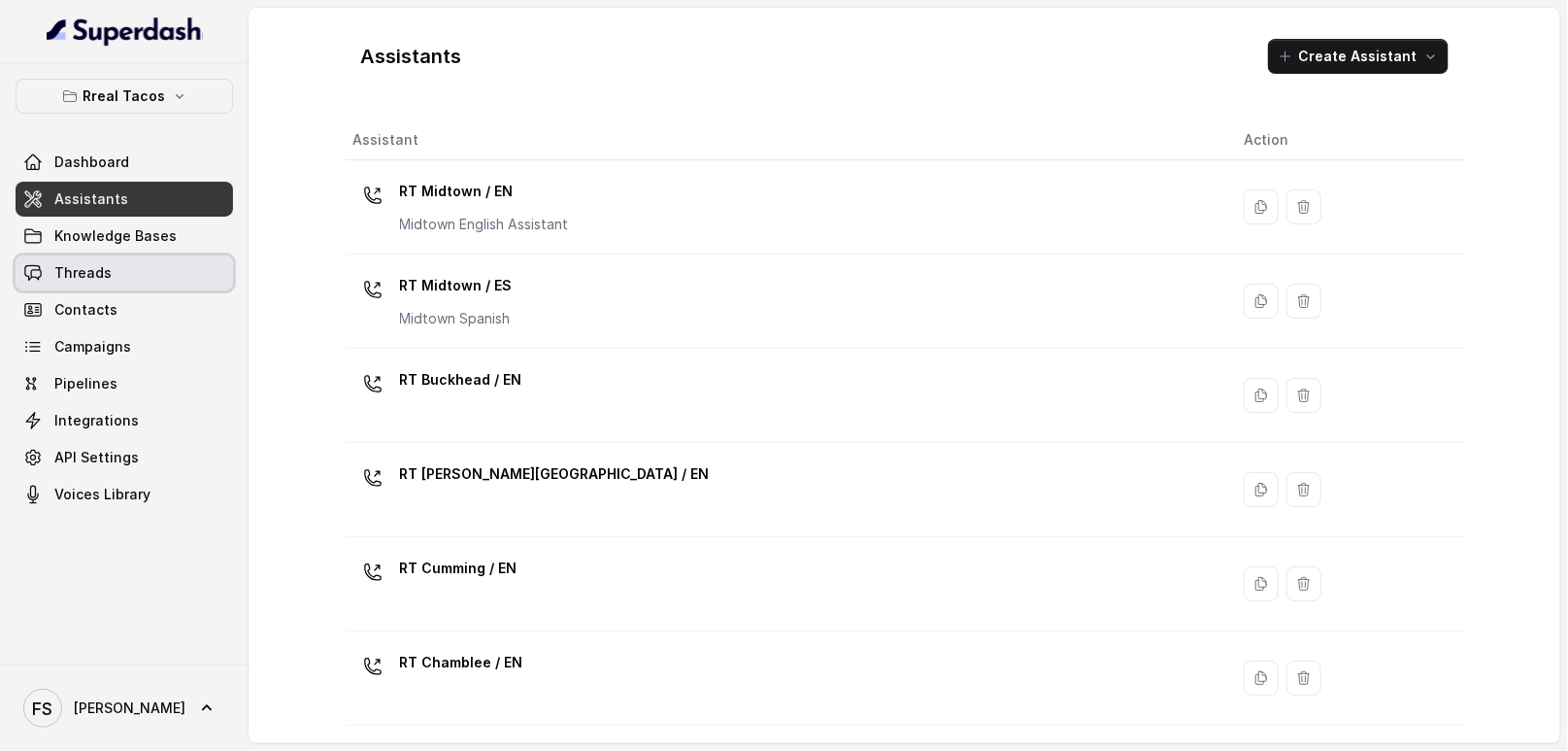 click on "Threads" at bounding box center [124, 273] 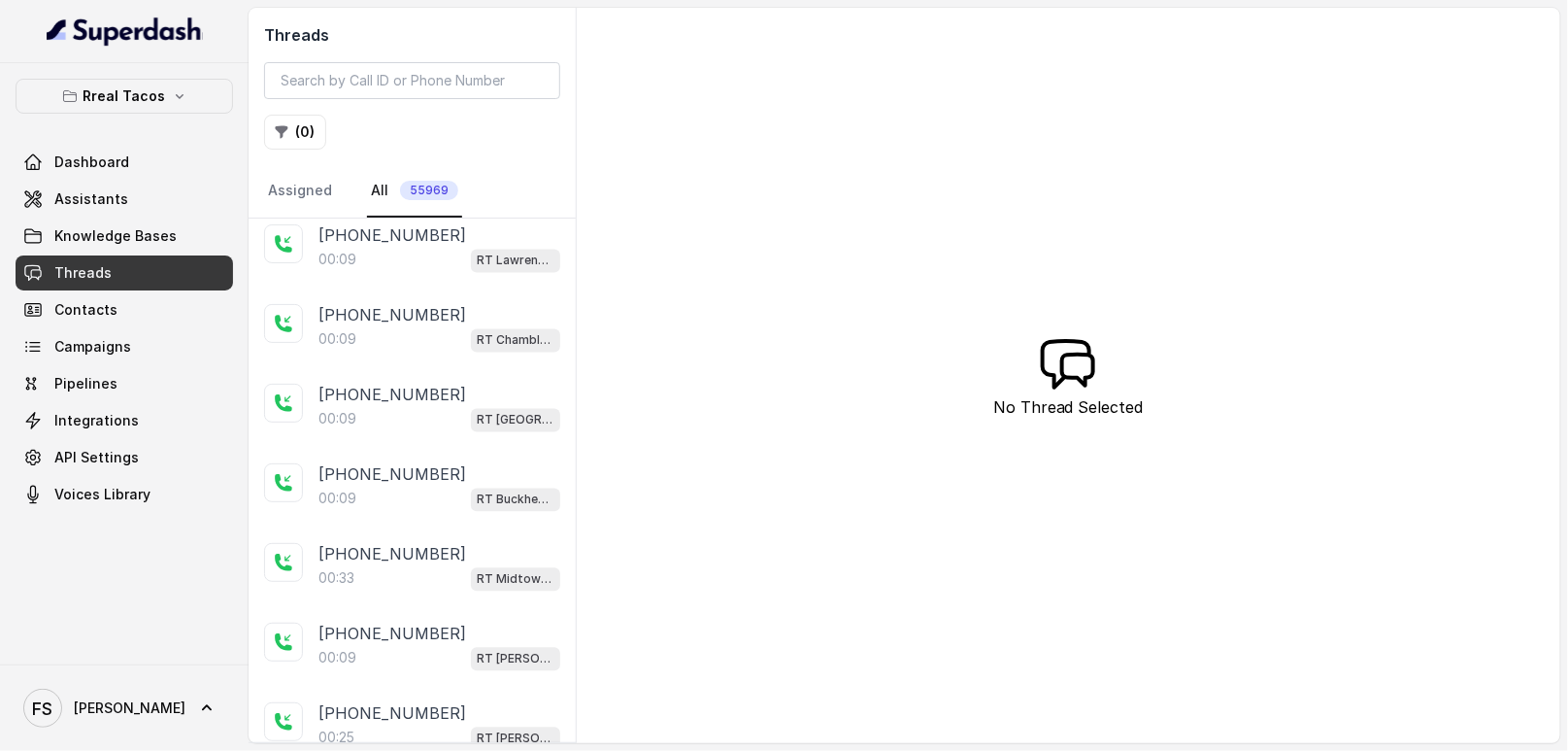 scroll, scrollTop: 0, scrollLeft: 0, axis: both 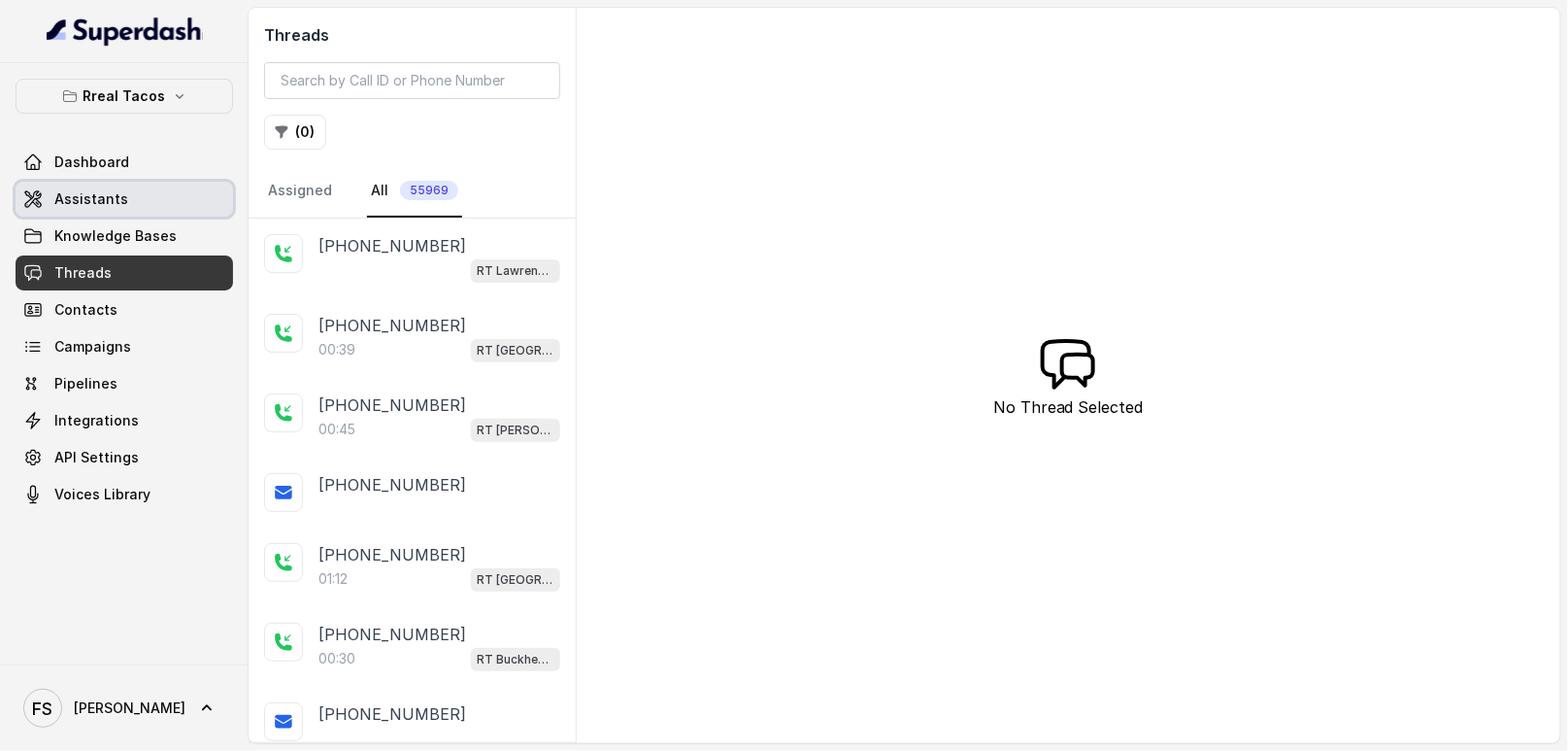 click on "Assistants" at bounding box center (124, 199) 